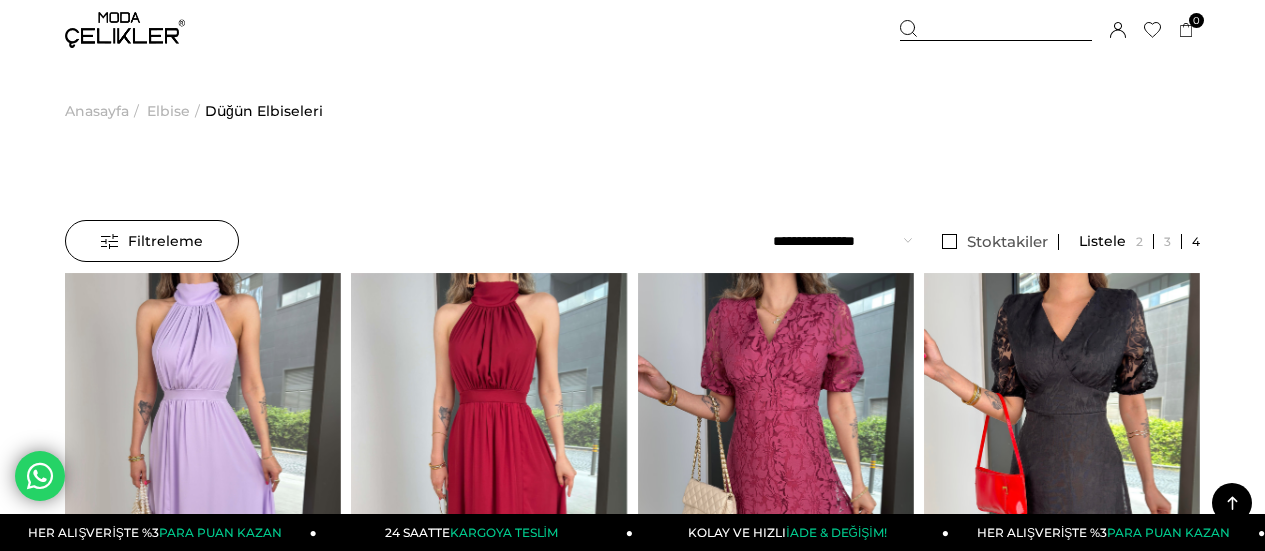 scroll, scrollTop: 4380, scrollLeft: 0, axis: vertical 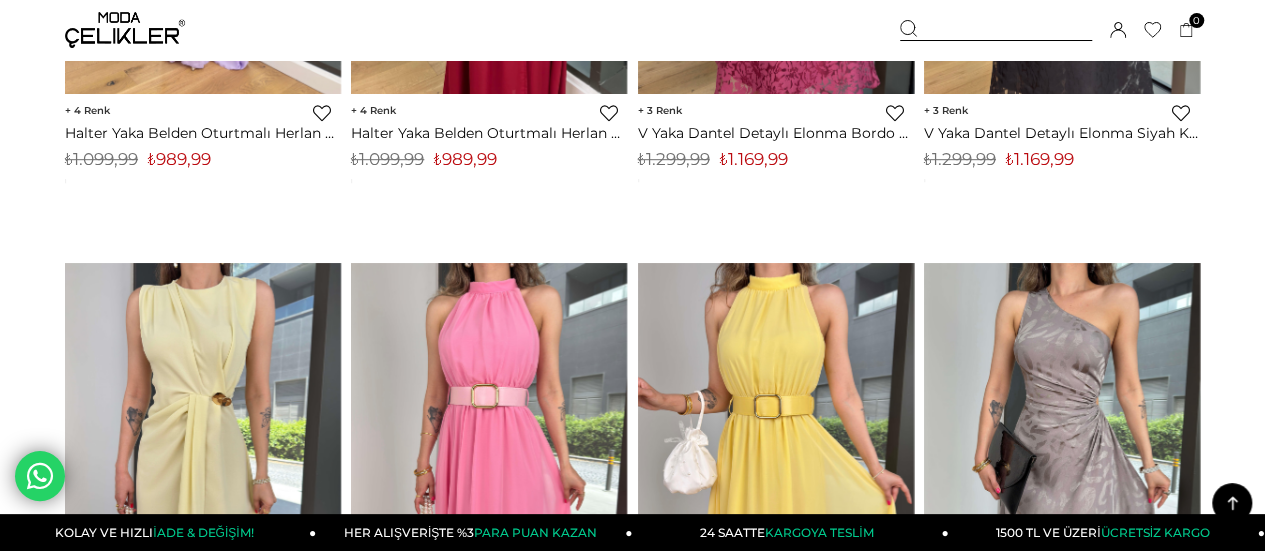 click on "Üye Girişi
Üye Ol
Hesabım
Çıkış Yap
Sepetim
Favorilerim
Yardım" at bounding box center (125, 30) 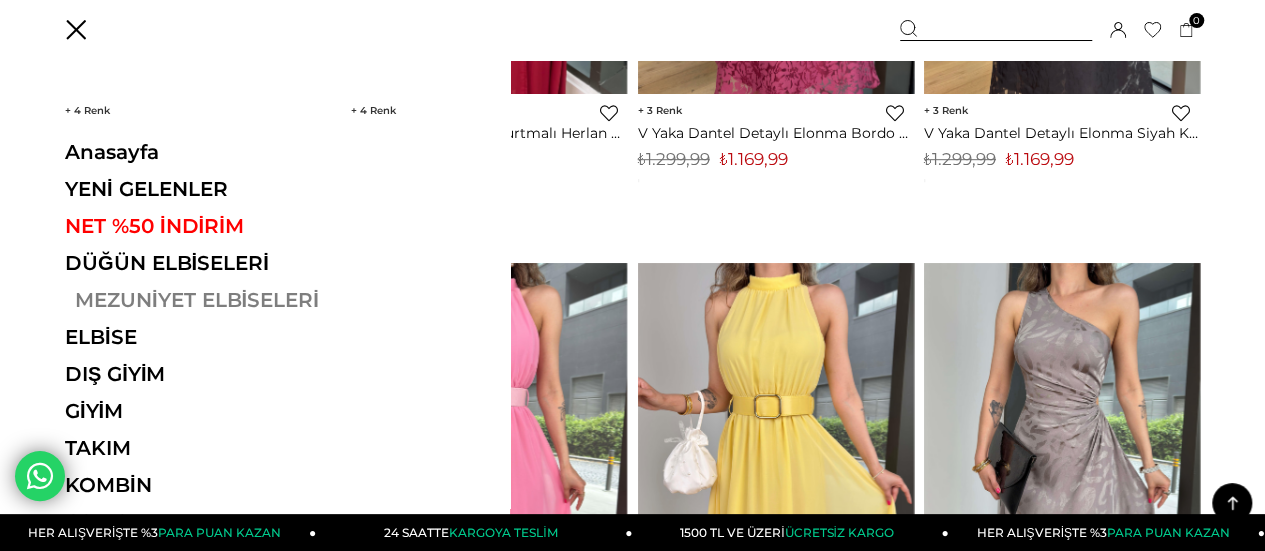 click on "MEZUNİYET ELBİSELERİ" at bounding box center [202, 300] 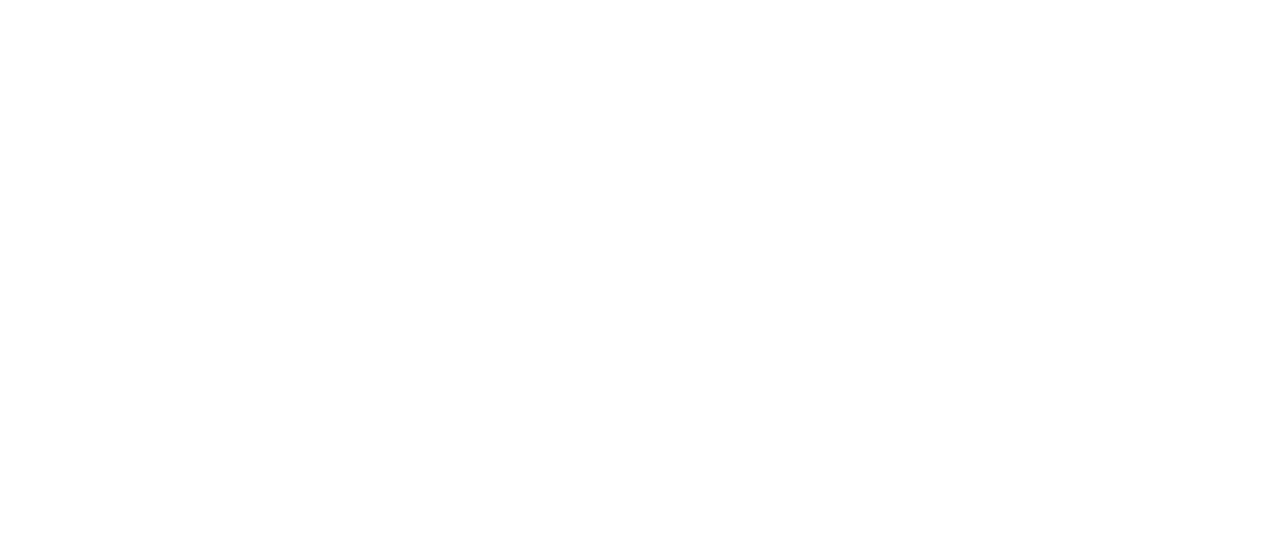 scroll, scrollTop: 0, scrollLeft: 0, axis: both 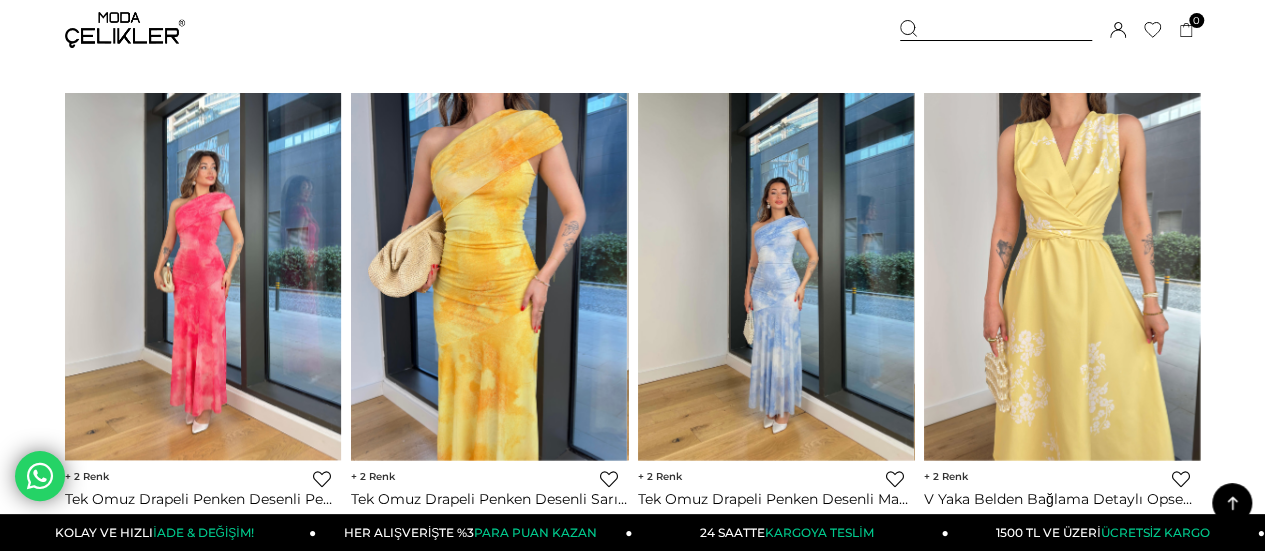 drag, startPoint x: 211, startPoint y: 258, endPoint x: 0, endPoint y: 202, distance: 218.30484 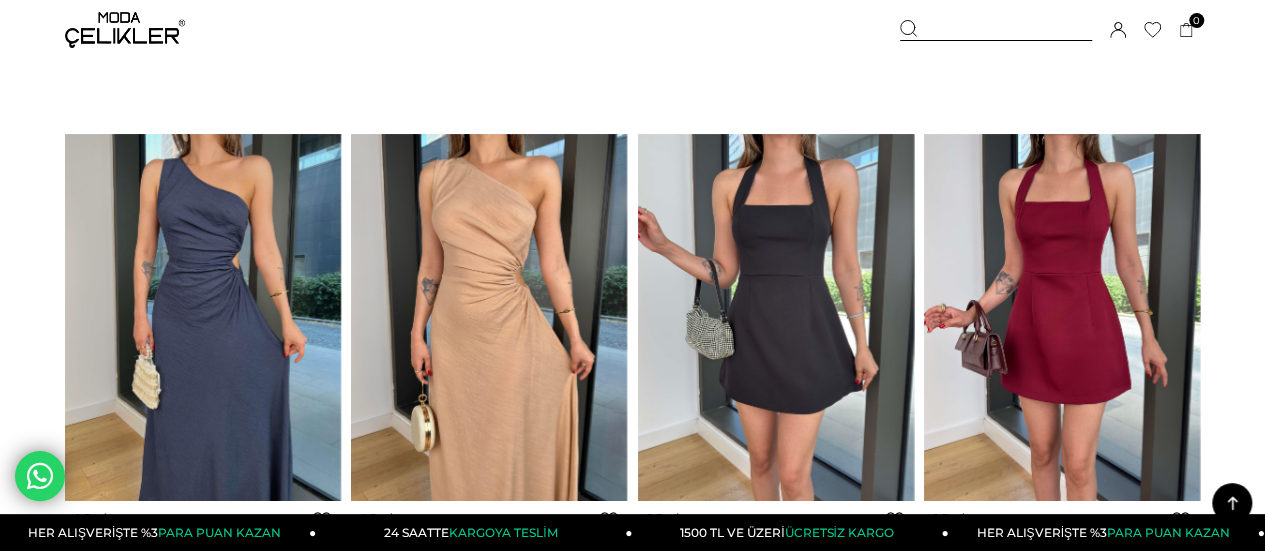 scroll, scrollTop: 7666, scrollLeft: 0, axis: vertical 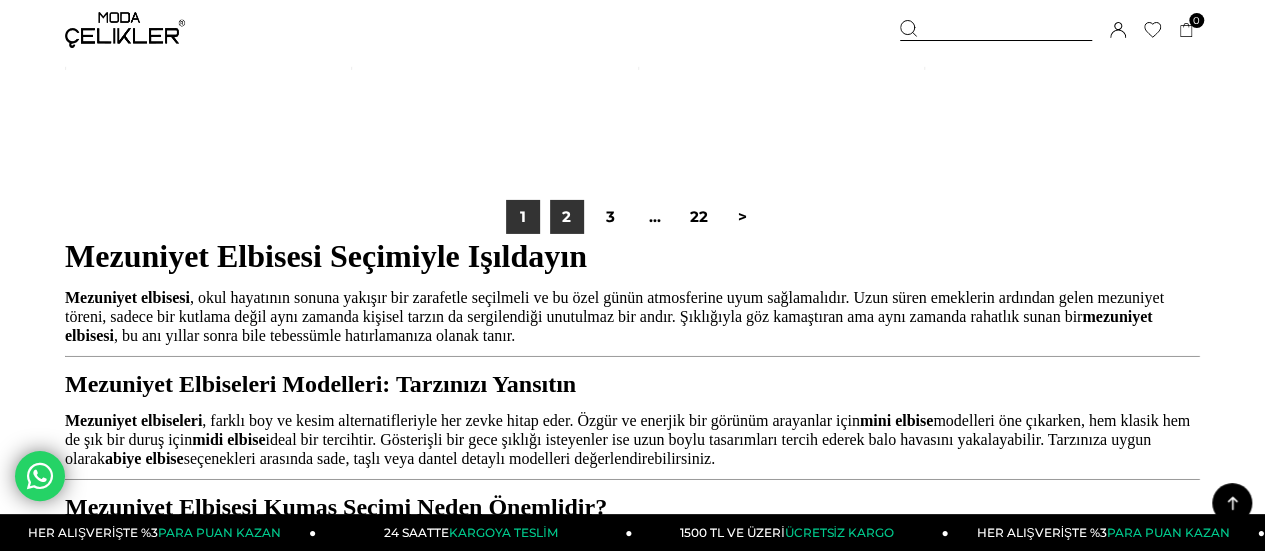 click on "2" at bounding box center (567, 217) 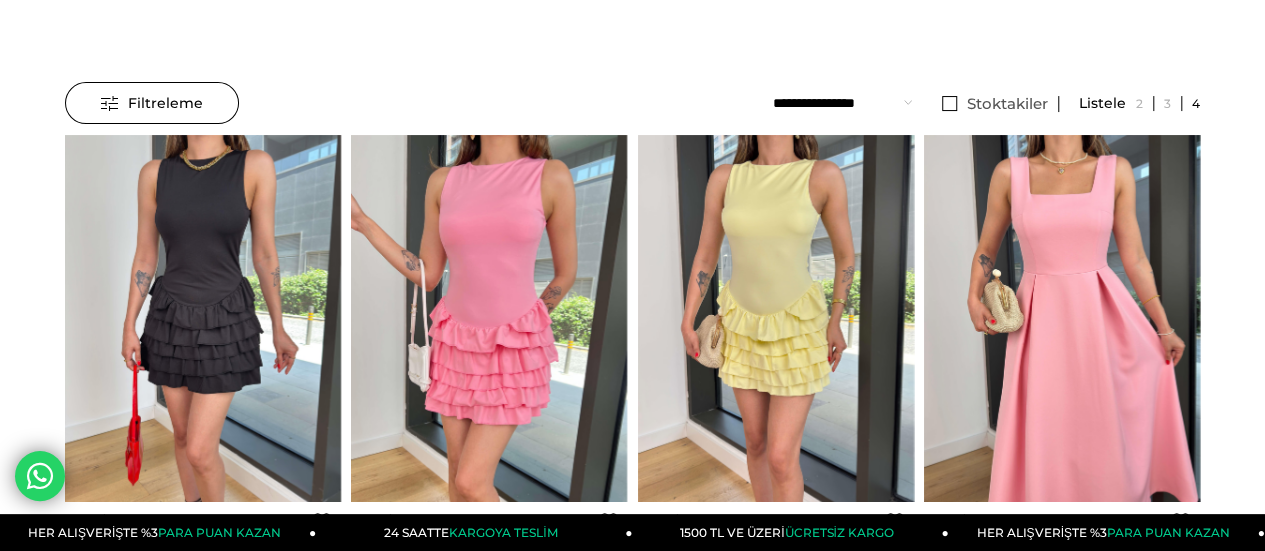 scroll, scrollTop: 166, scrollLeft: 0, axis: vertical 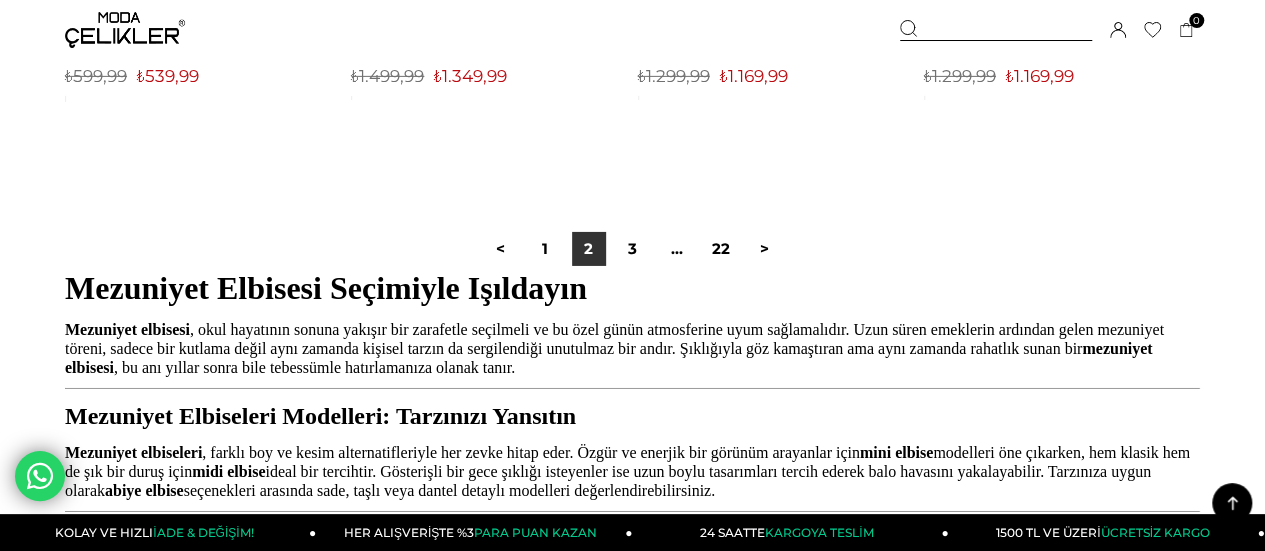 click on "<
1
2
3
...
22
>" at bounding box center [633, 249] 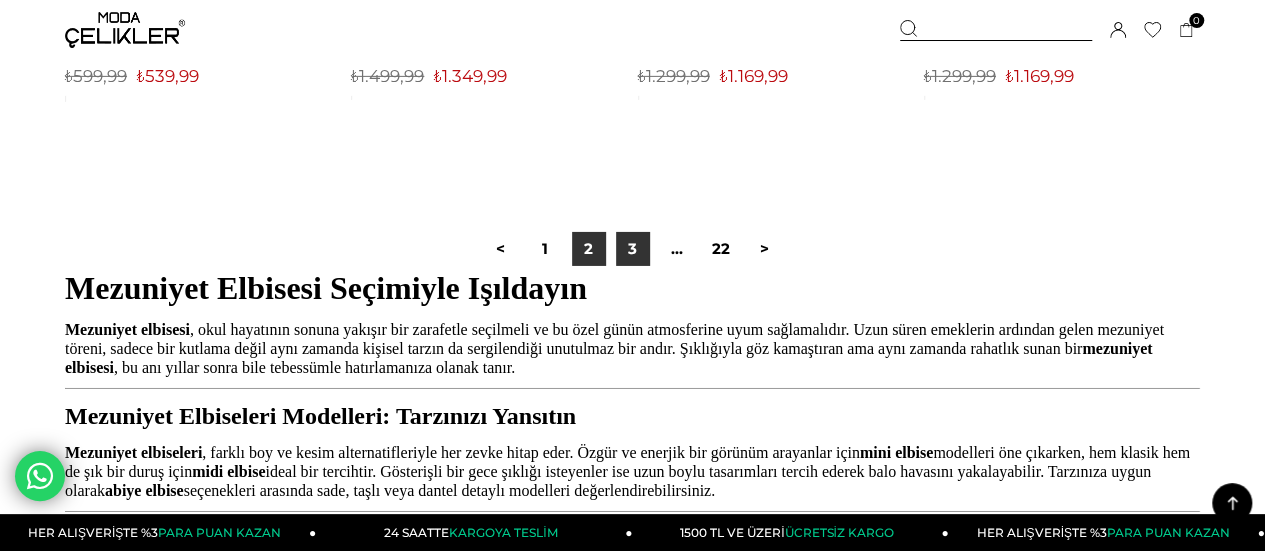 click on "3" at bounding box center (633, 249) 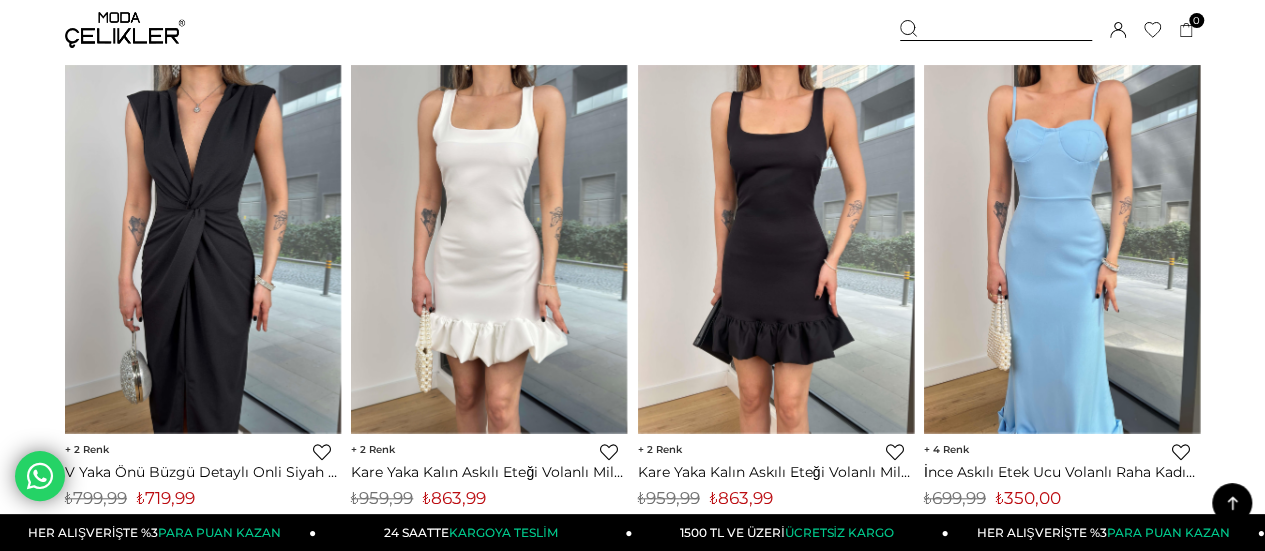 scroll, scrollTop: 4886, scrollLeft: 0, axis: vertical 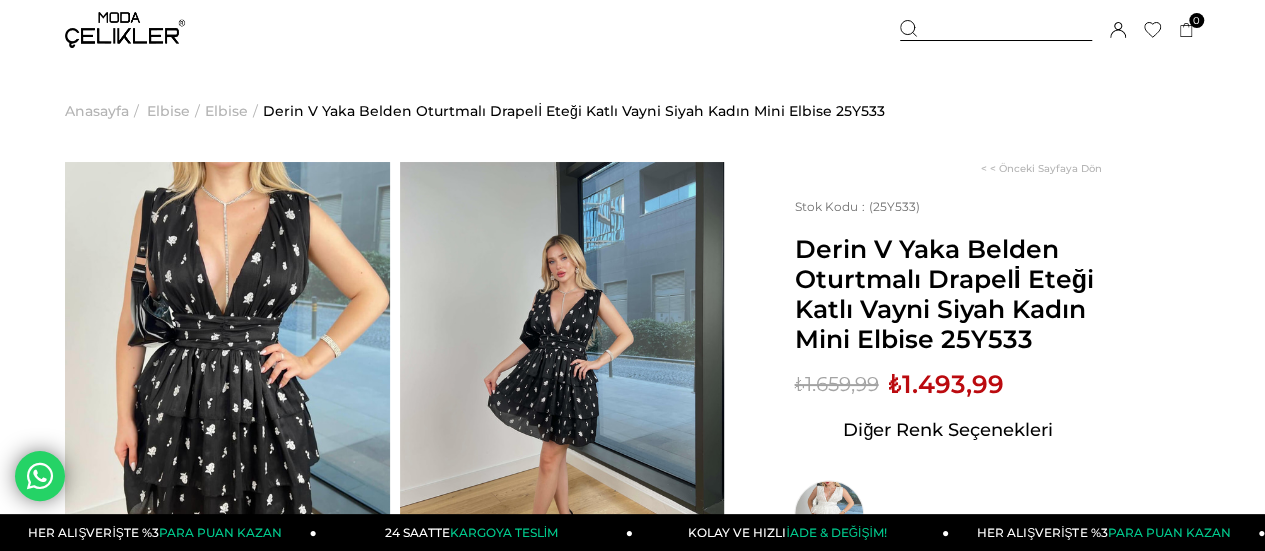 click at bounding box center [227, 378] 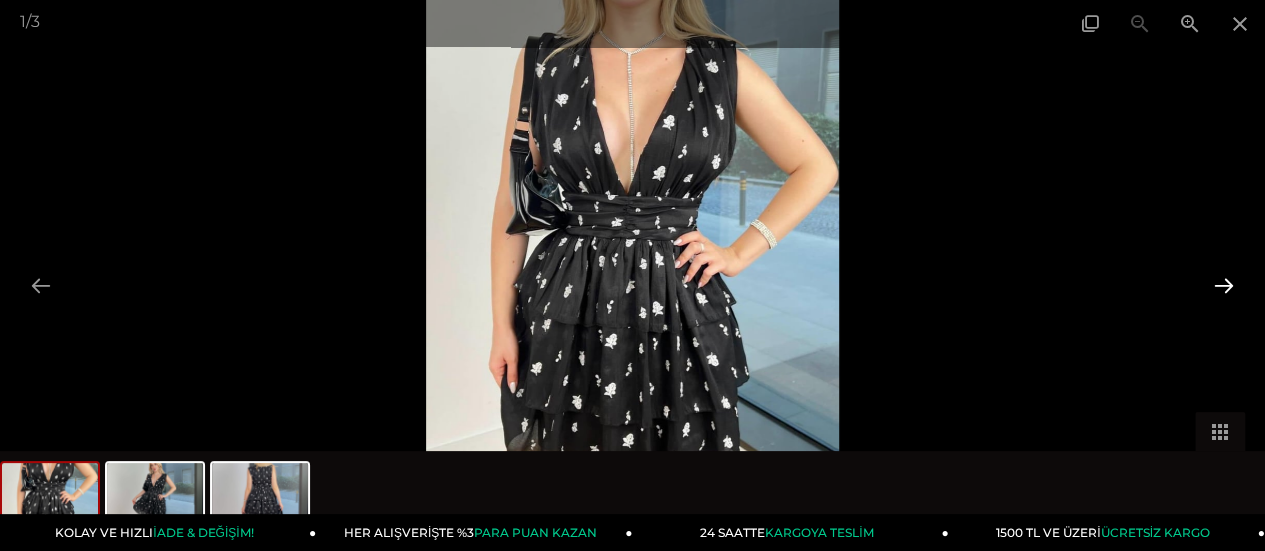 click at bounding box center (1224, 285) 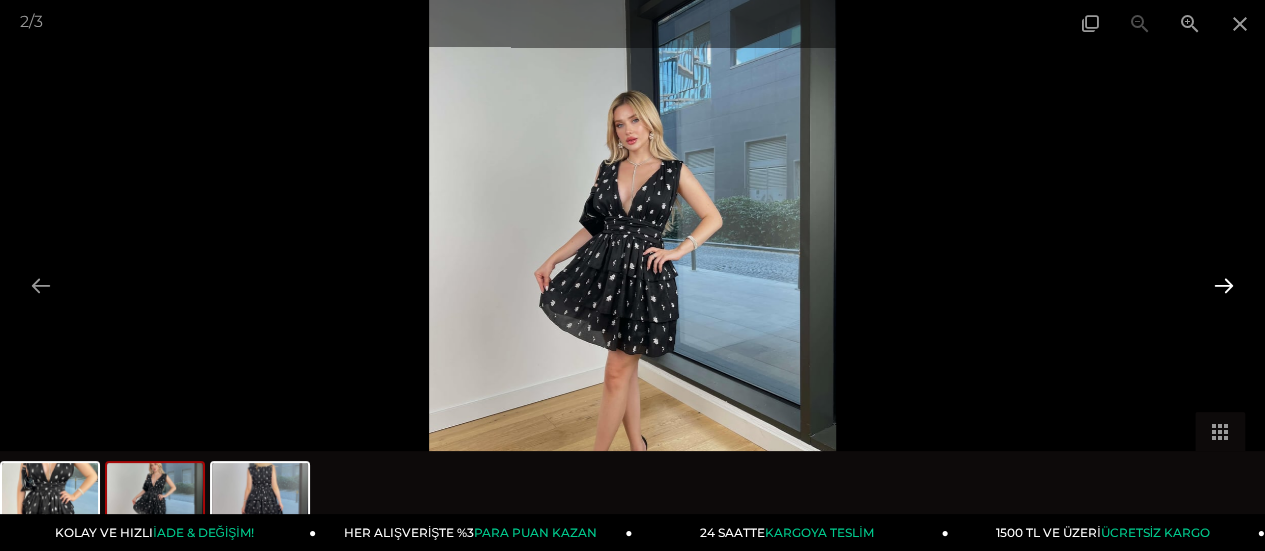 click at bounding box center [1224, 285] 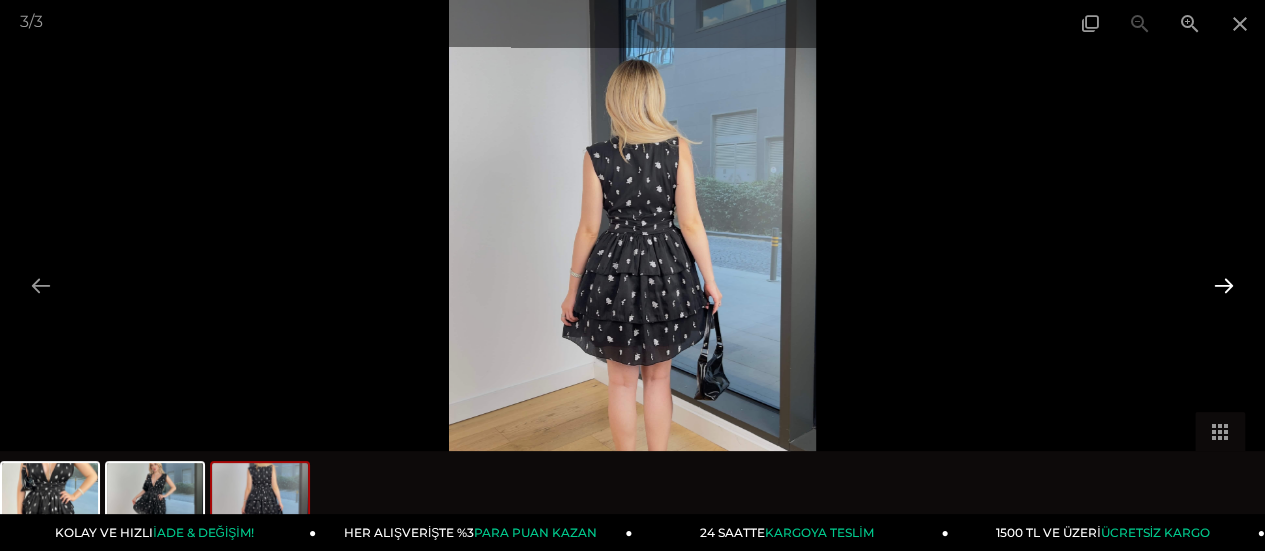 click at bounding box center [1224, 285] 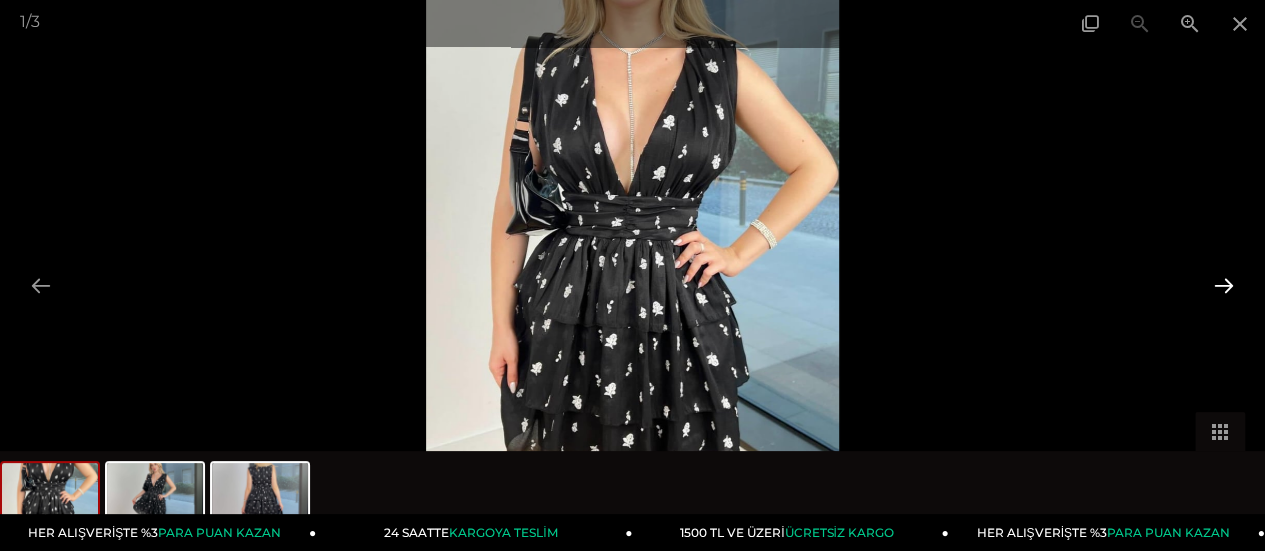 click at bounding box center [1224, 285] 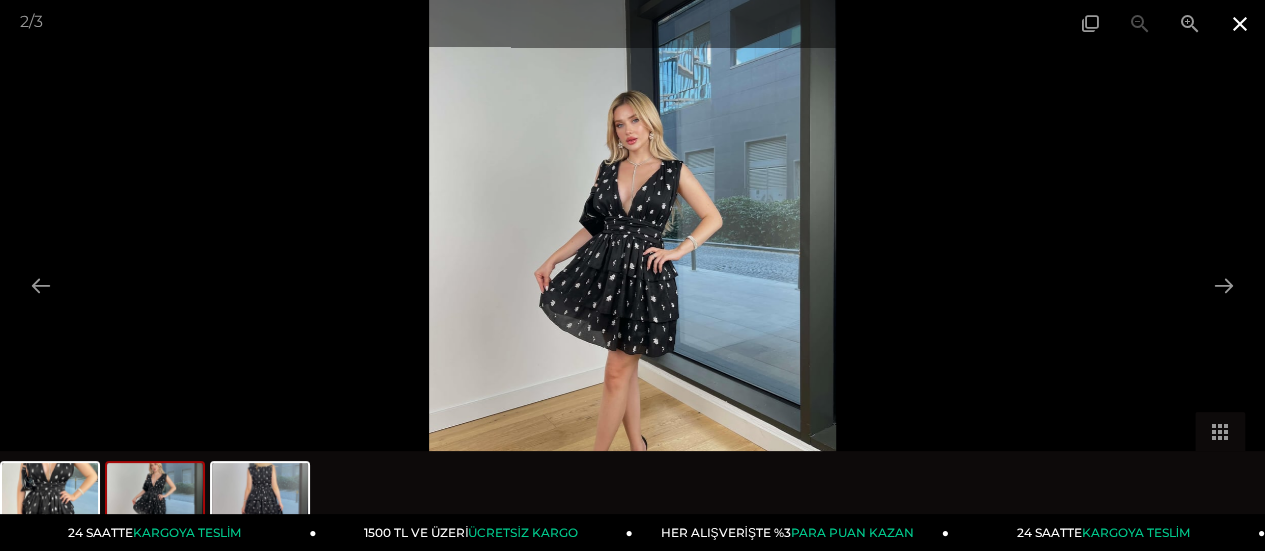 click at bounding box center (1240, 23) 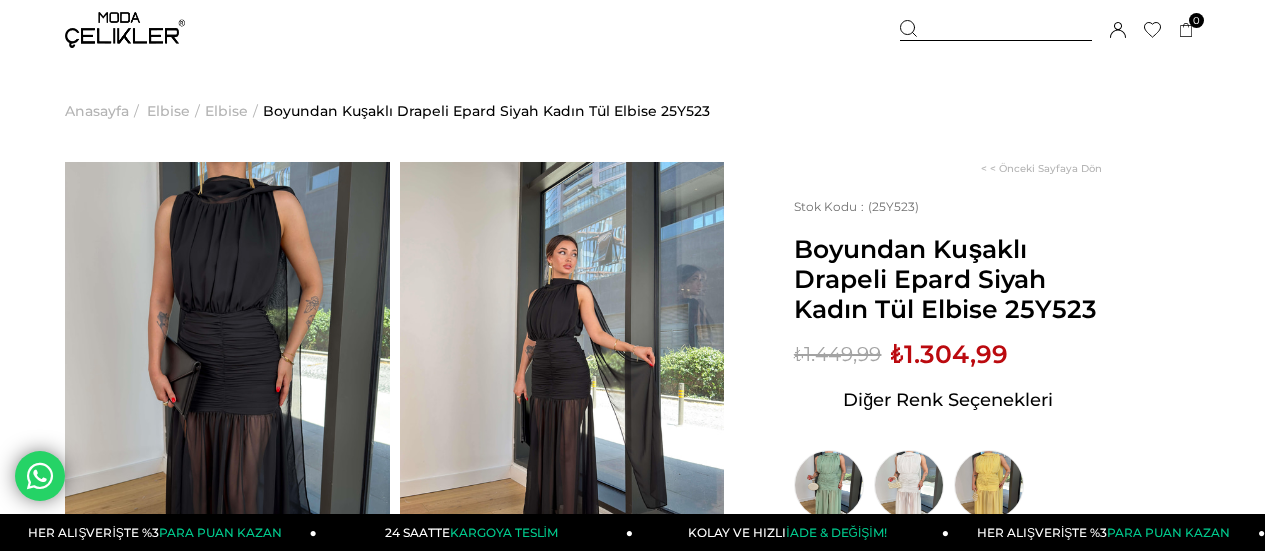 scroll, scrollTop: 166, scrollLeft: 0, axis: vertical 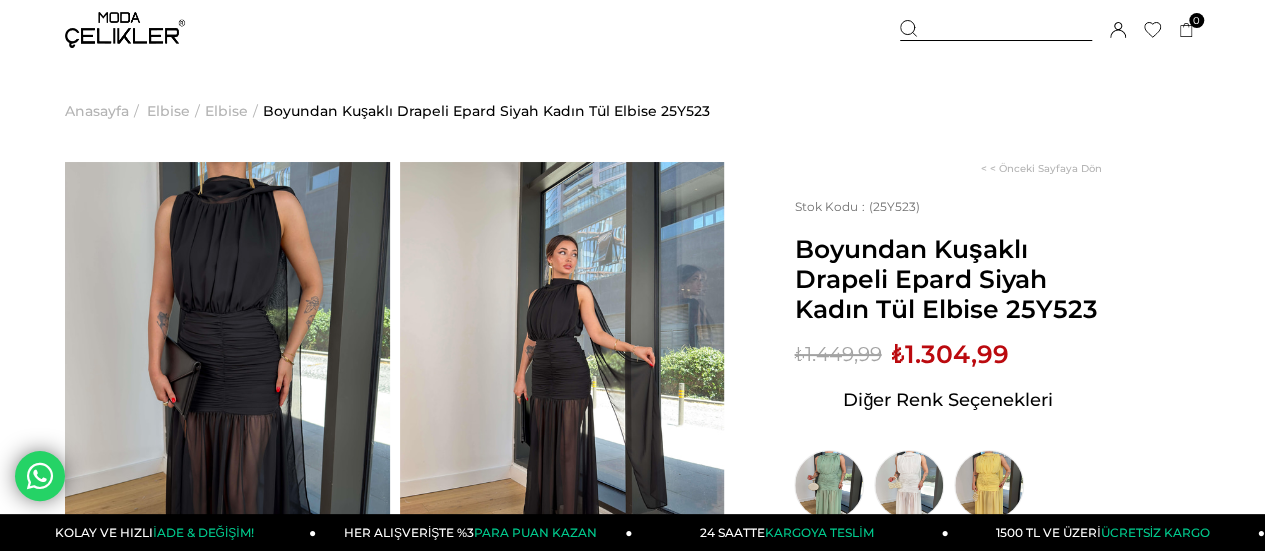 click at bounding box center (227, 378) 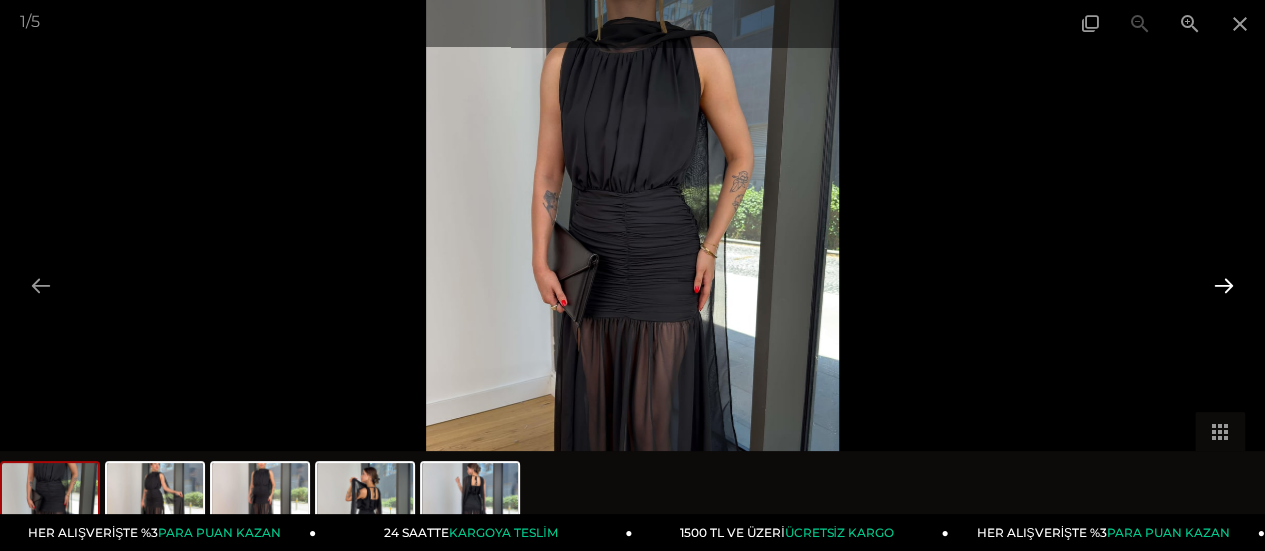 click at bounding box center [1224, 285] 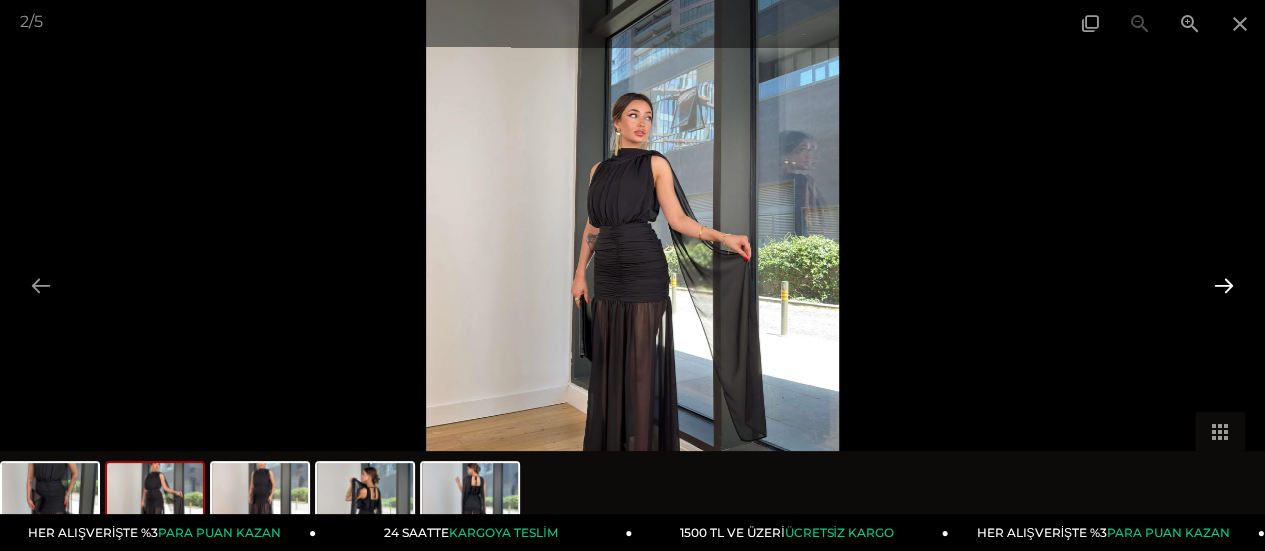 click at bounding box center (1224, 285) 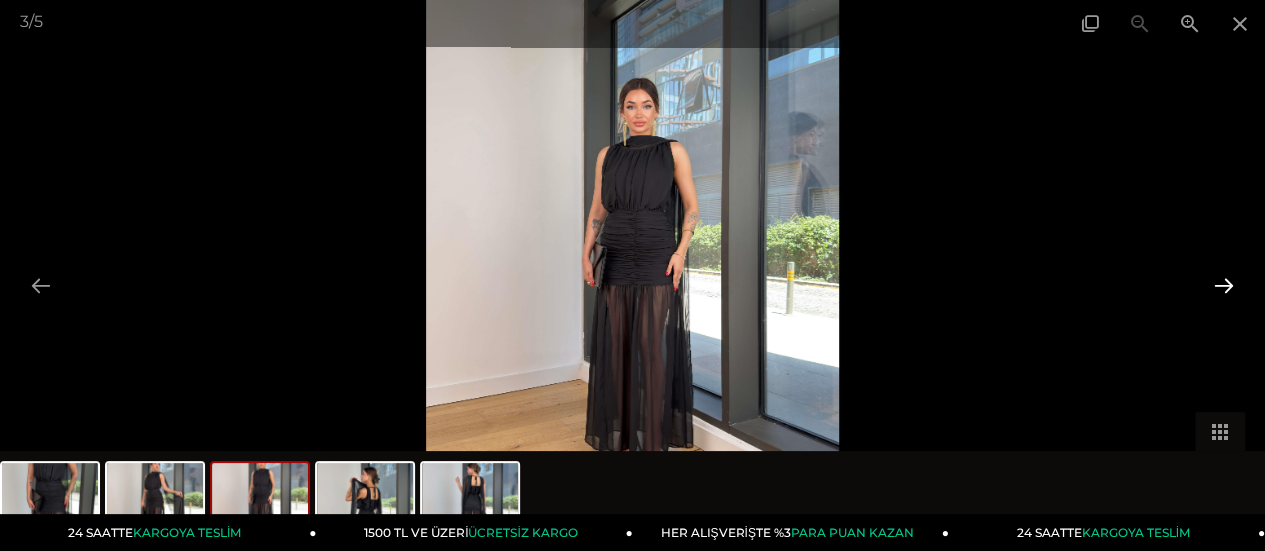 click at bounding box center (1224, 285) 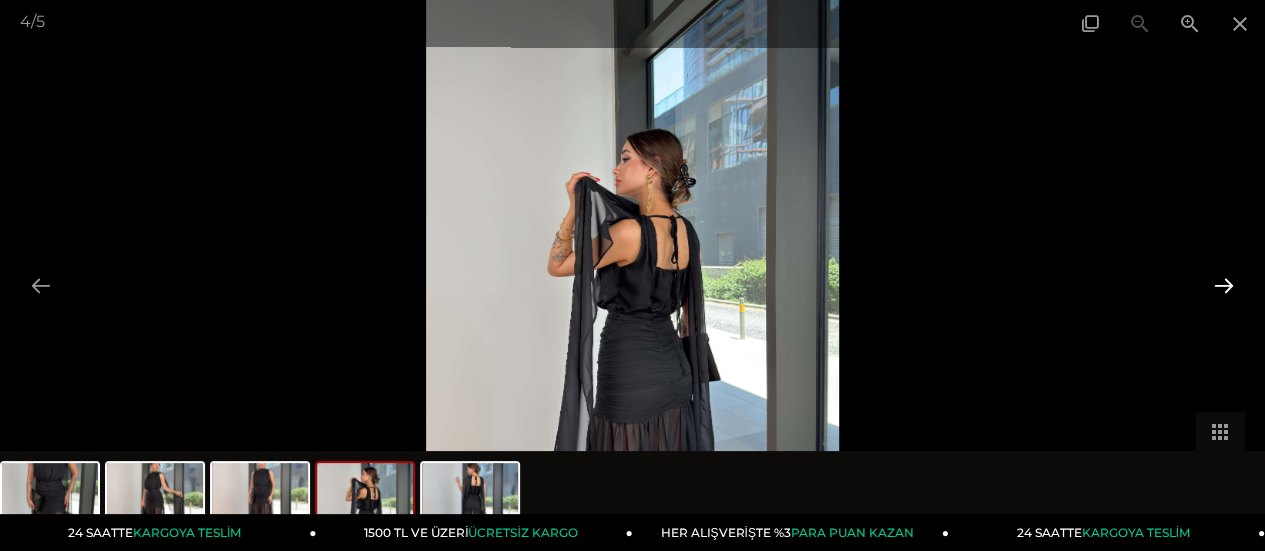 click at bounding box center (1224, 285) 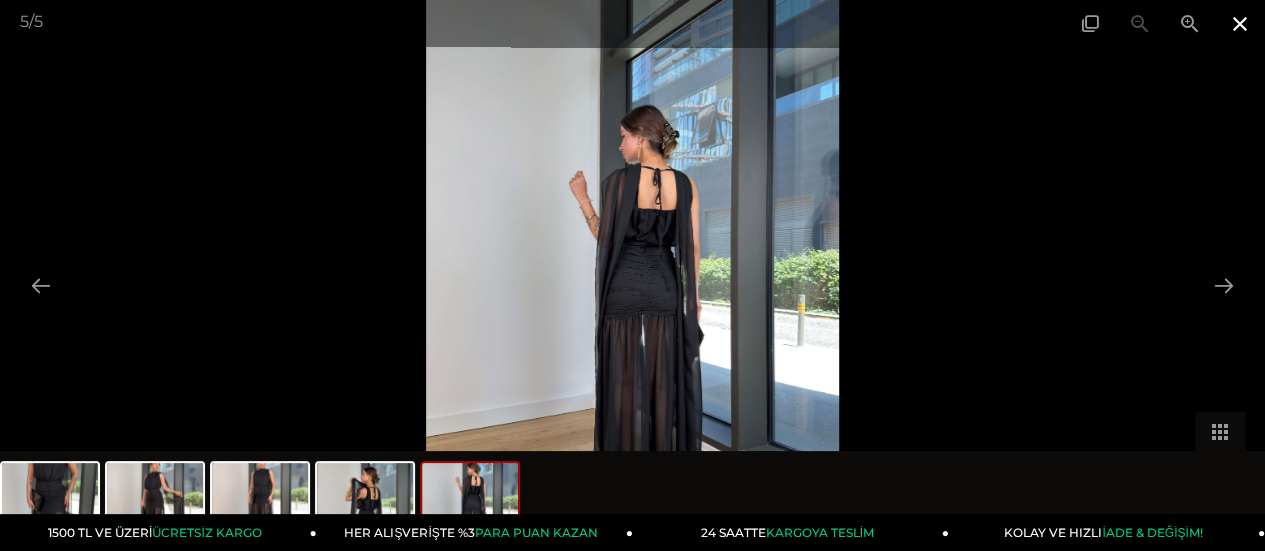 click at bounding box center (1240, 23) 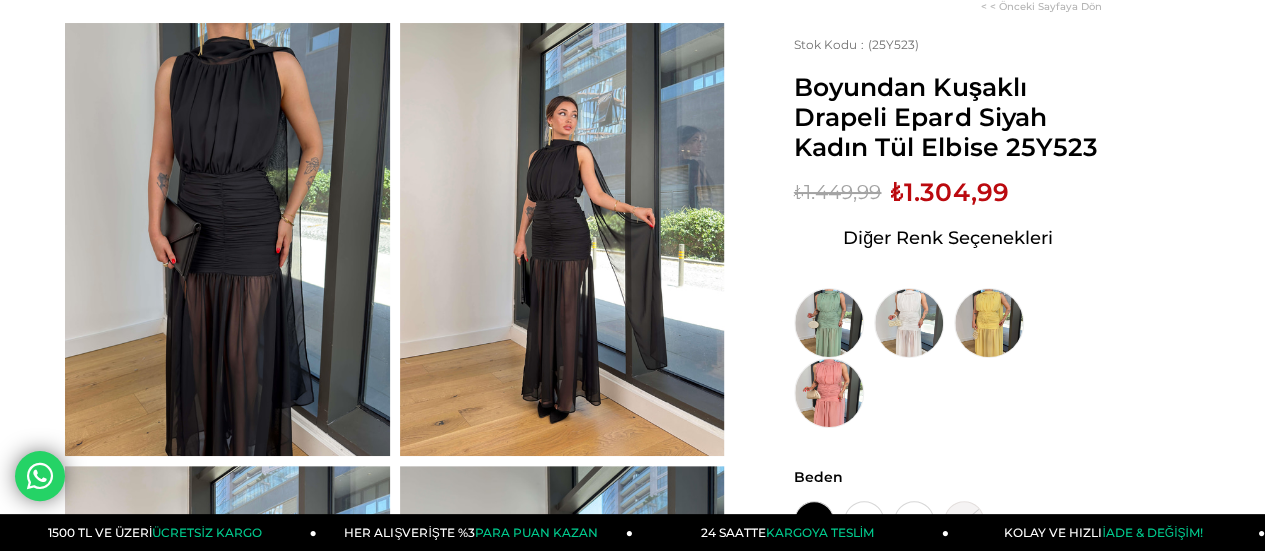 scroll, scrollTop: 166, scrollLeft: 0, axis: vertical 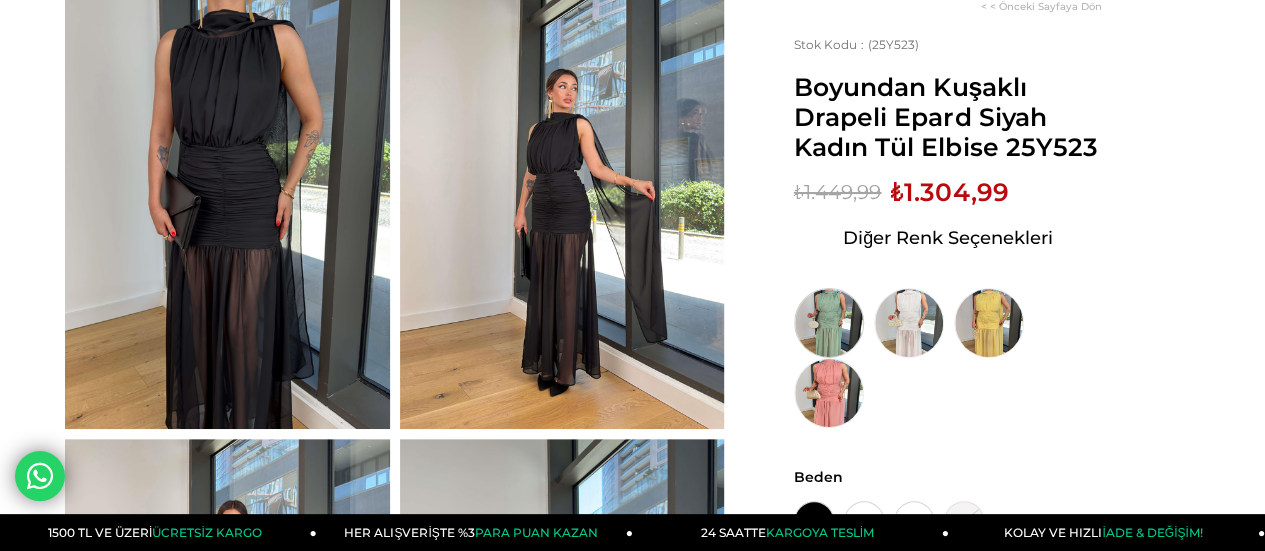 click at bounding box center [829, 323] 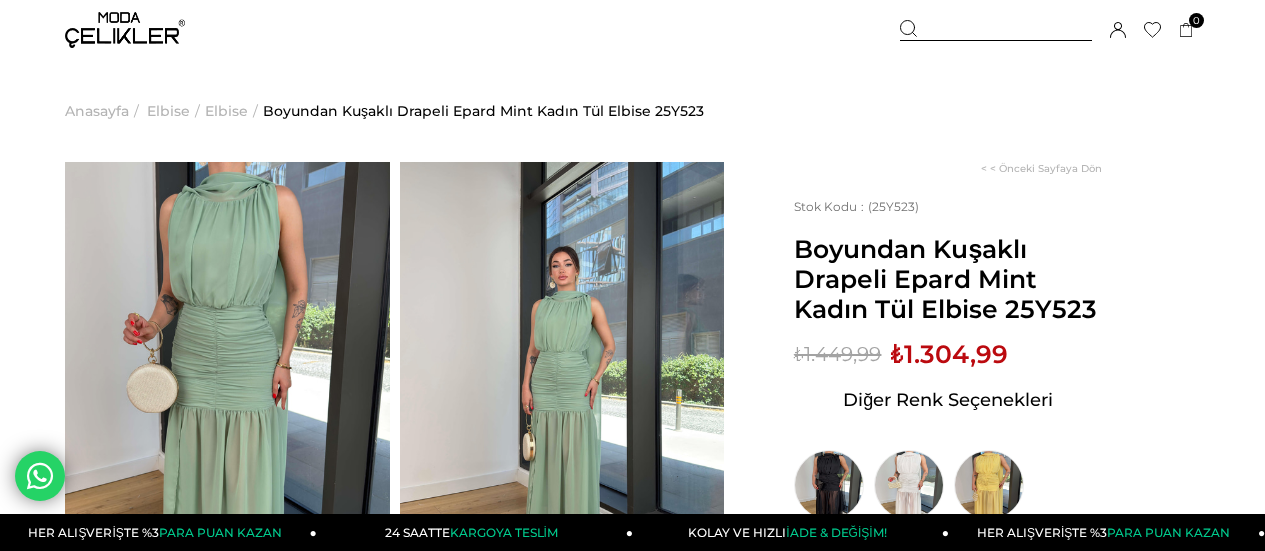 scroll, scrollTop: 0, scrollLeft: 0, axis: both 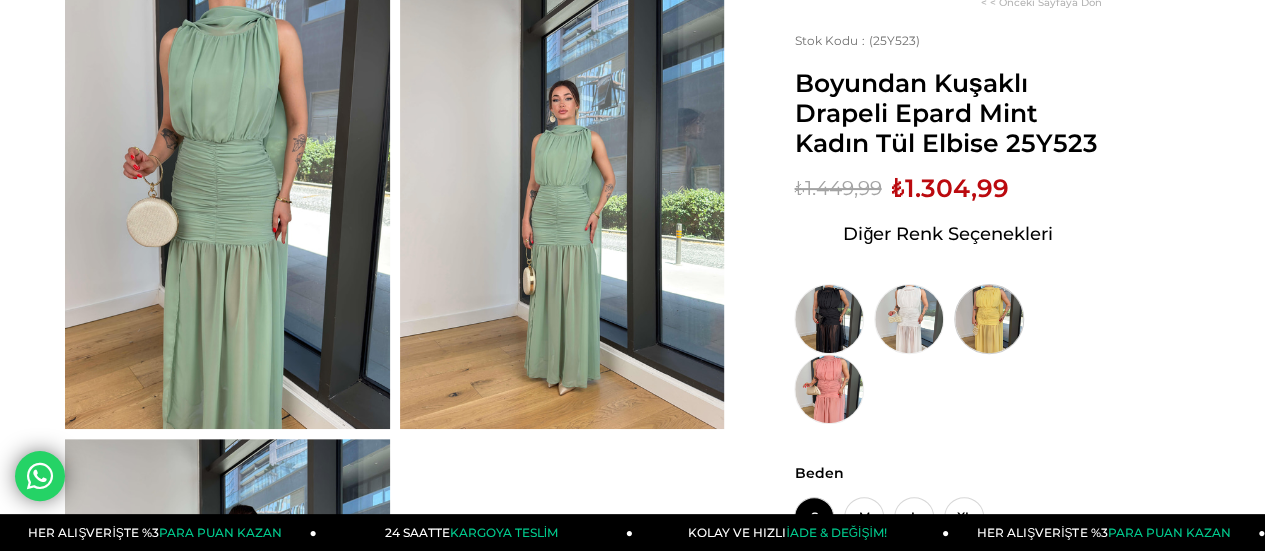 click at bounding box center (989, 319) 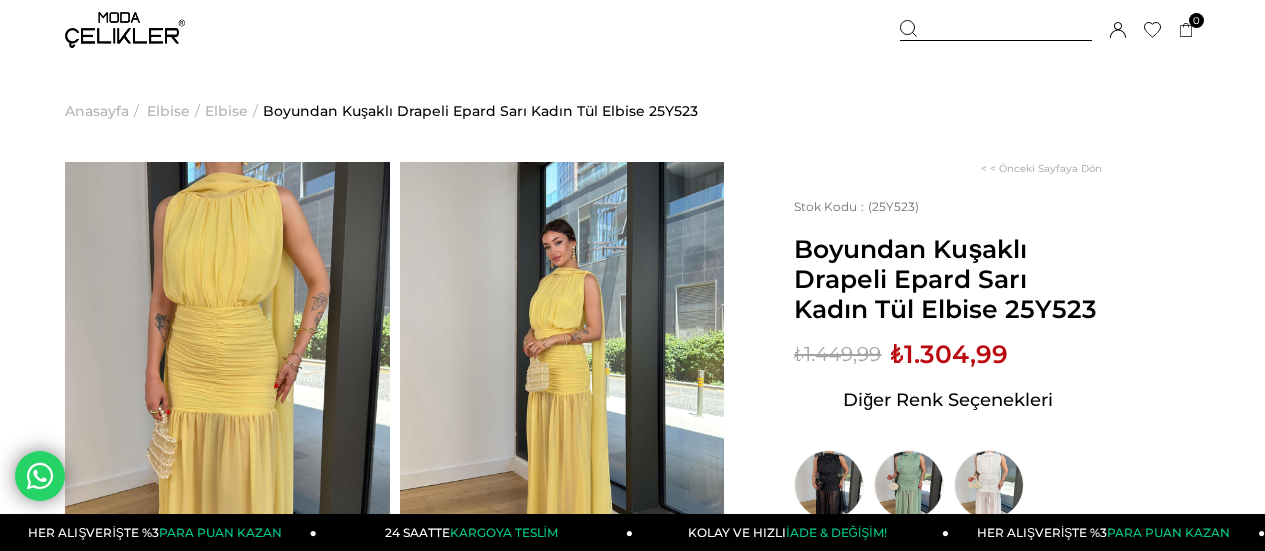 scroll, scrollTop: 0, scrollLeft: 0, axis: both 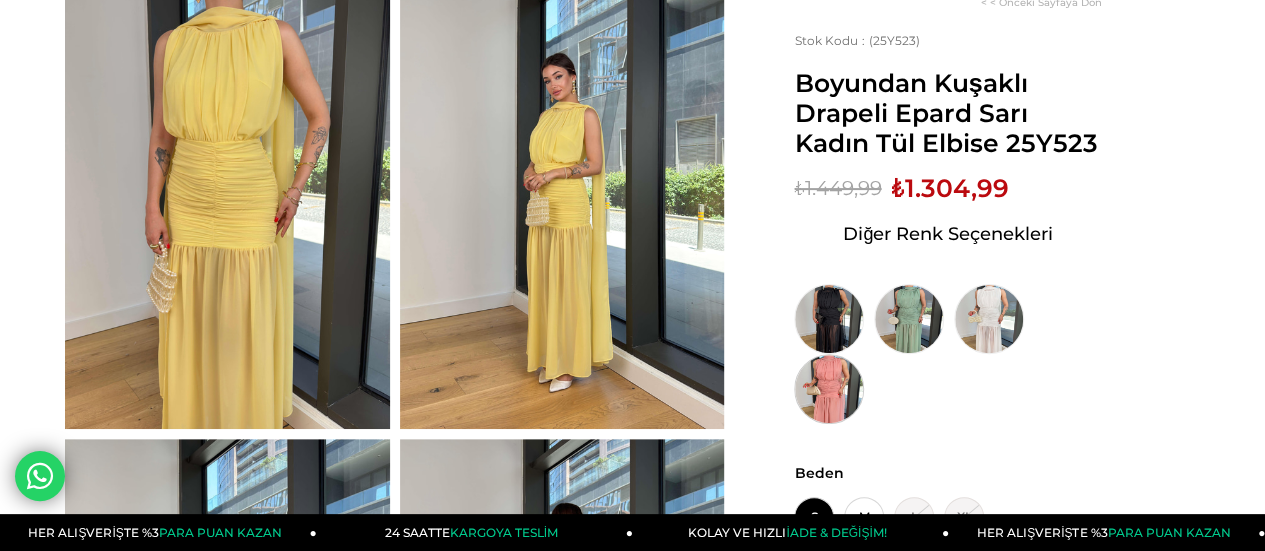 click at bounding box center (829, 389) 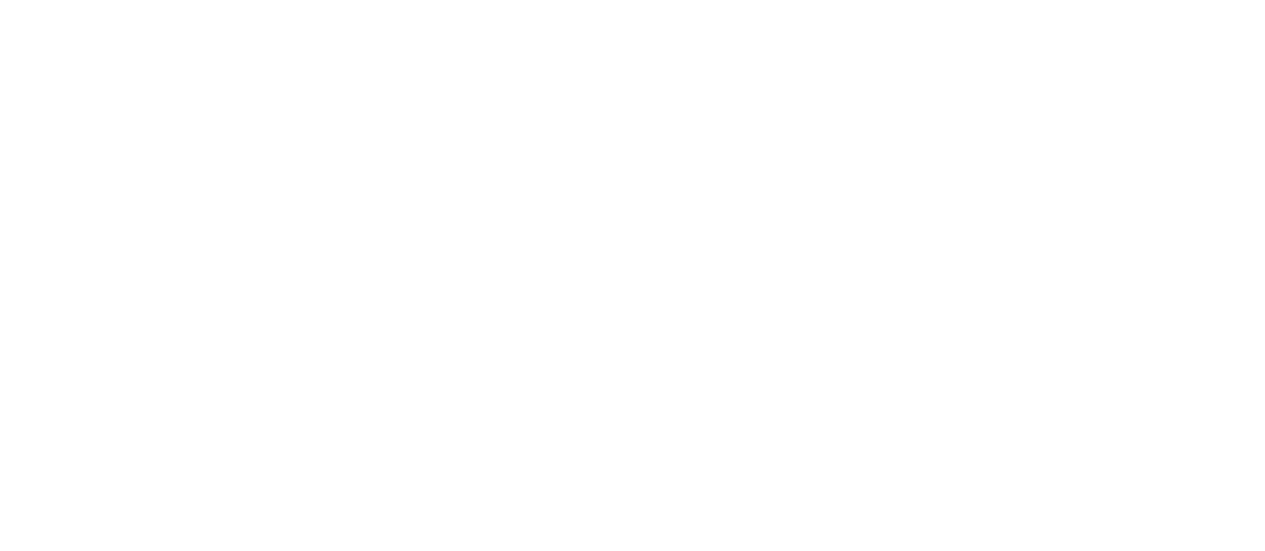 scroll, scrollTop: 0, scrollLeft: 0, axis: both 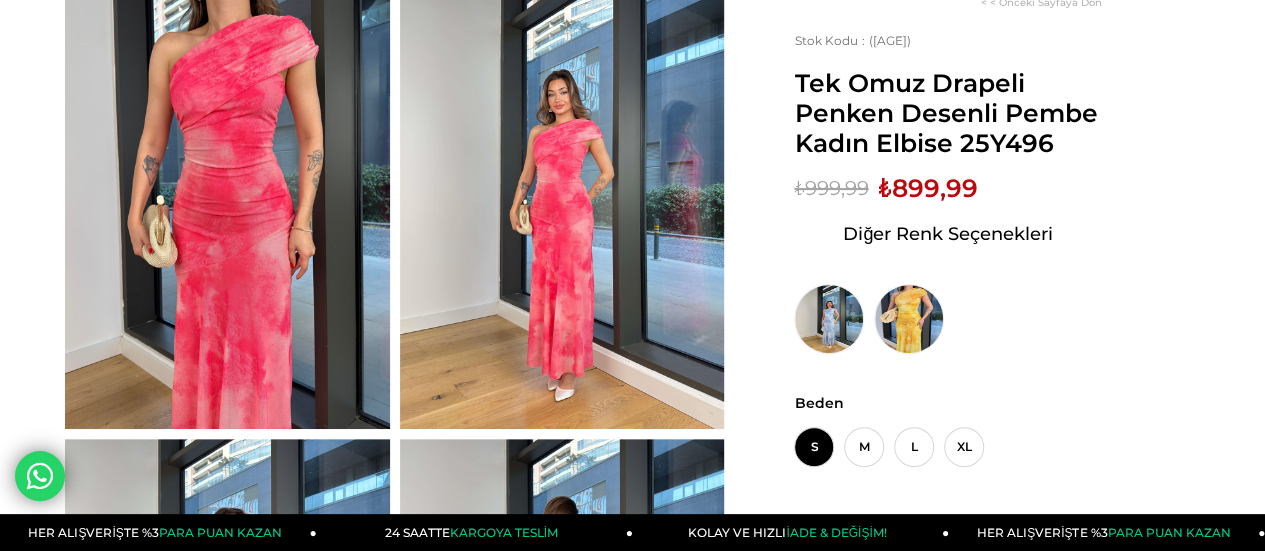 click at bounding box center [227, 212] 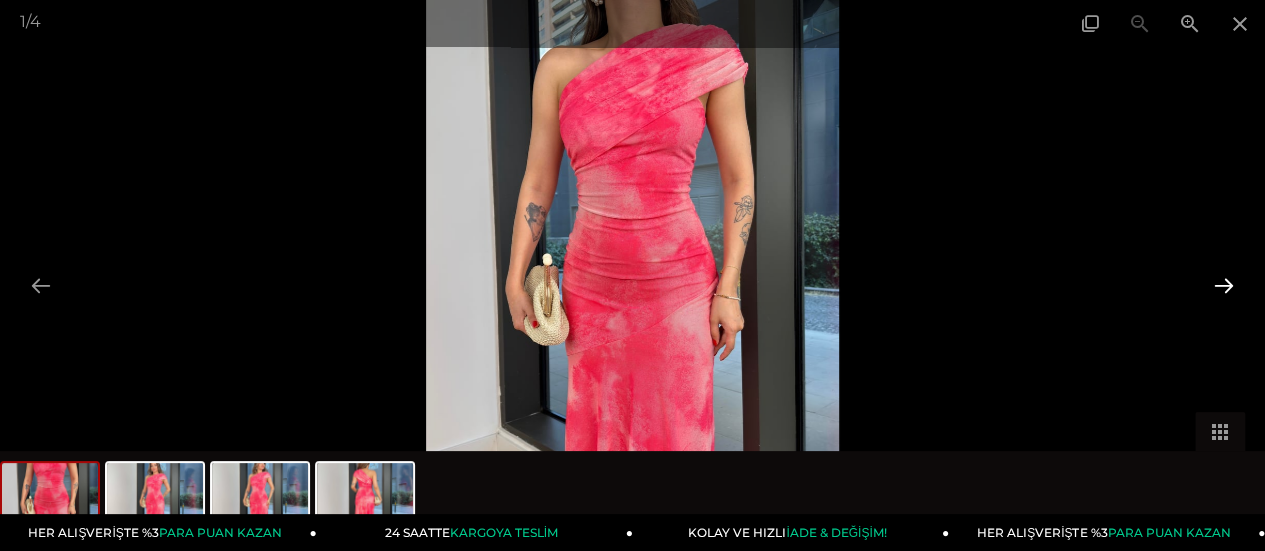 click at bounding box center (1224, 285) 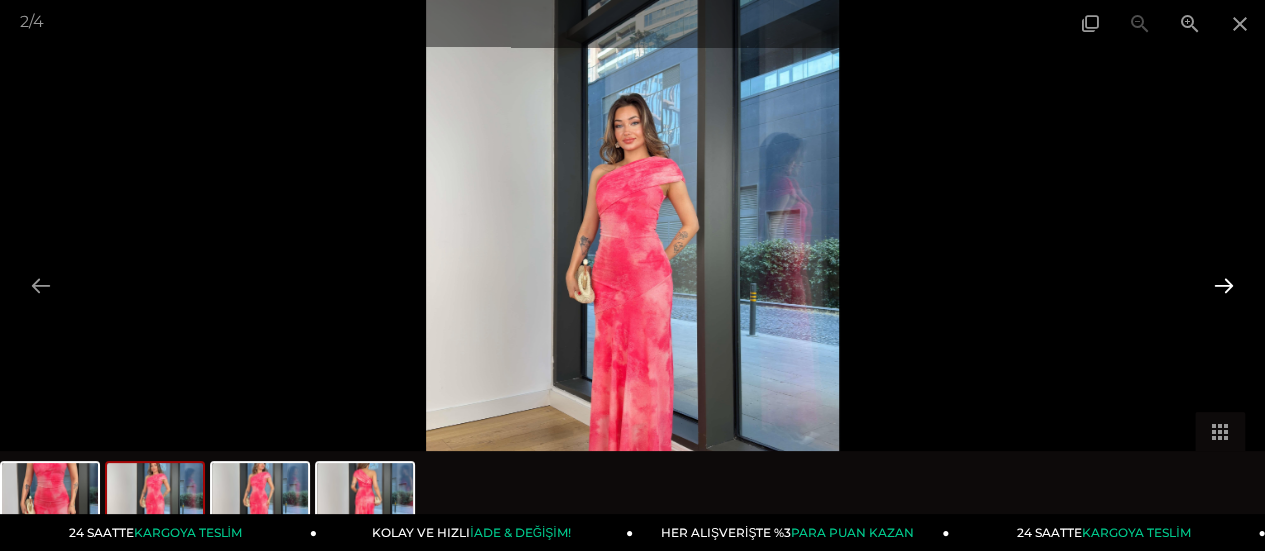 click at bounding box center [1224, 285] 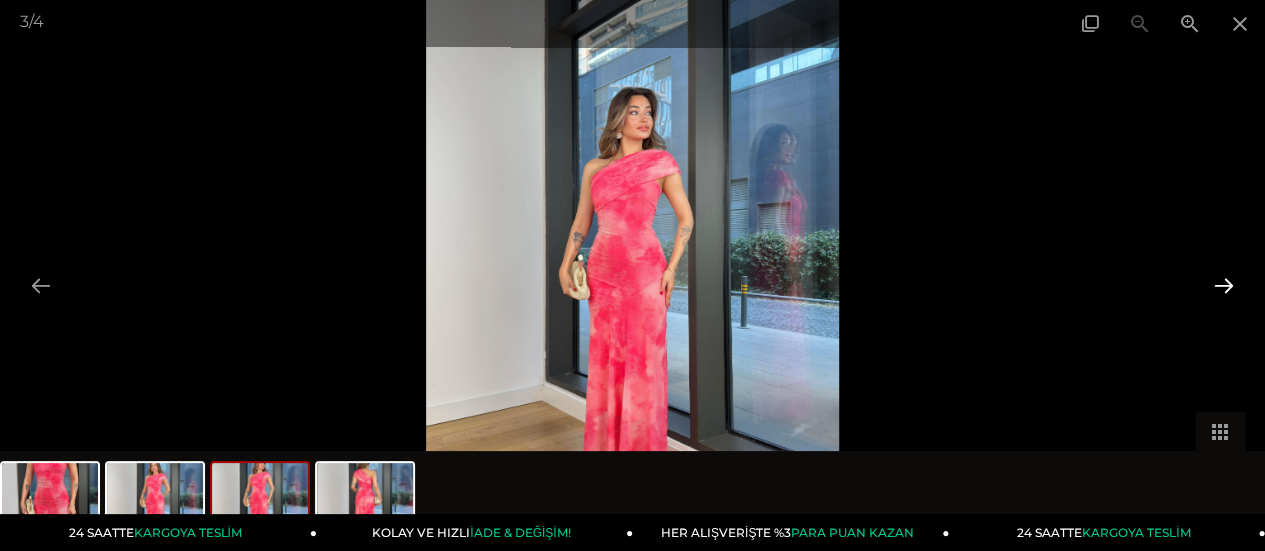 click at bounding box center (1224, 285) 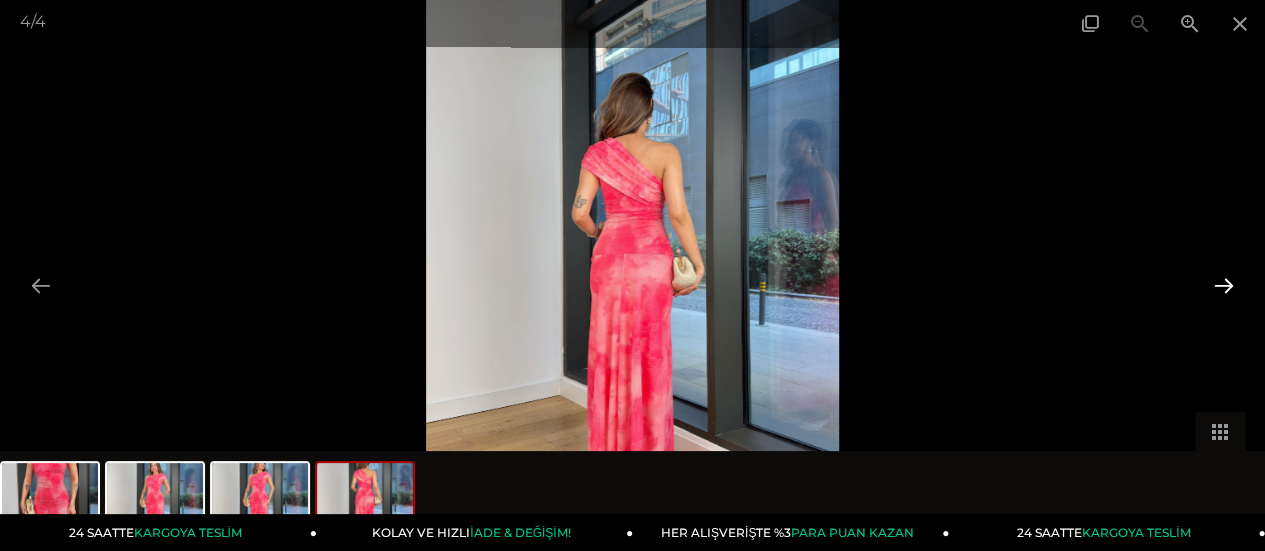 click at bounding box center [1224, 285] 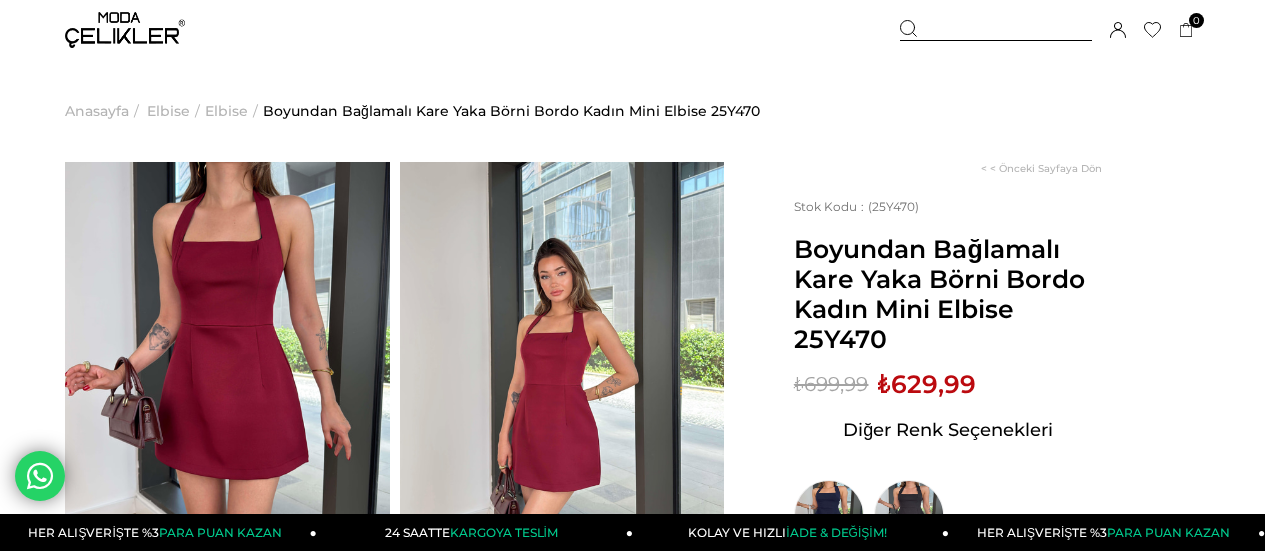 scroll, scrollTop: 0, scrollLeft: 0, axis: both 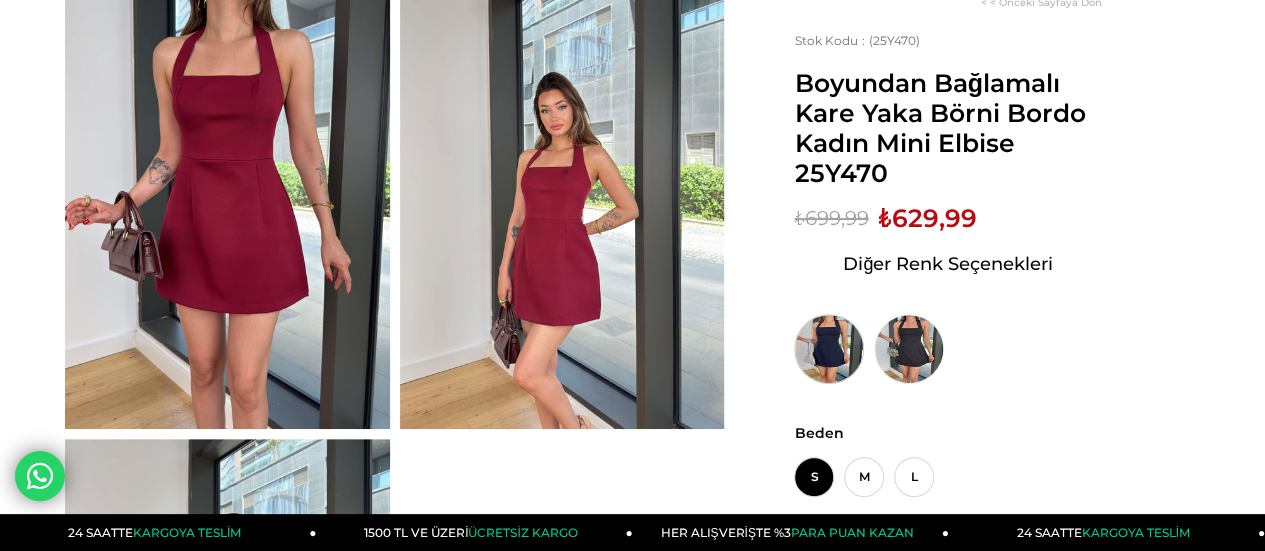 click at bounding box center (829, 349) 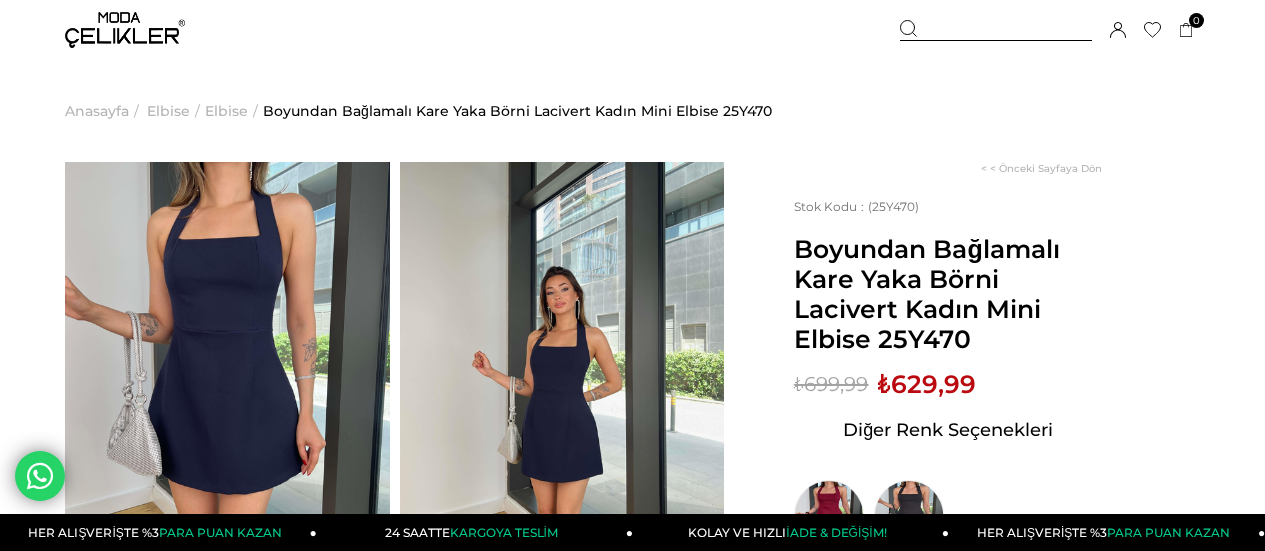 scroll, scrollTop: 0, scrollLeft: 0, axis: both 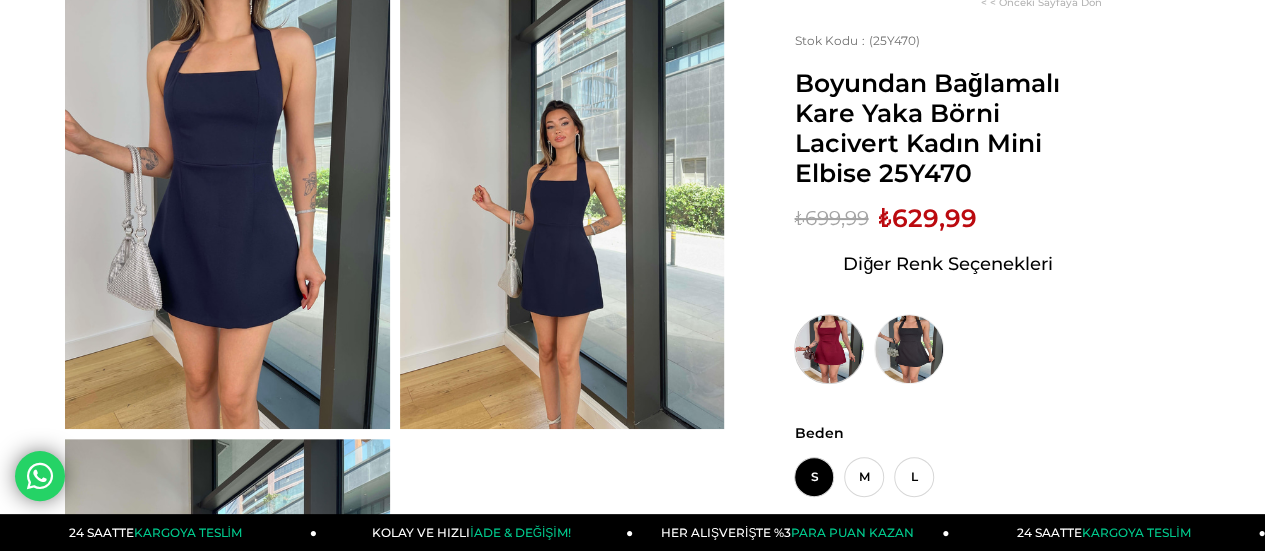 click at bounding box center (829, 349) 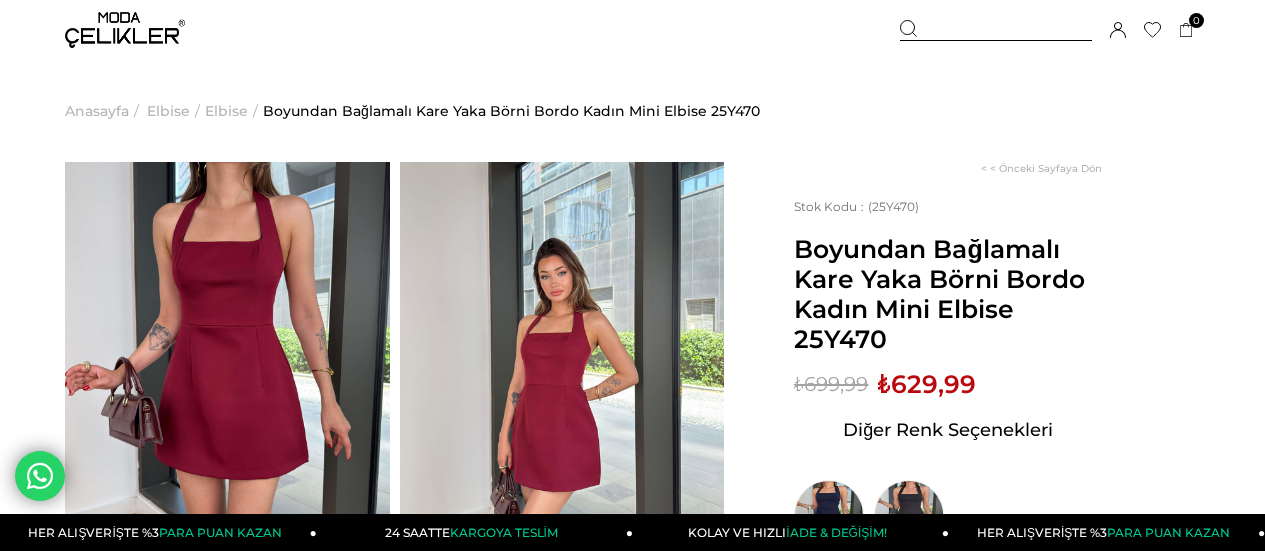 scroll, scrollTop: 0, scrollLeft: 0, axis: both 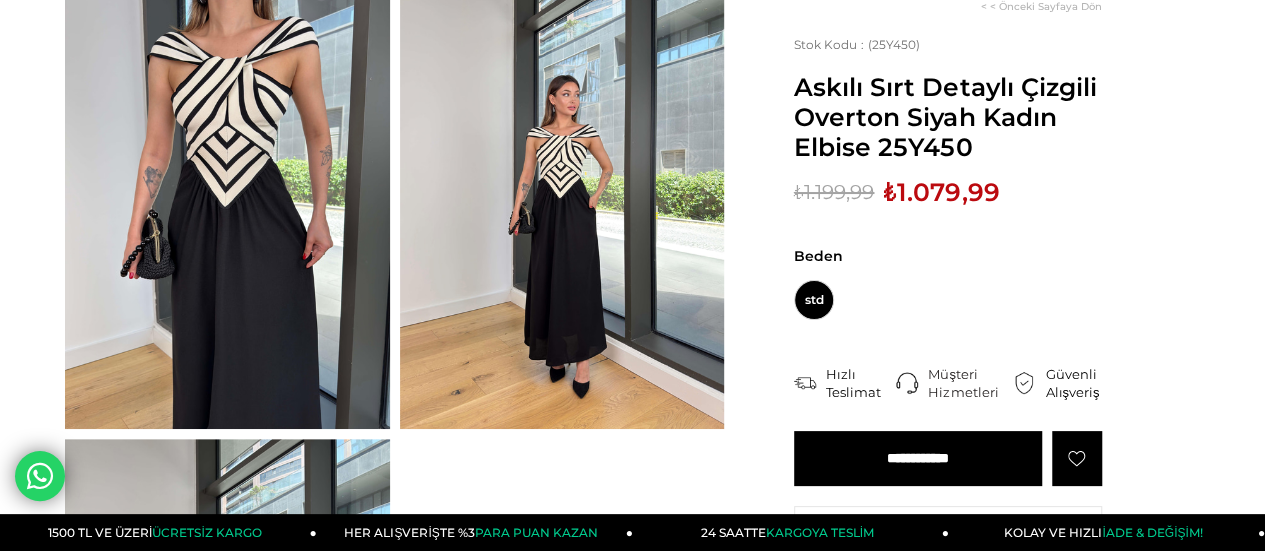 click at bounding box center (227, 212) 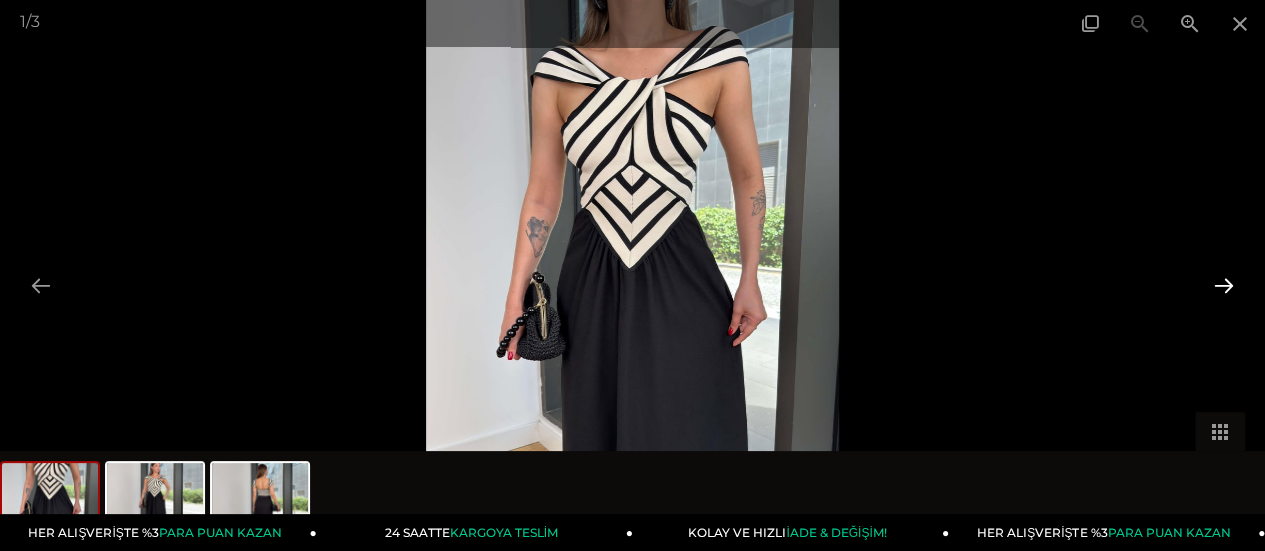 click at bounding box center (1224, 285) 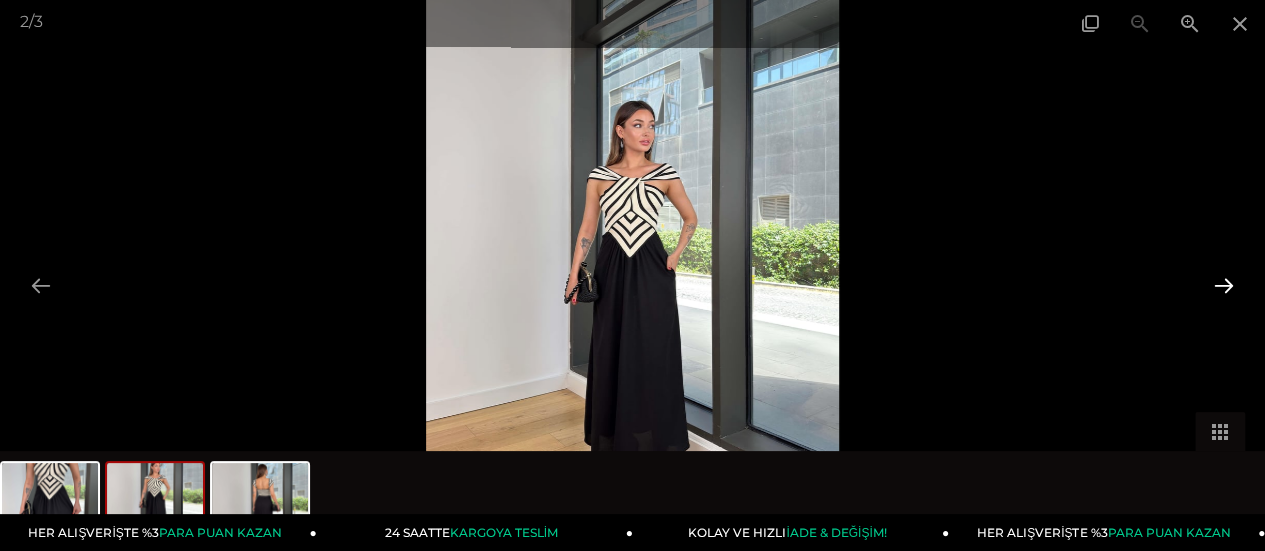 click at bounding box center (1224, 285) 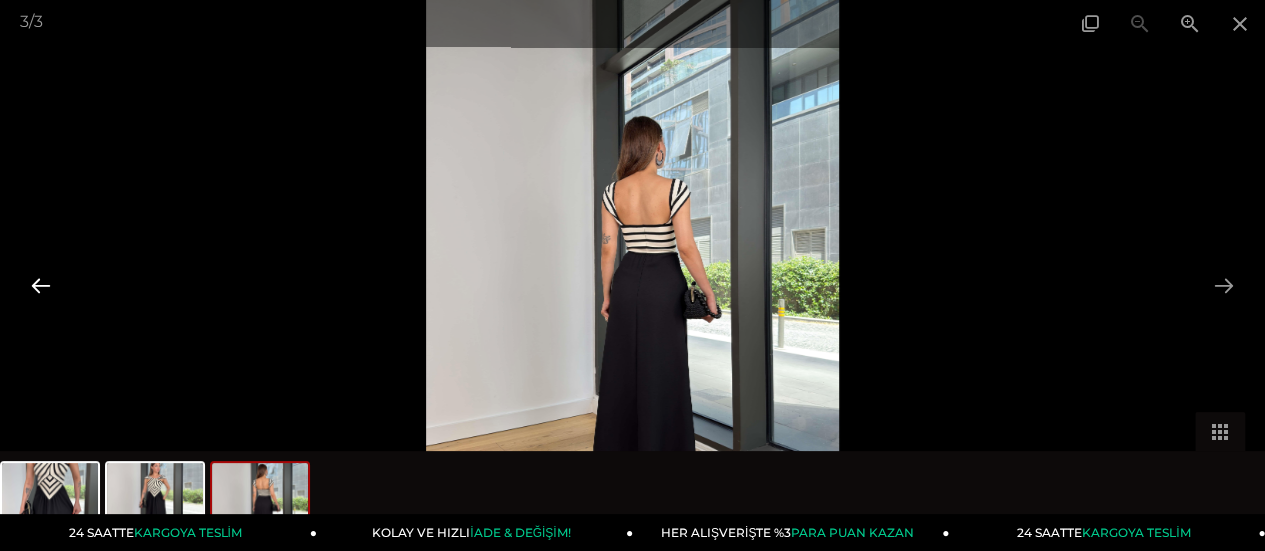 click at bounding box center [41, 285] 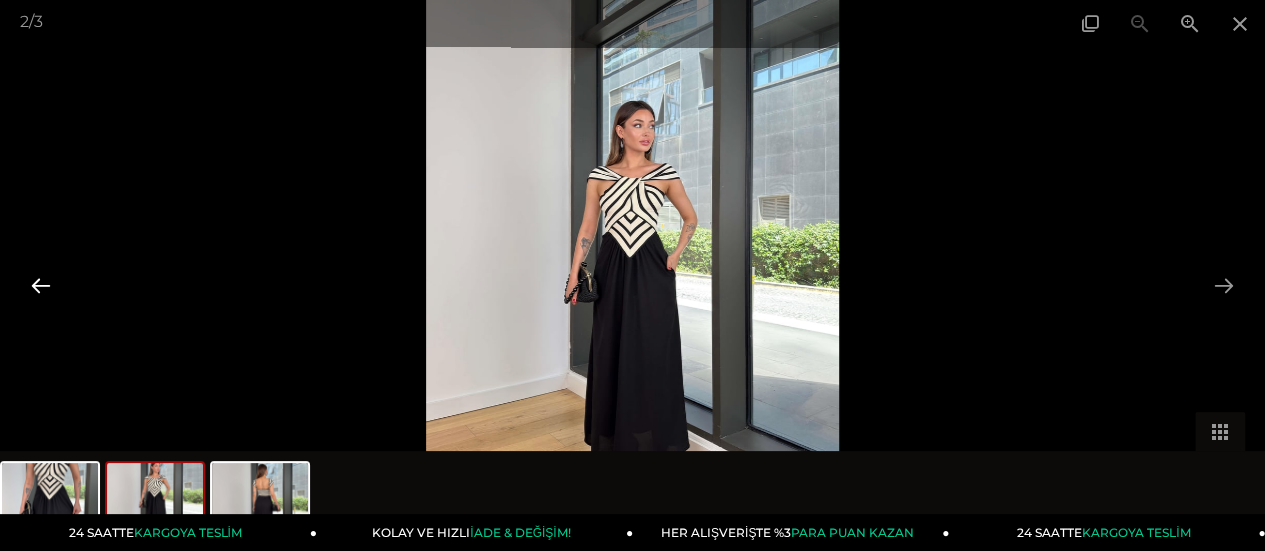 click at bounding box center [41, 285] 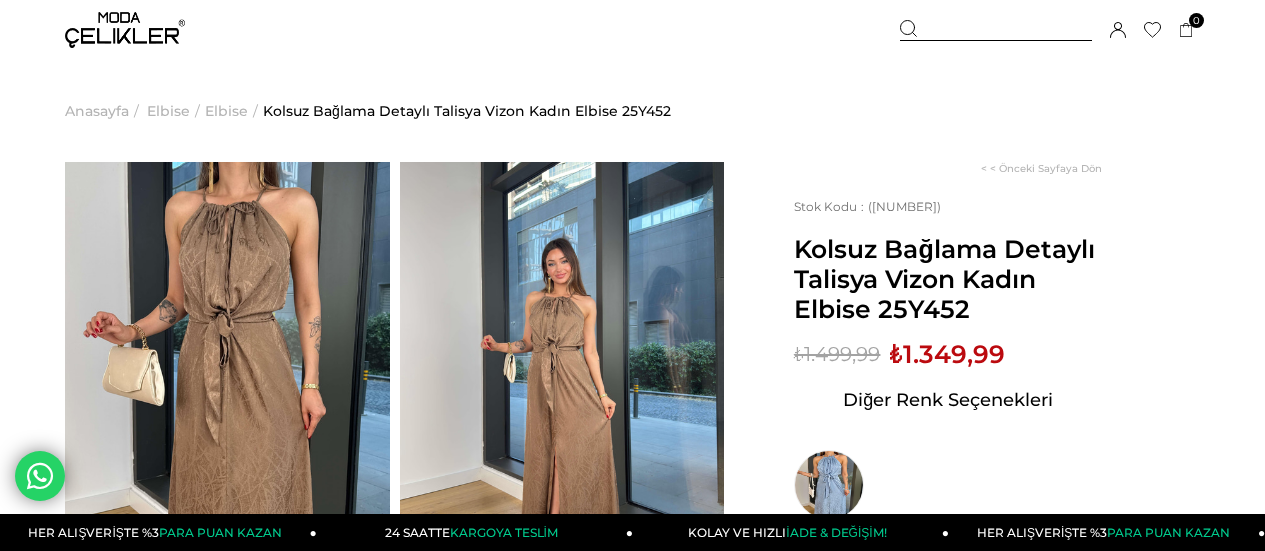 scroll, scrollTop: 0, scrollLeft: 0, axis: both 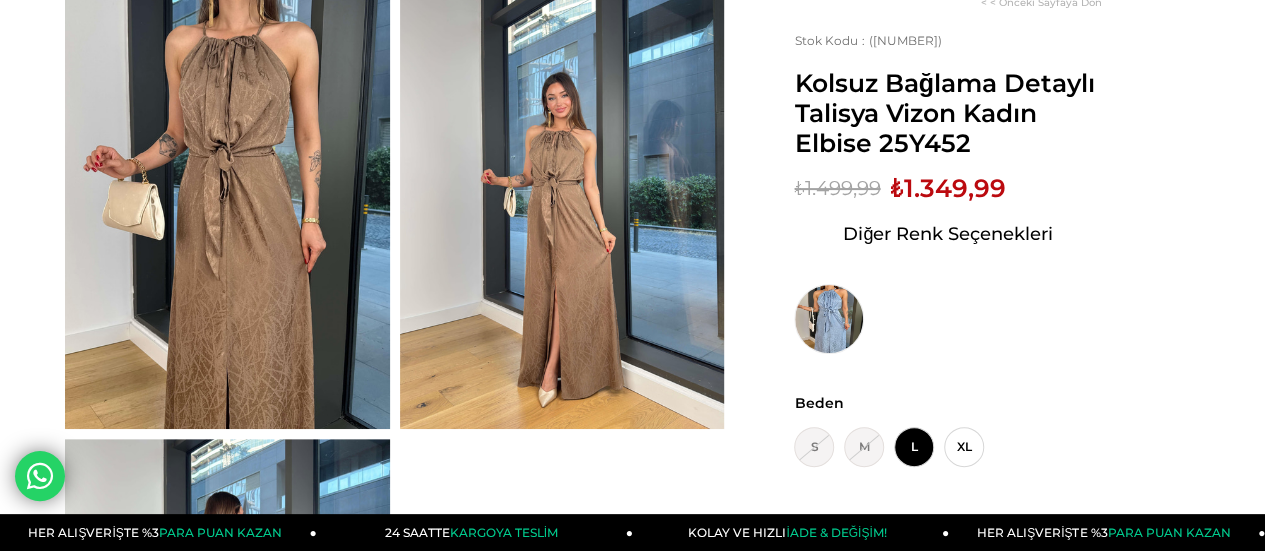 click at bounding box center [227, 212] 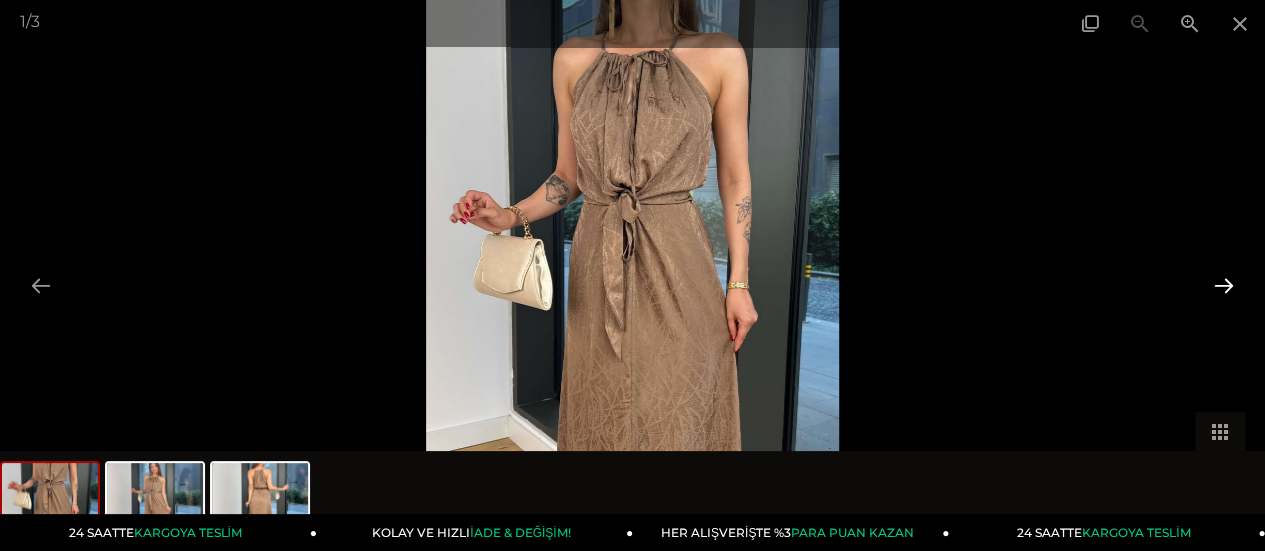 click at bounding box center (1224, 285) 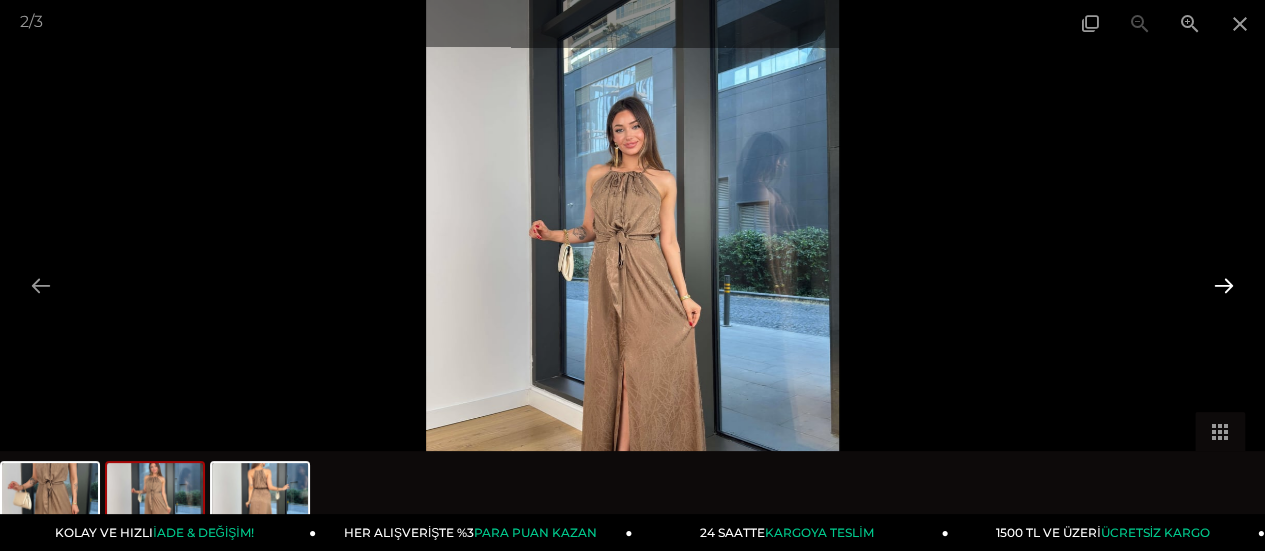 click at bounding box center (1224, 285) 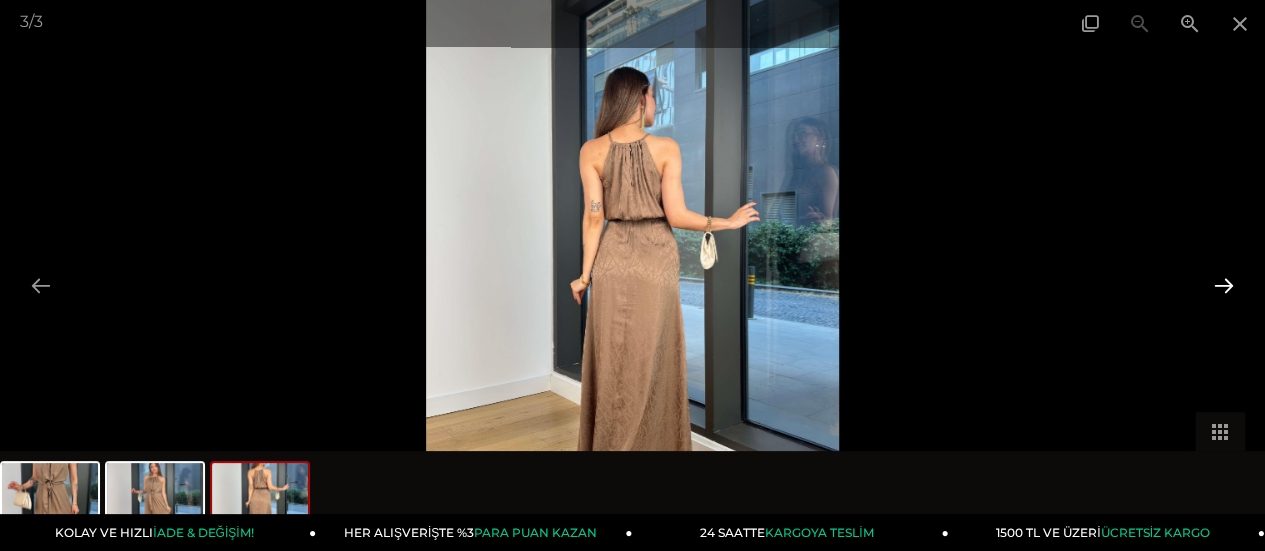 click at bounding box center (1224, 285) 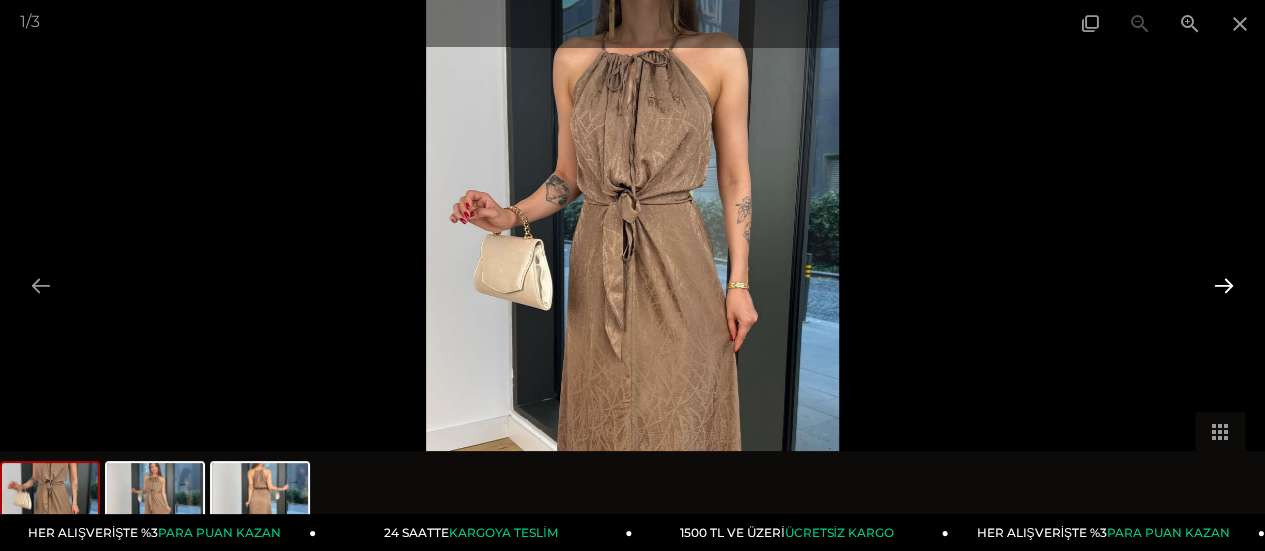 click at bounding box center (1224, 285) 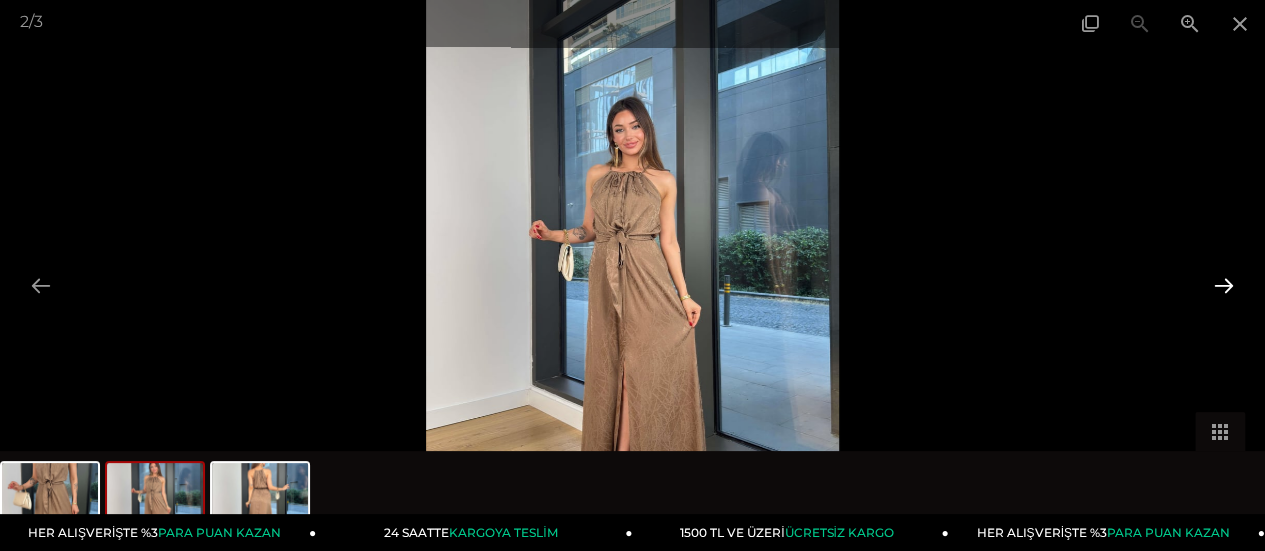 click at bounding box center [1224, 285] 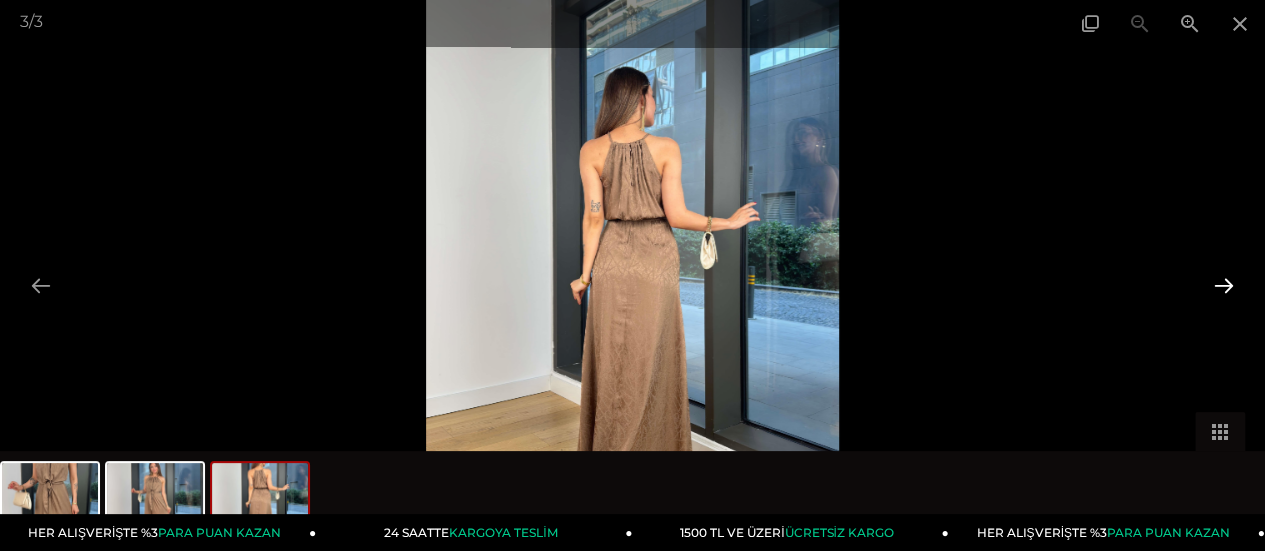 click at bounding box center [1224, 285] 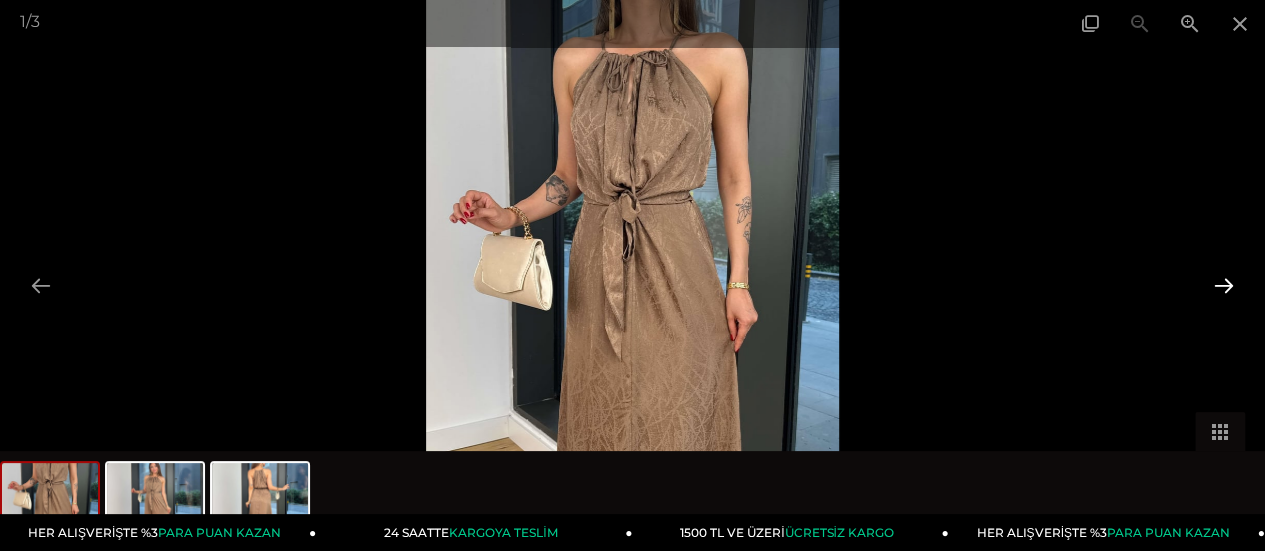 click at bounding box center (1224, 285) 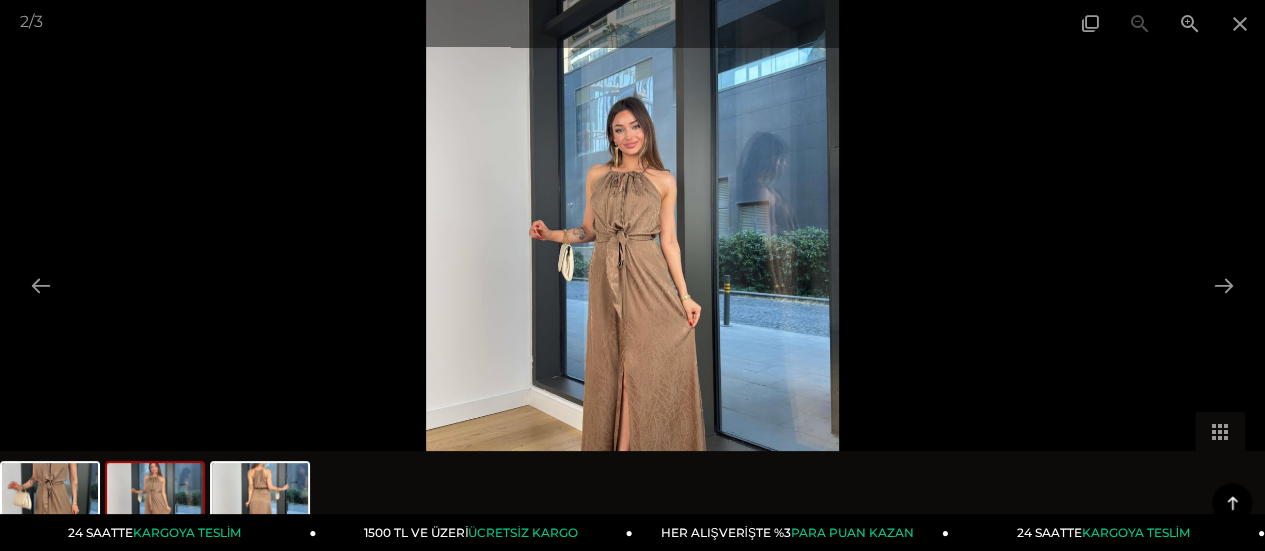 scroll, scrollTop: 666, scrollLeft: 0, axis: vertical 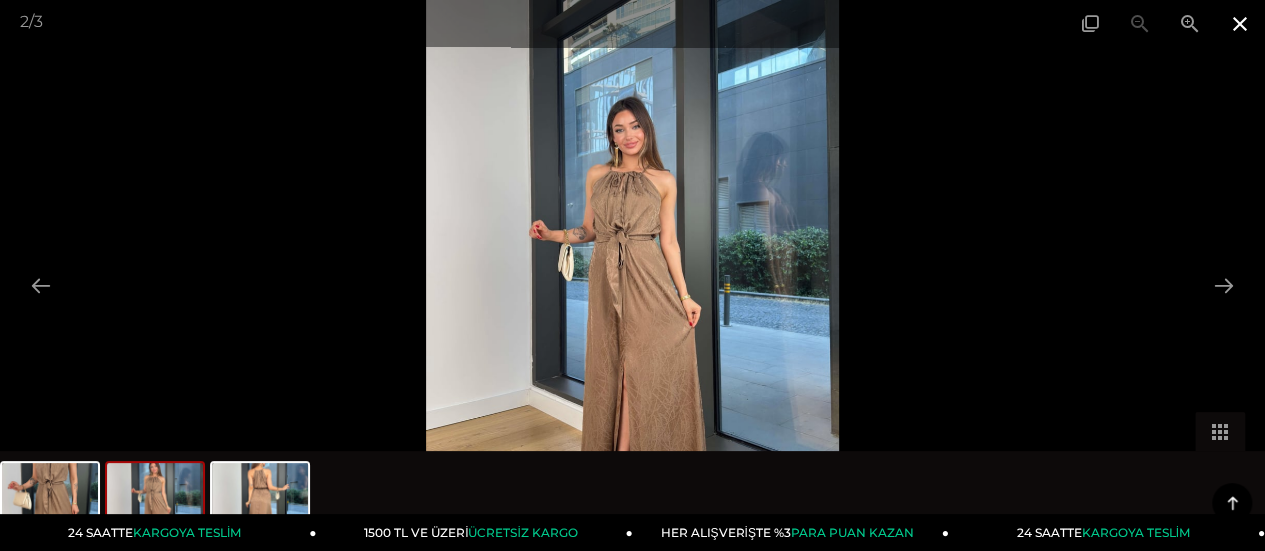 click at bounding box center [1240, 23] 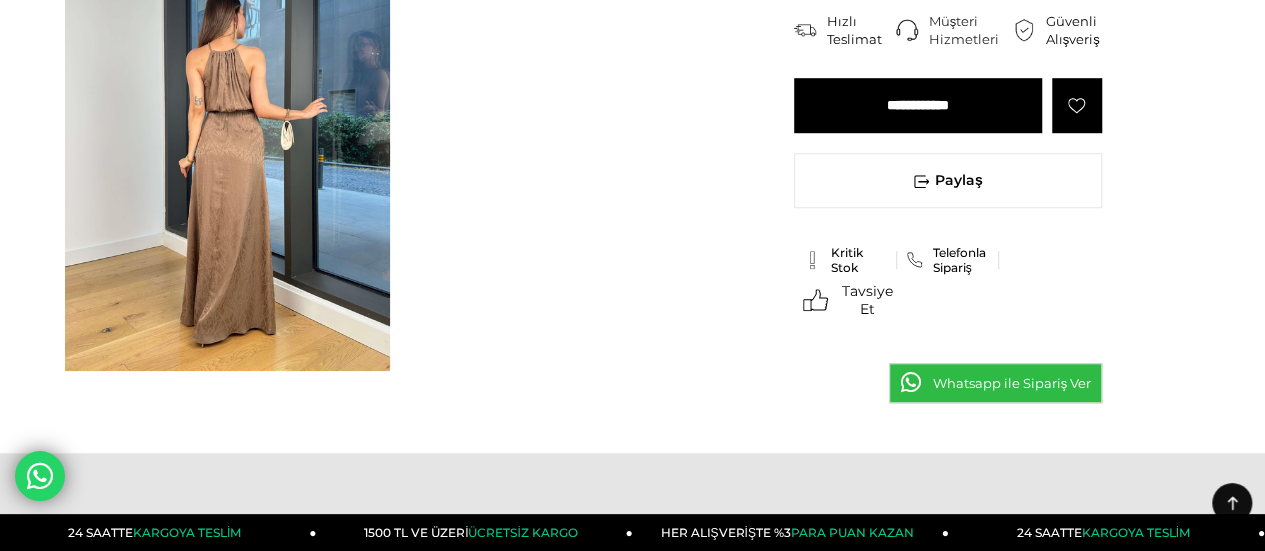 scroll, scrollTop: 166, scrollLeft: 0, axis: vertical 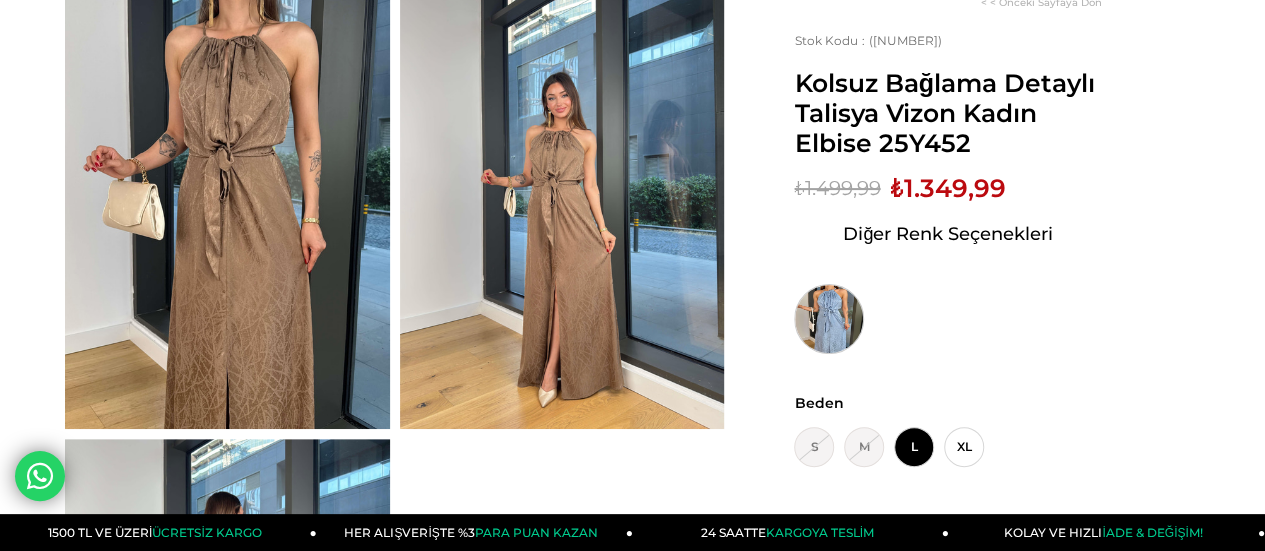 click at bounding box center [829, 319] 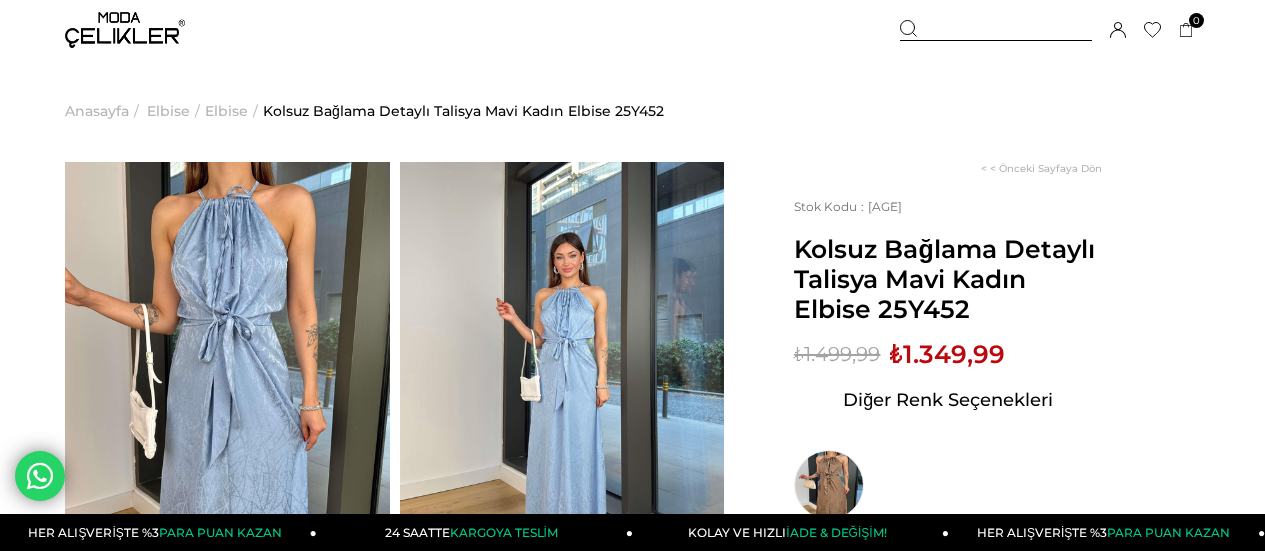 scroll, scrollTop: 0, scrollLeft: 0, axis: both 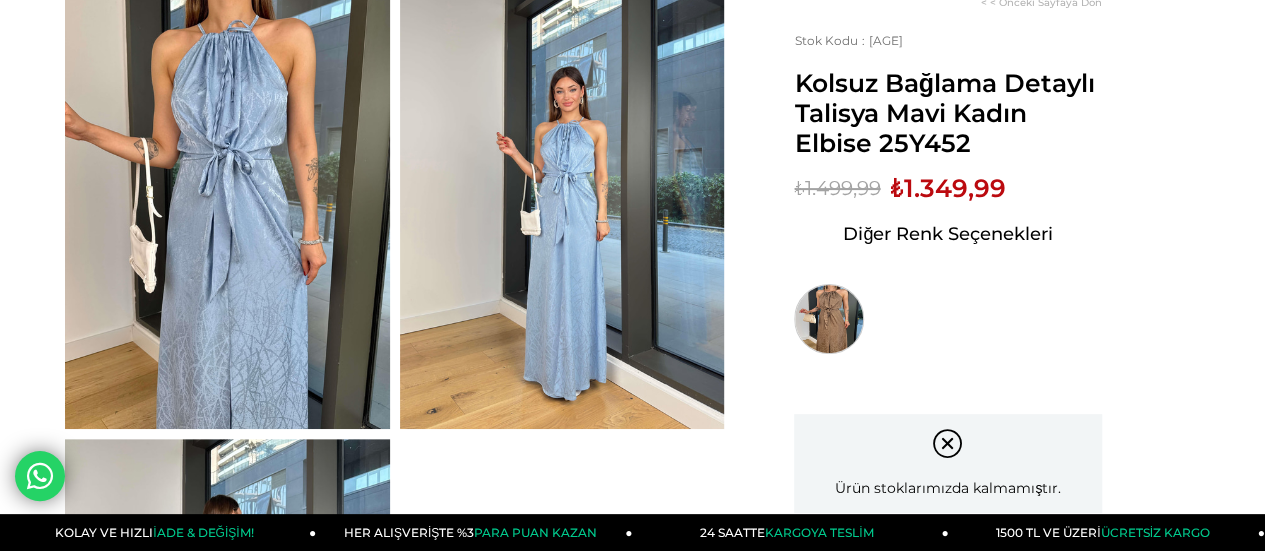 click at bounding box center [829, 319] 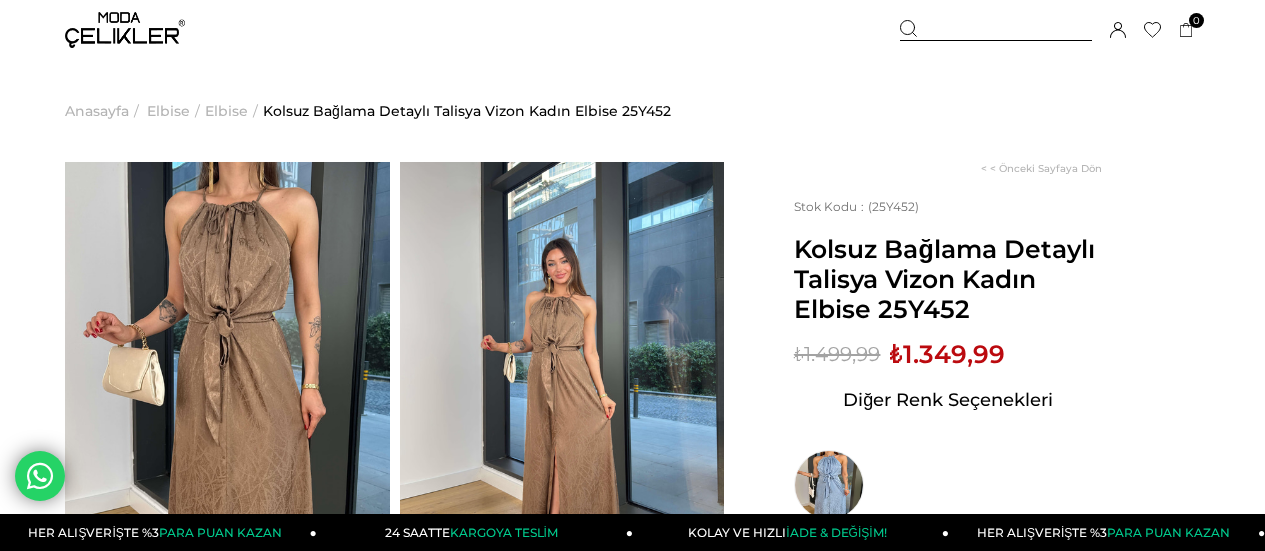 scroll, scrollTop: 0, scrollLeft: 0, axis: both 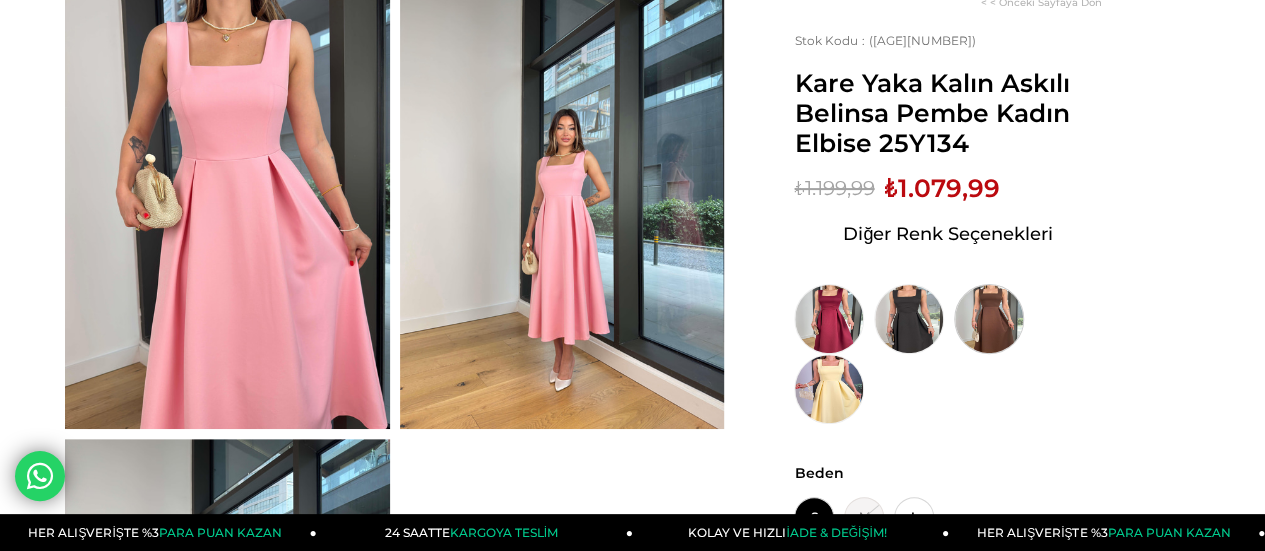 click at bounding box center (989, 319) 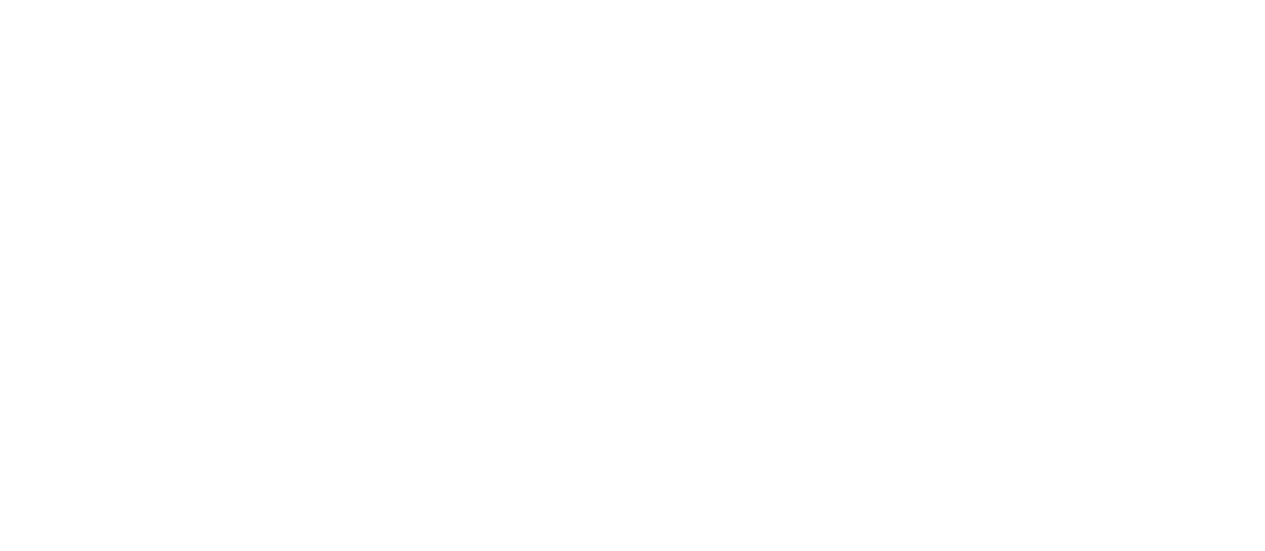 scroll, scrollTop: 0, scrollLeft: 0, axis: both 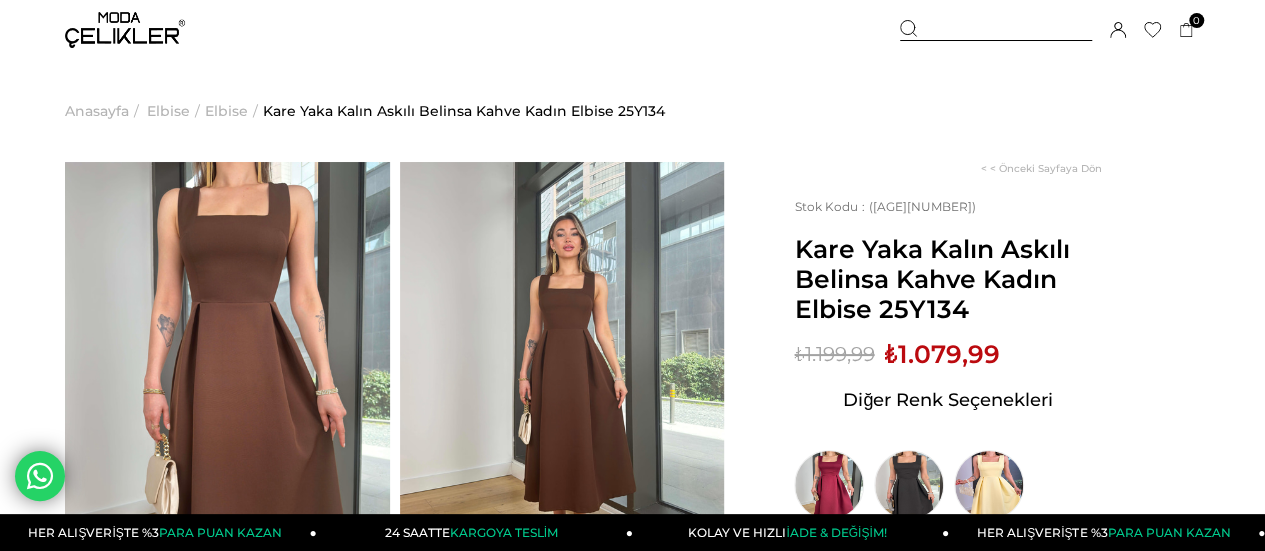 click at bounding box center (227, 378) 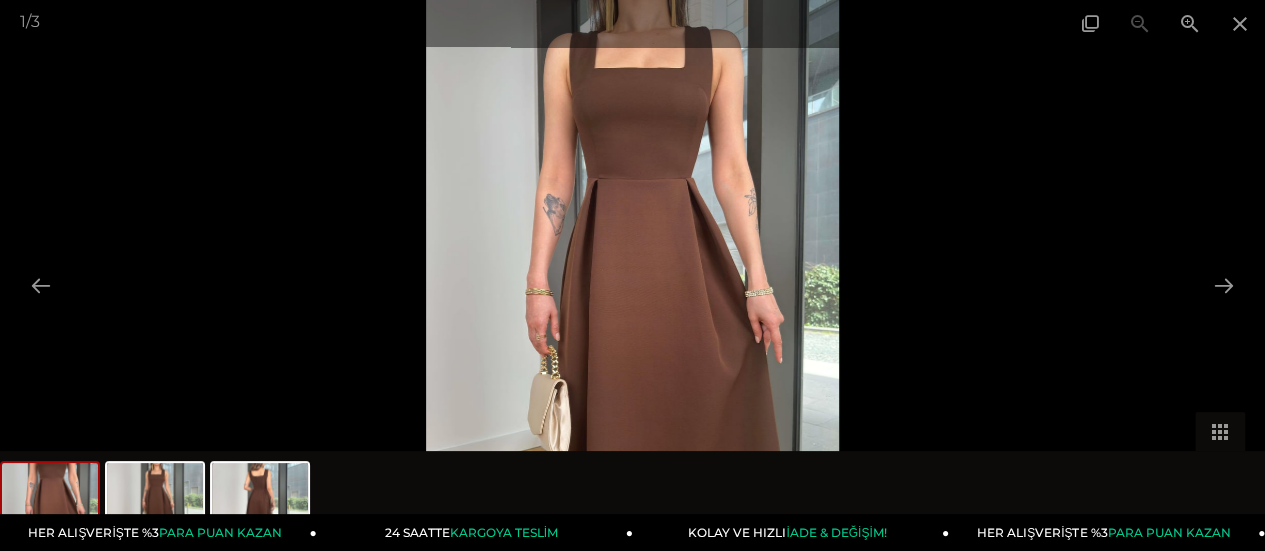 click at bounding box center (632, 275) 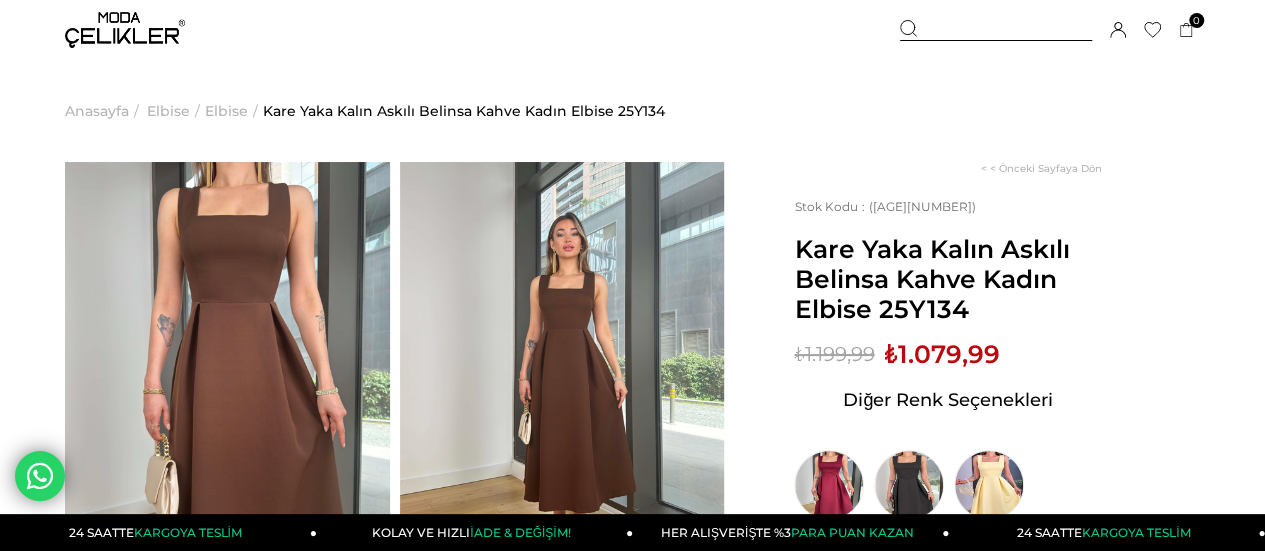 click at bounding box center [227, 378] 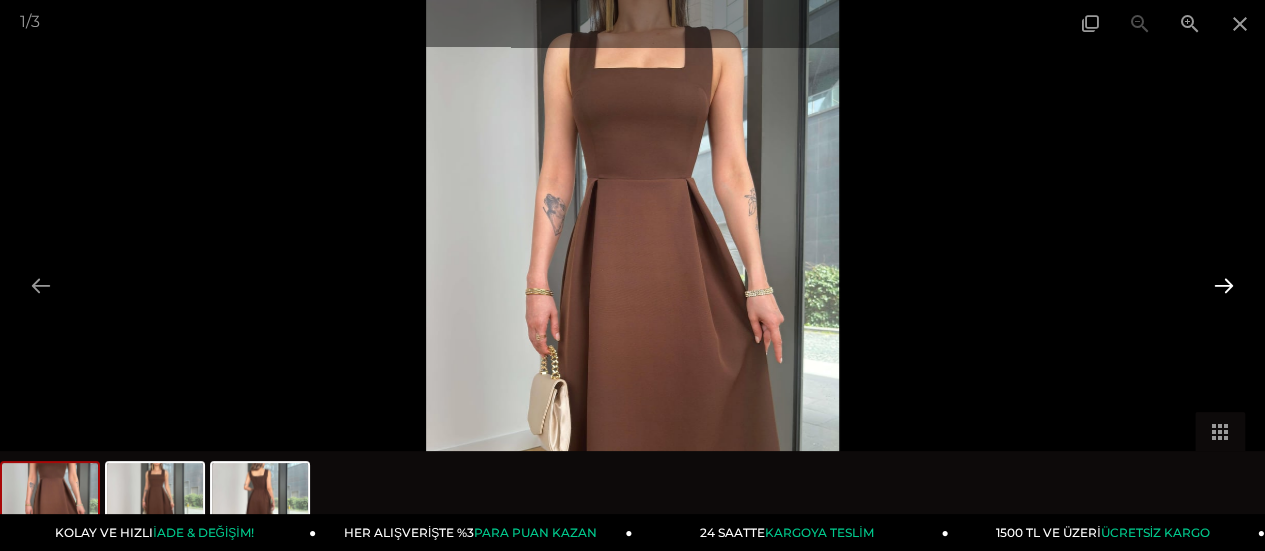 click at bounding box center [1224, 285] 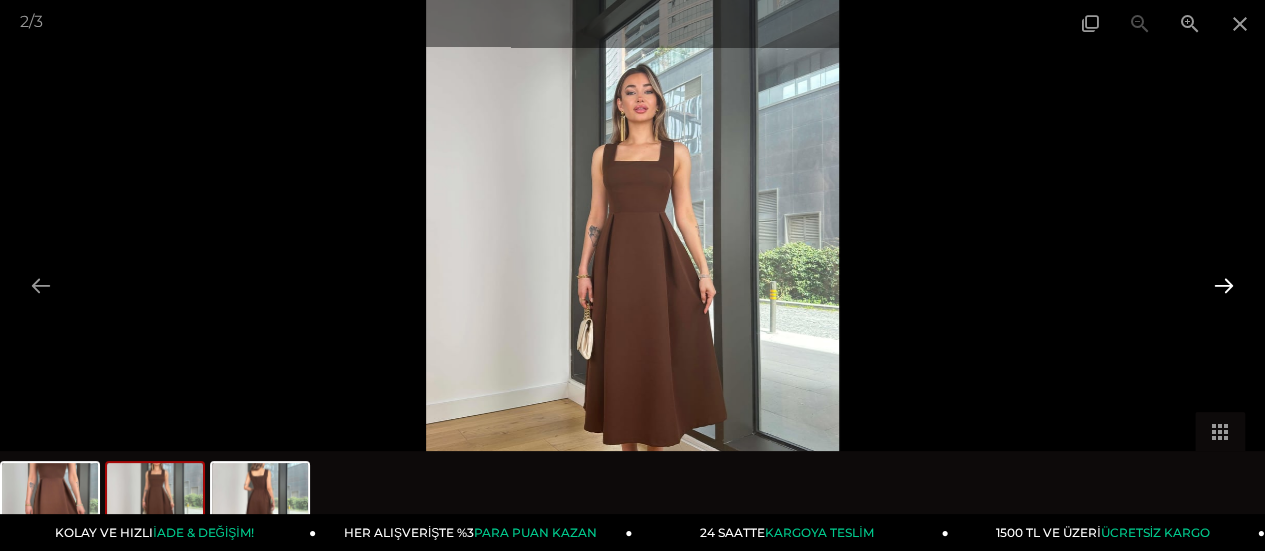click at bounding box center (1224, 285) 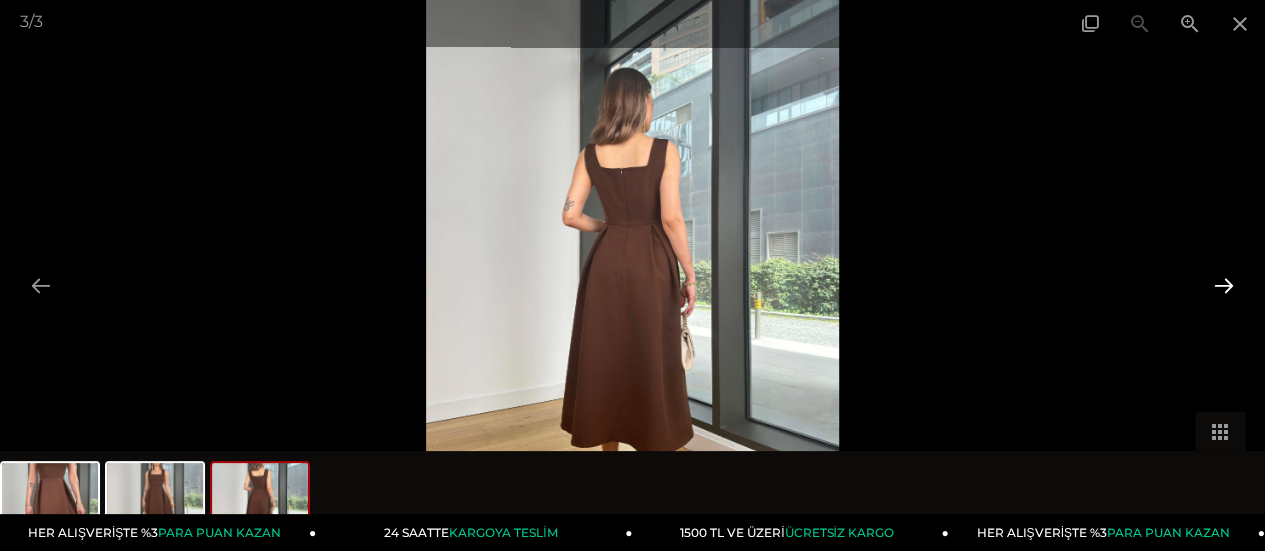 click at bounding box center [1224, 285] 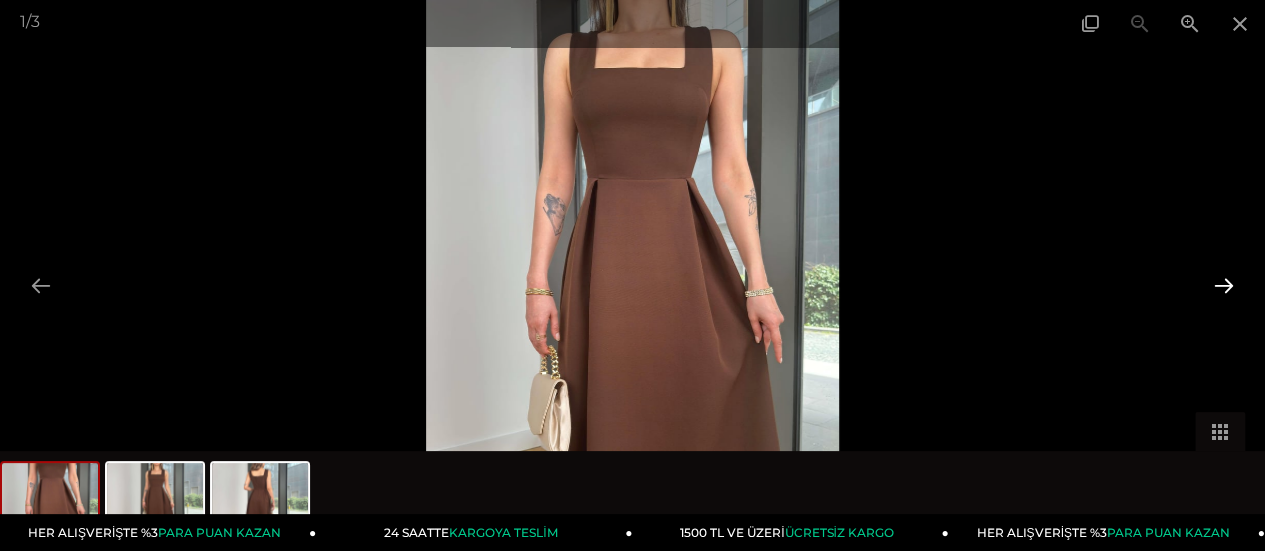 click at bounding box center [1224, 285] 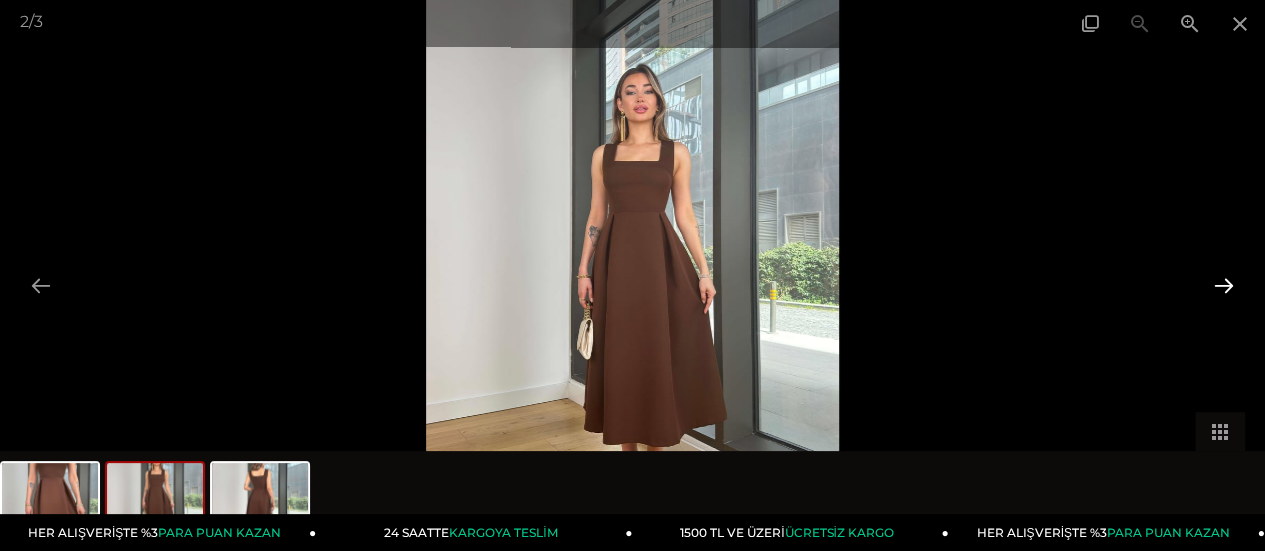 click at bounding box center (1224, 285) 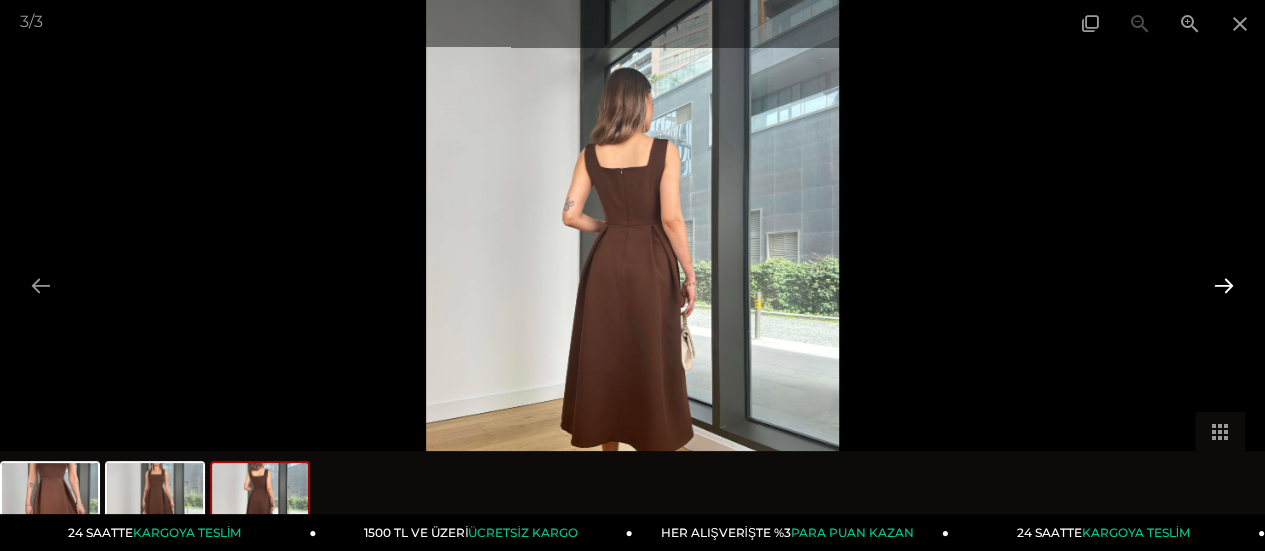 click at bounding box center [1224, 285] 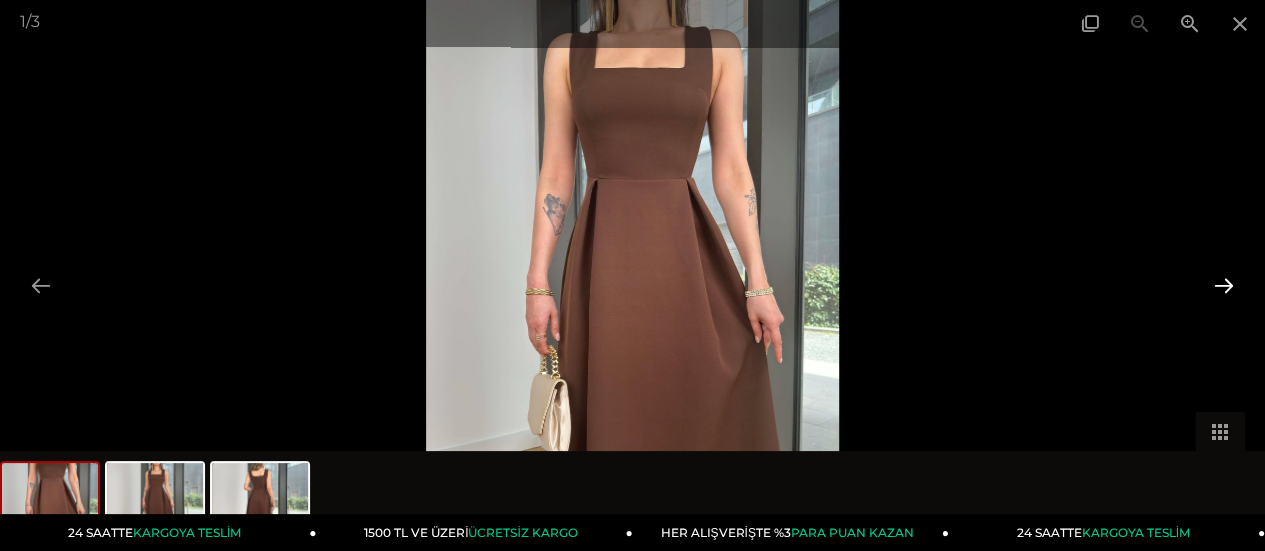 click at bounding box center (1224, 285) 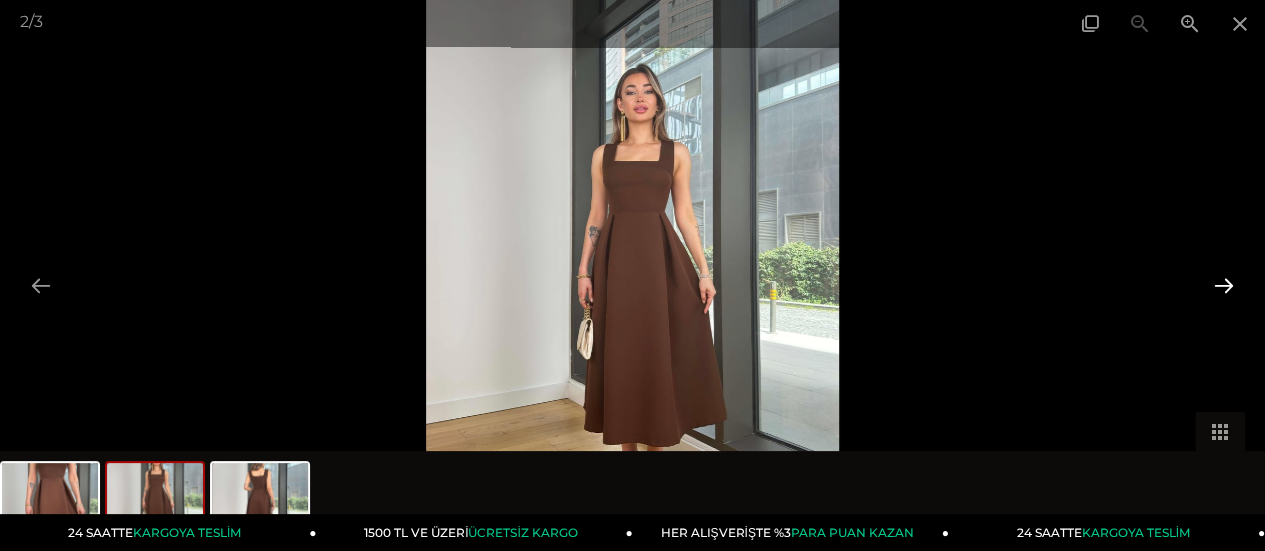 click at bounding box center (1224, 285) 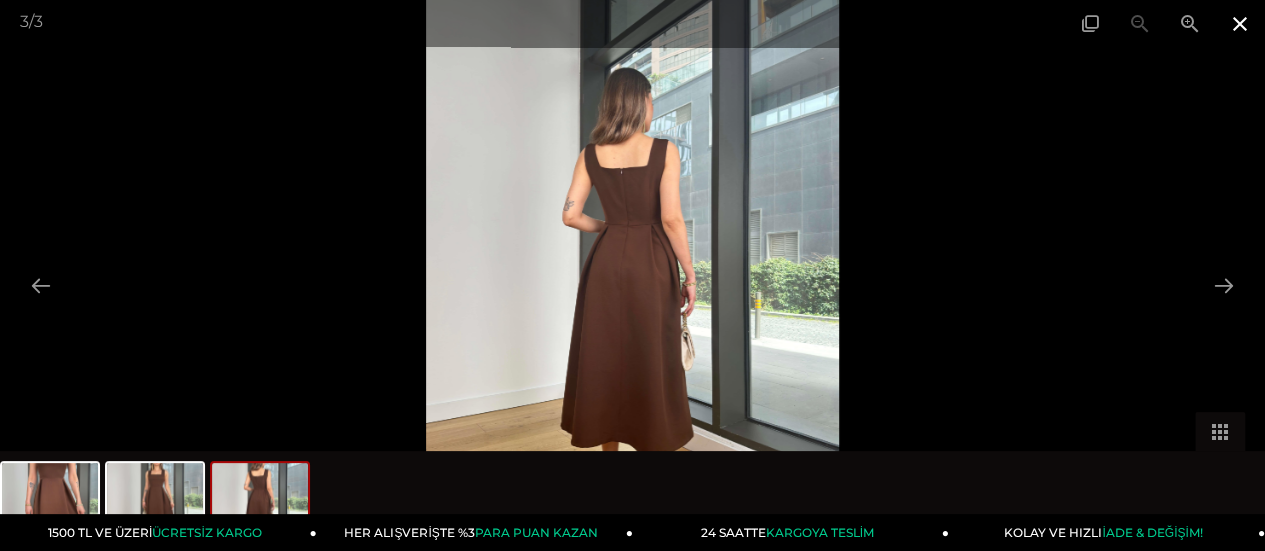 click at bounding box center [1240, 23] 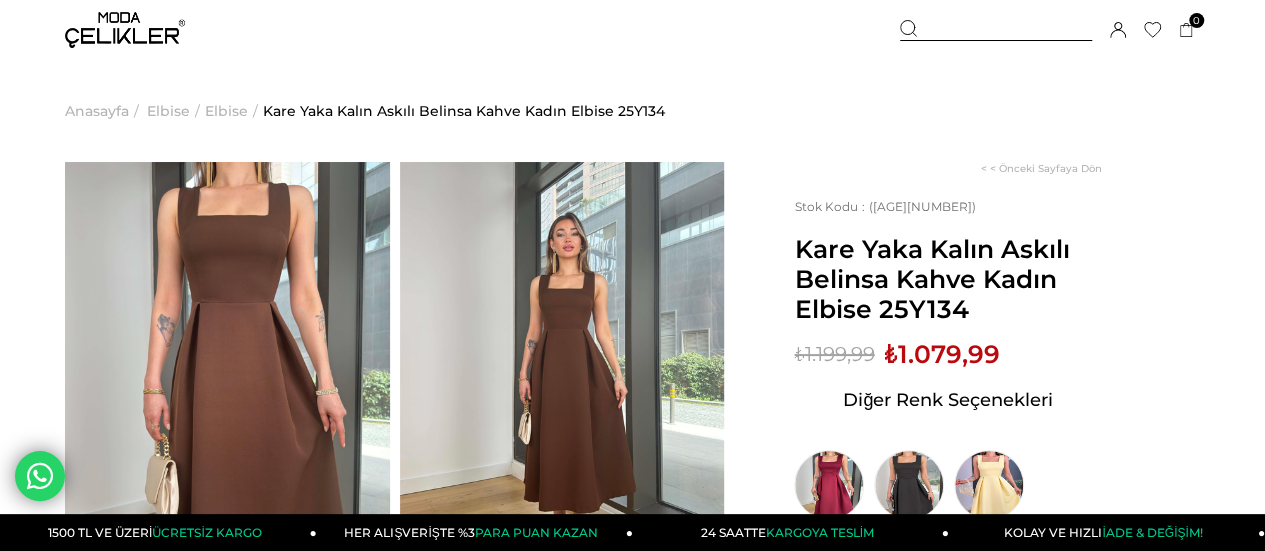 scroll, scrollTop: 166, scrollLeft: 0, axis: vertical 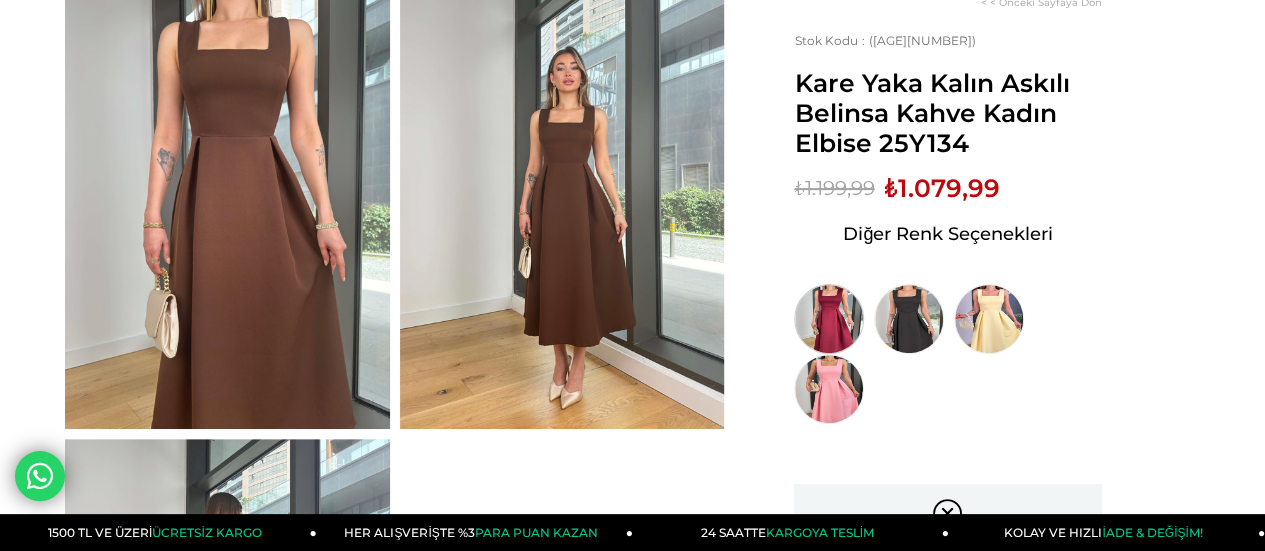 click at bounding box center (829, 319) 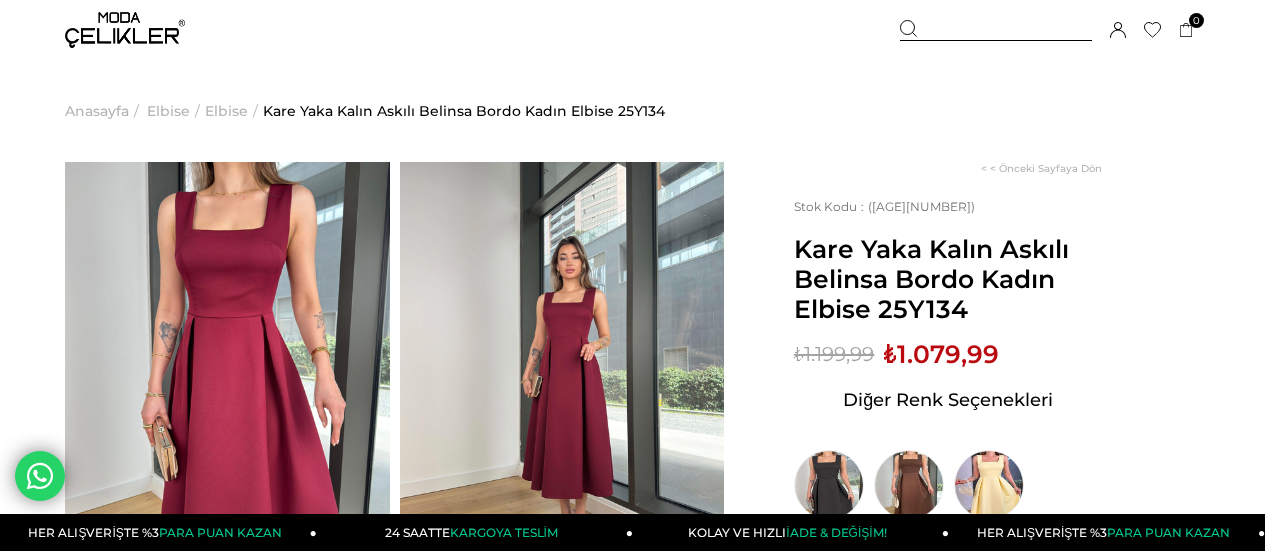 scroll, scrollTop: 0, scrollLeft: 0, axis: both 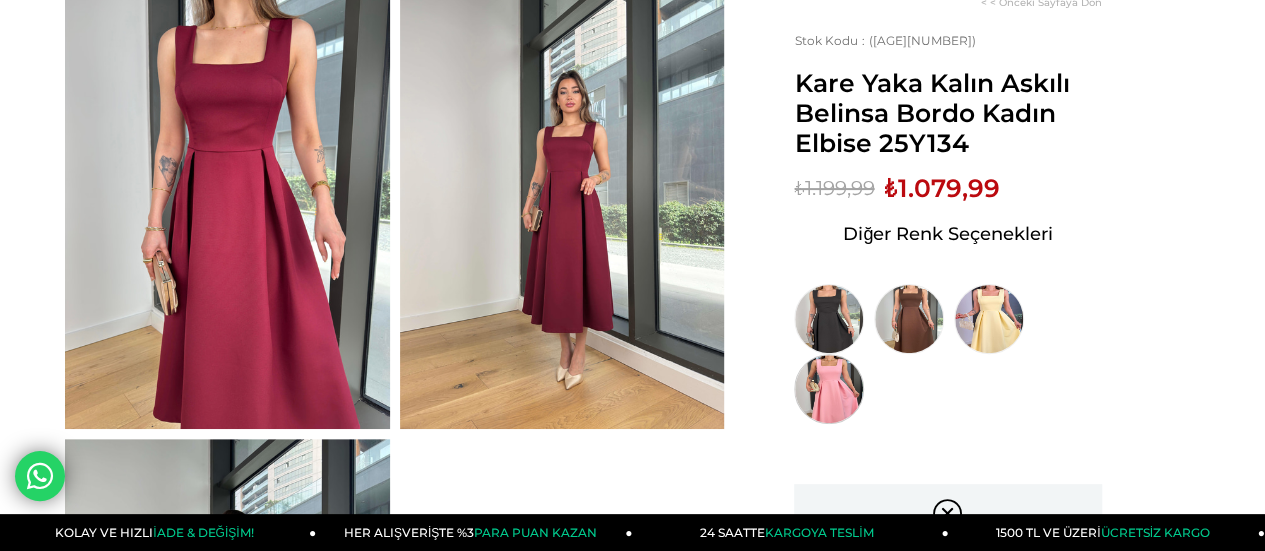 click at bounding box center (829, 389) 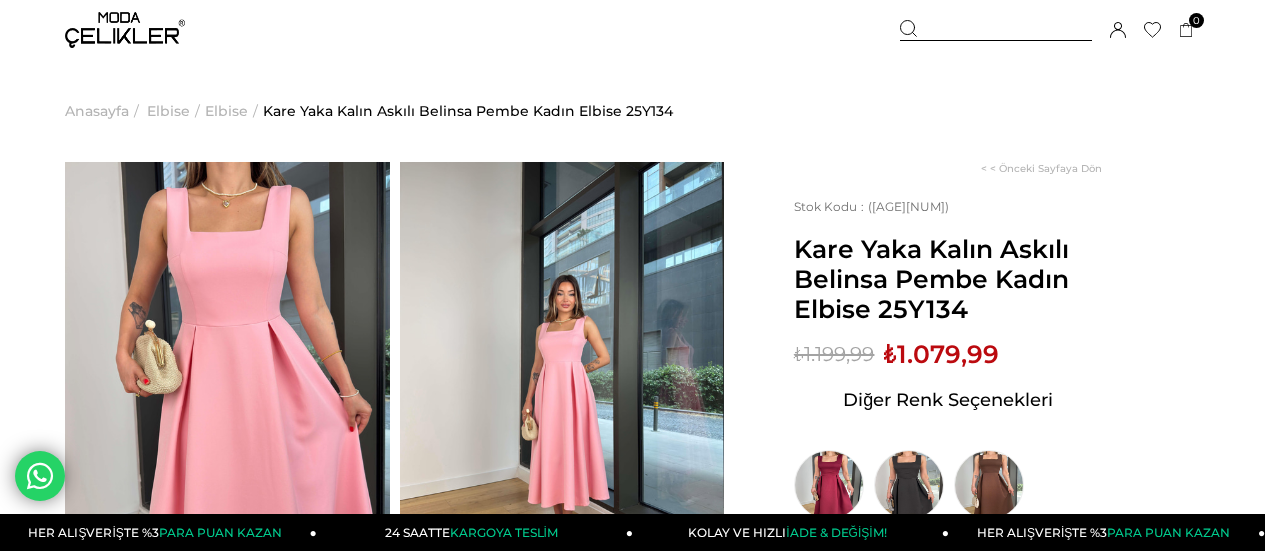 scroll, scrollTop: 0, scrollLeft: 0, axis: both 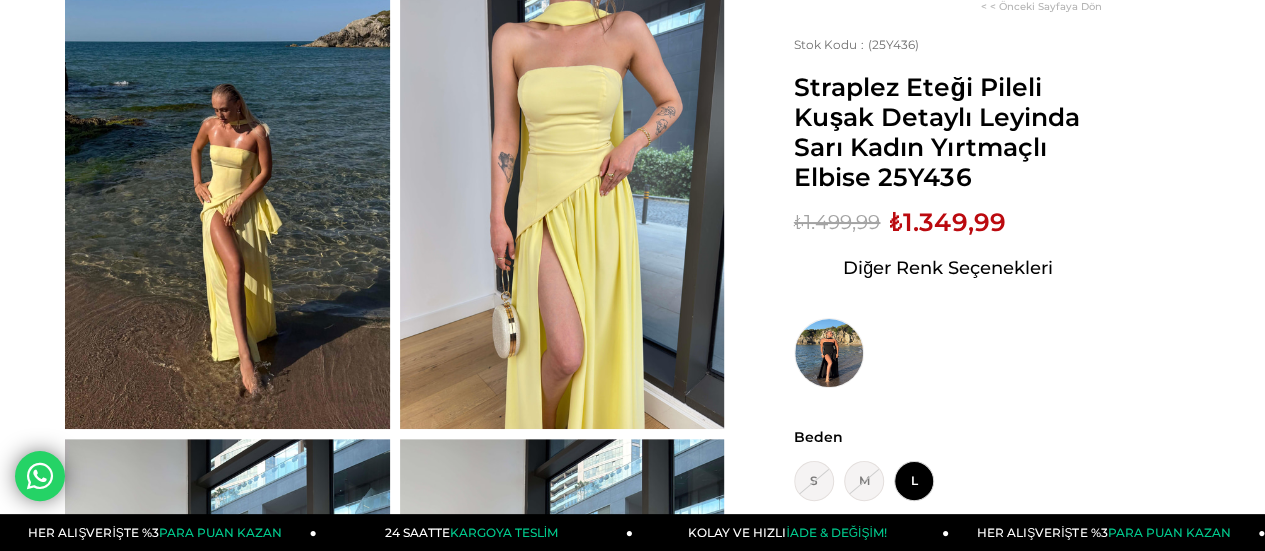 click at bounding box center [227, 212] 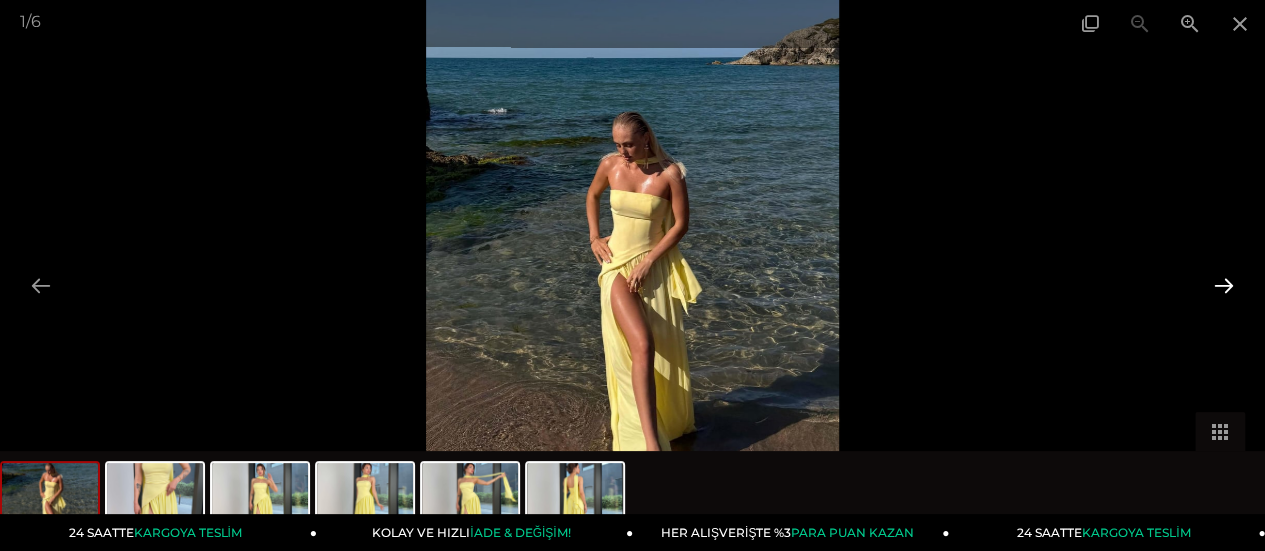 click at bounding box center [1224, 285] 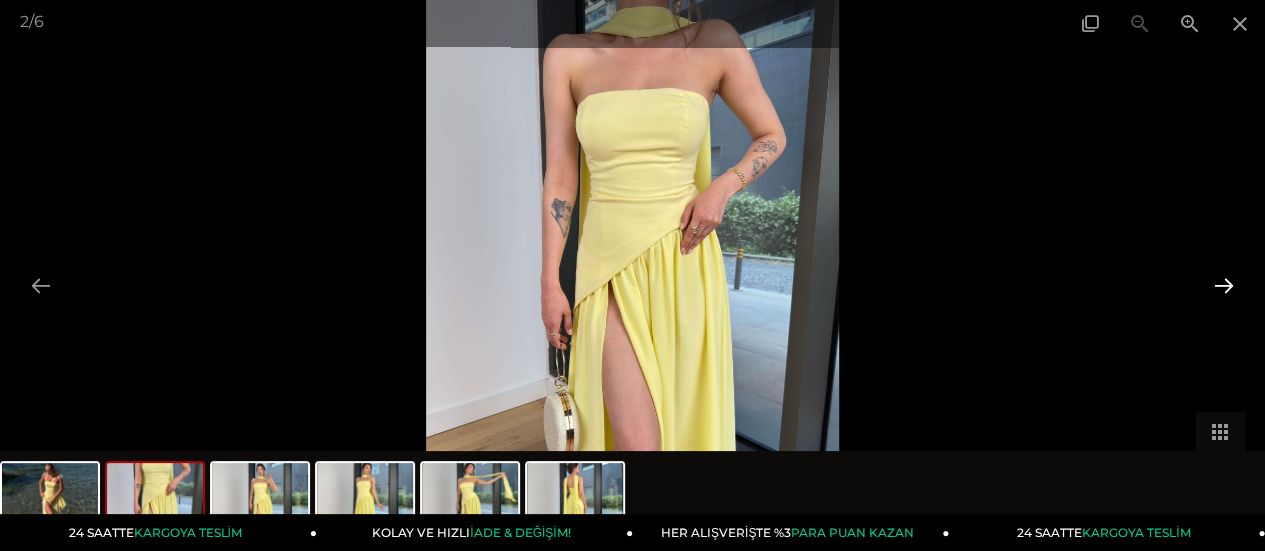 click at bounding box center [1224, 285] 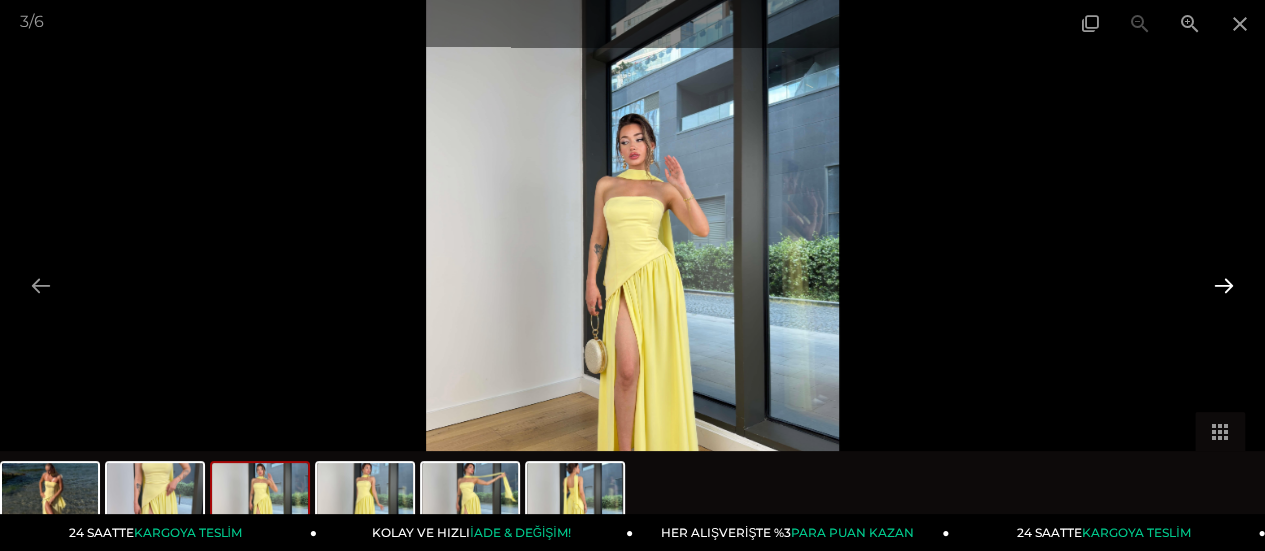 click at bounding box center (1224, 285) 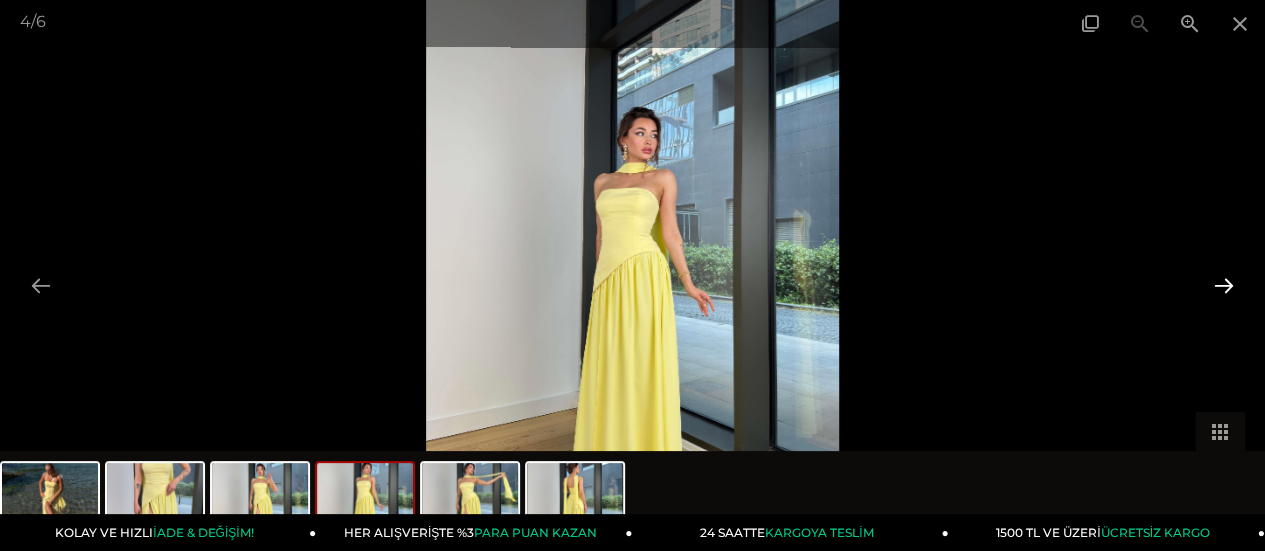 click at bounding box center [1224, 285] 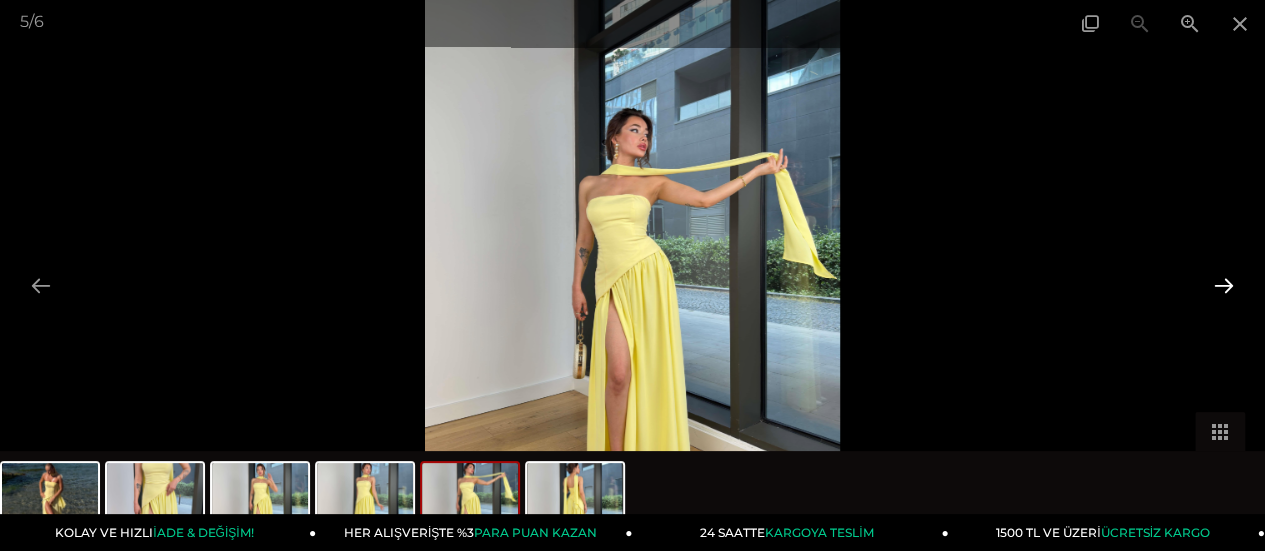 click at bounding box center (1224, 285) 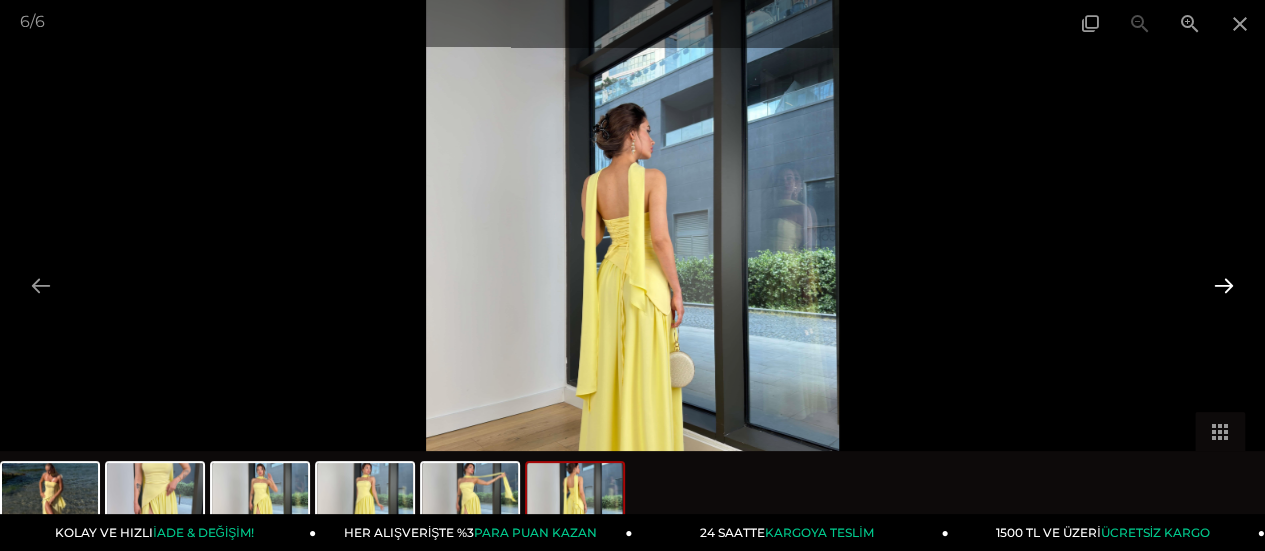 click at bounding box center [1224, 285] 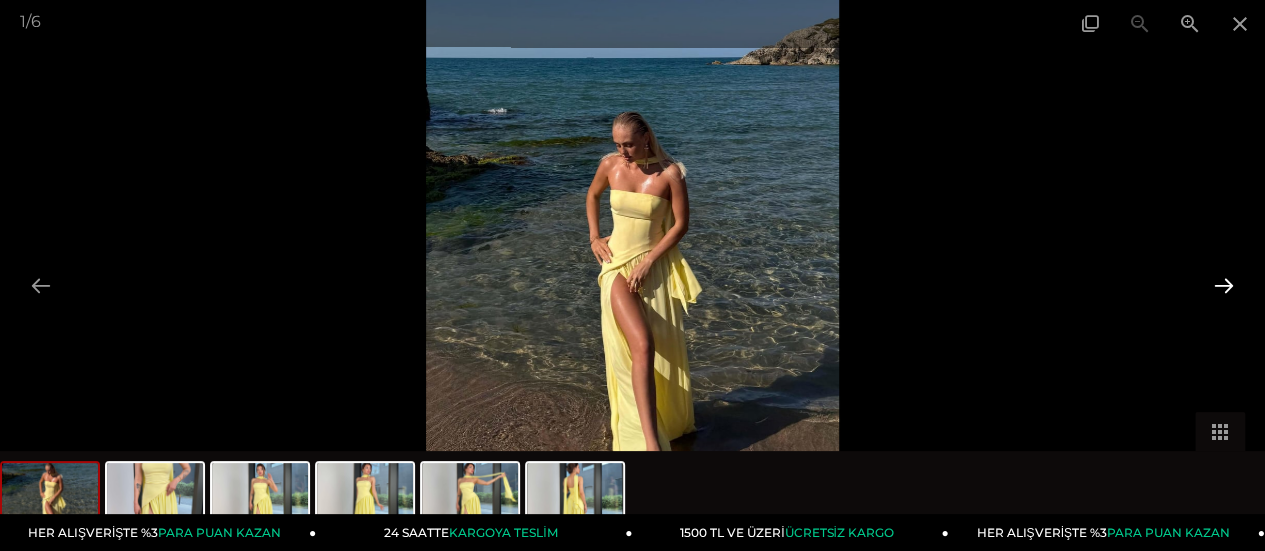 click at bounding box center (1224, 285) 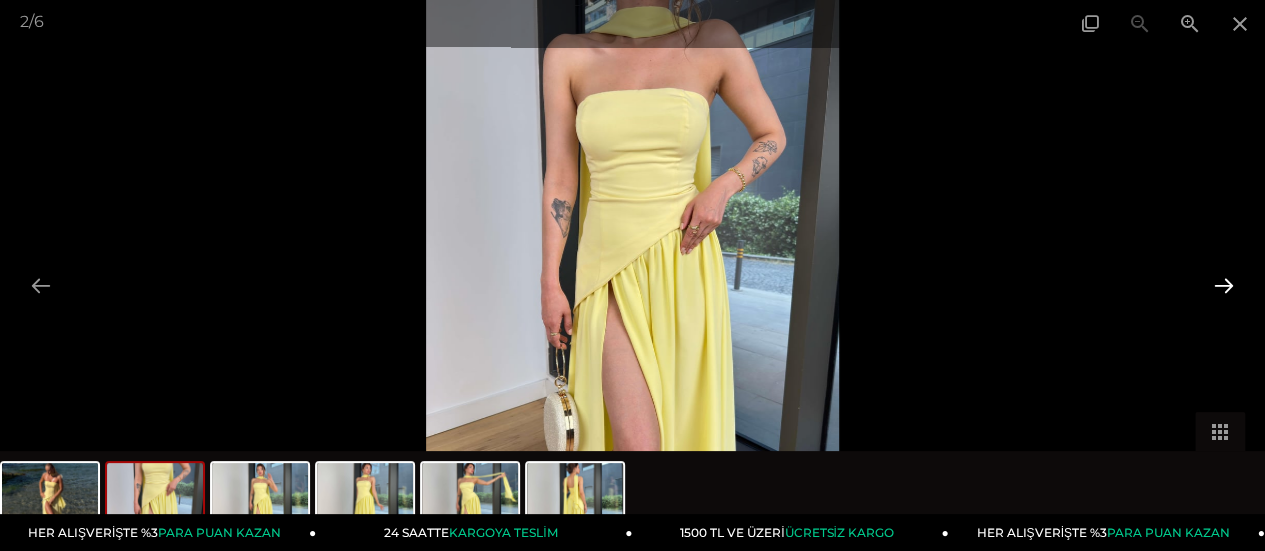 click at bounding box center (1224, 285) 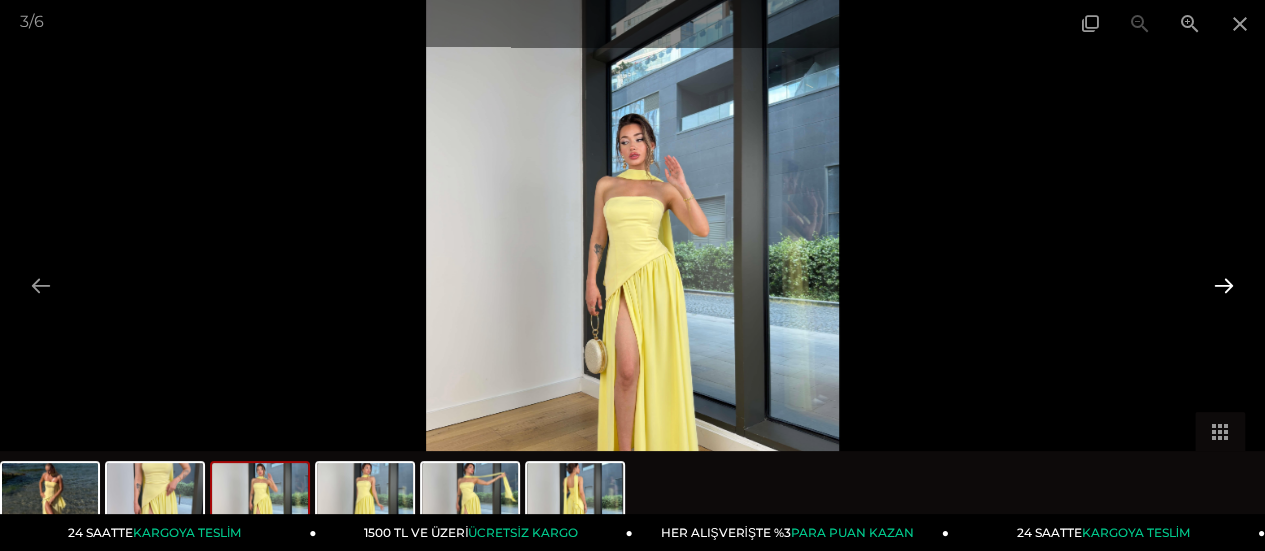 click at bounding box center [1224, 285] 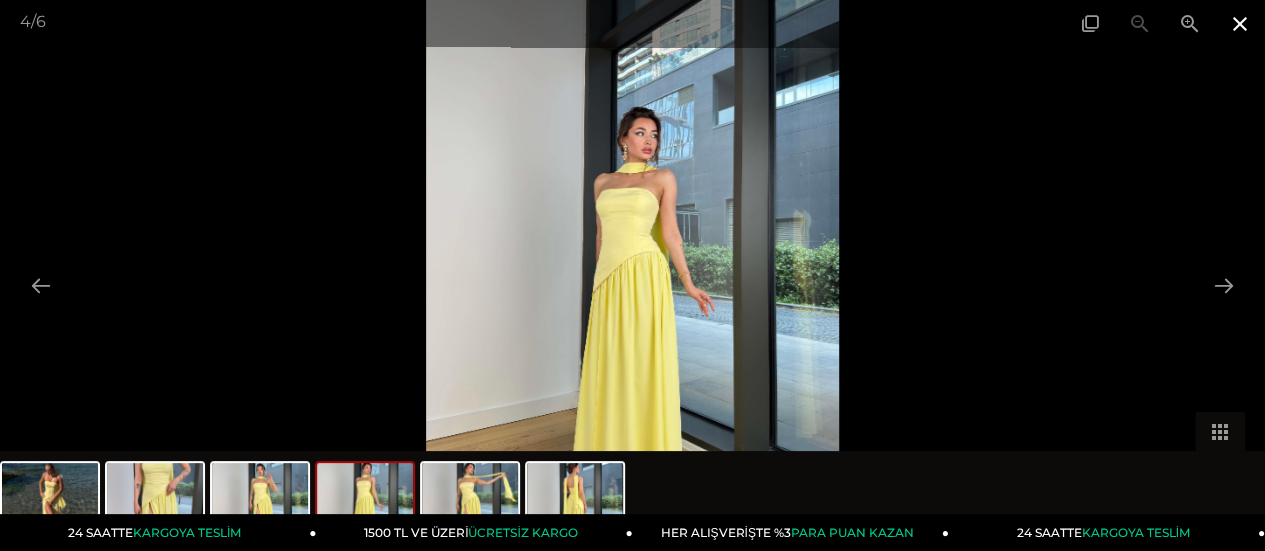 click at bounding box center (1240, 23) 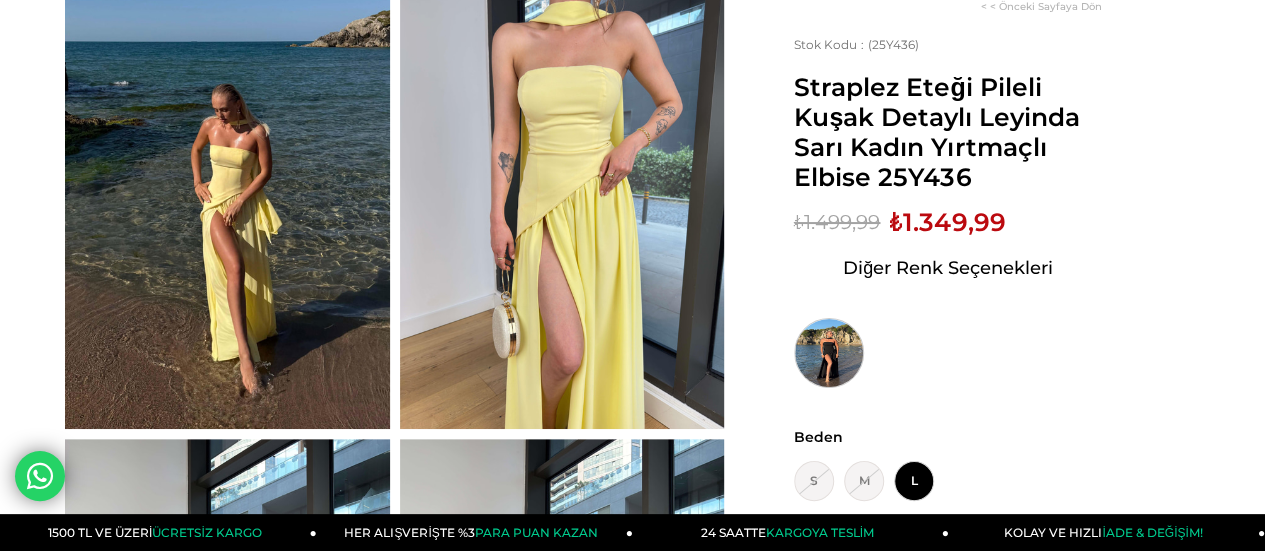 click at bounding box center [829, 353] 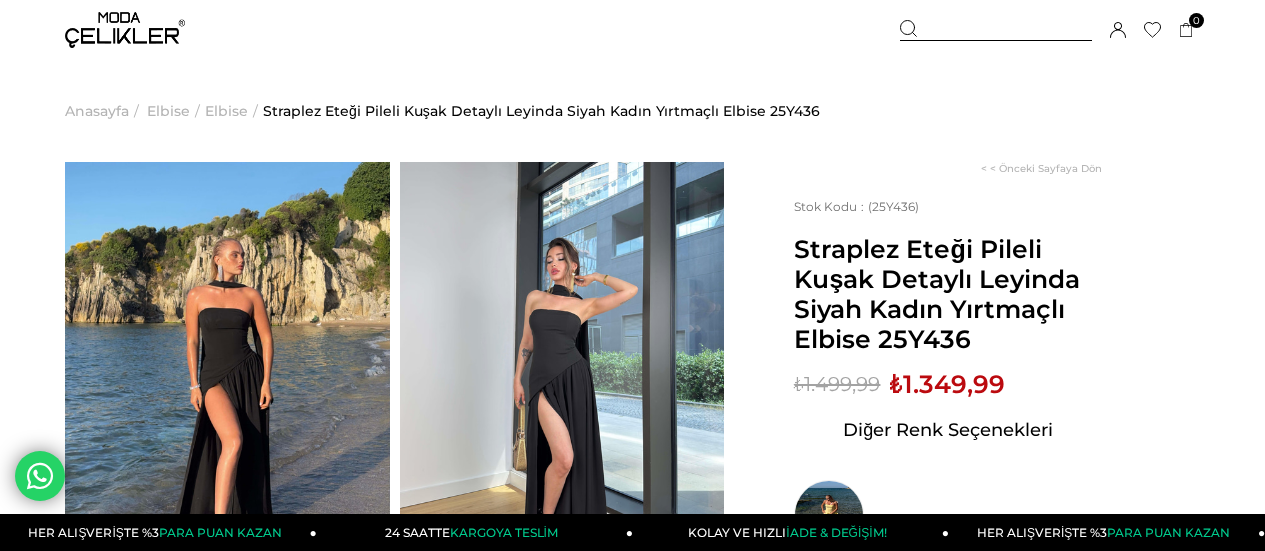 scroll, scrollTop: 0, scrollLeft: 0, axis: both 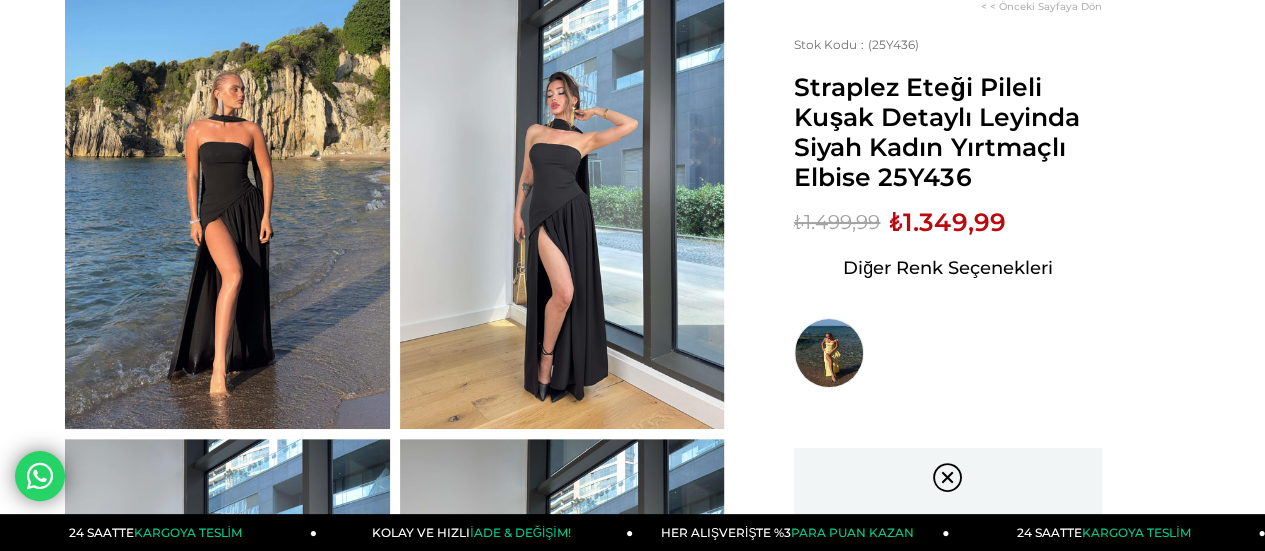 click at bounding box center [227, 212] 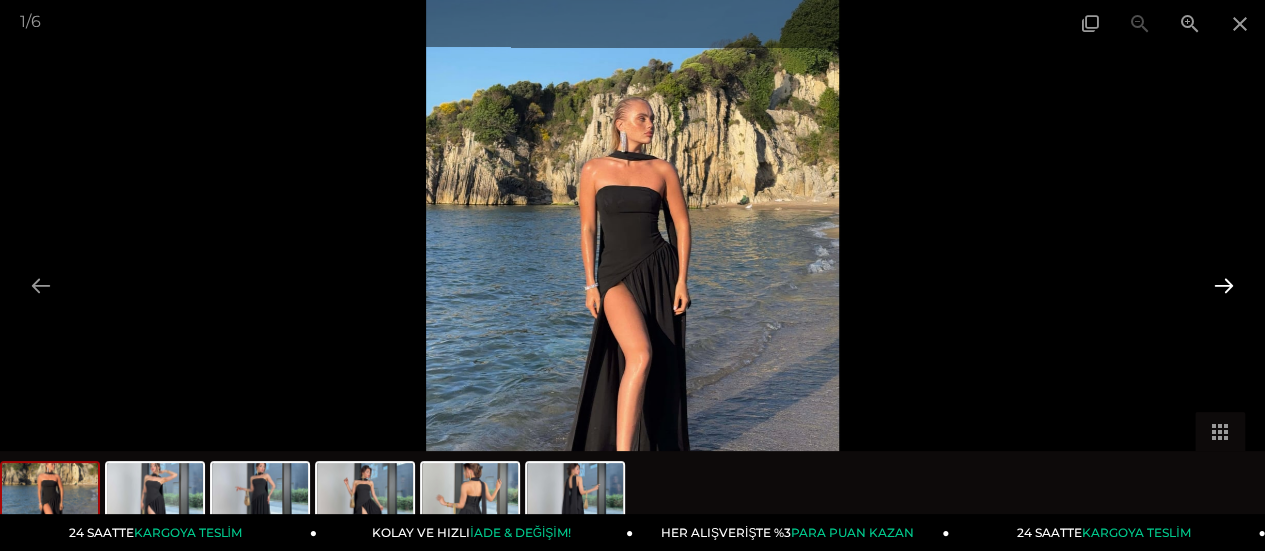 click at bounding box center (1224, 285) 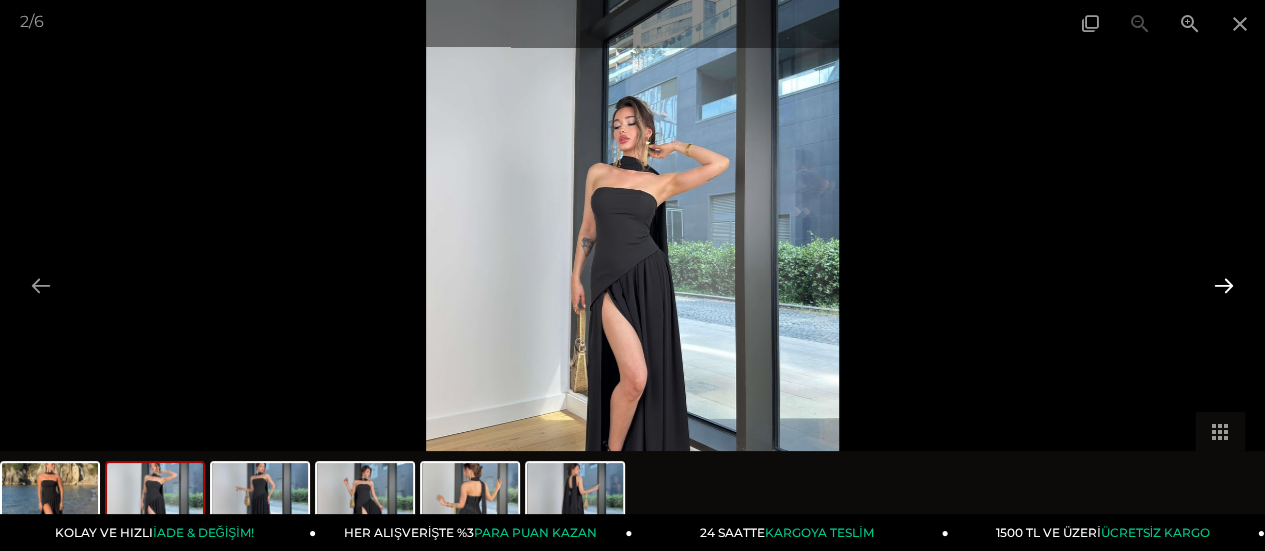 click at bounding box center [1224, 285] 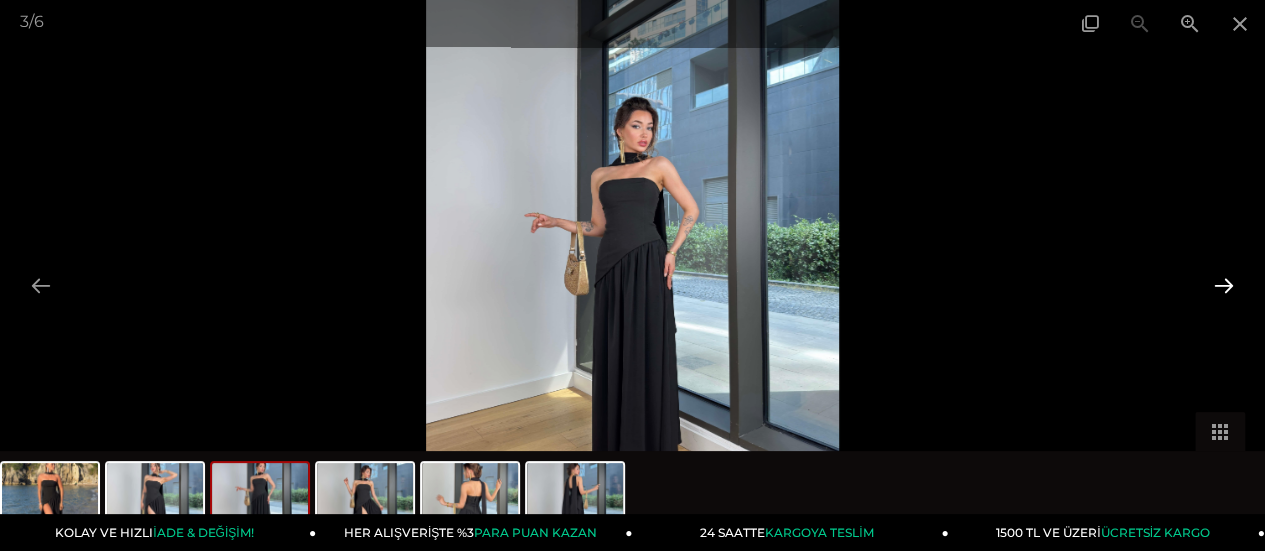 click at bounding box center (1224, 285) 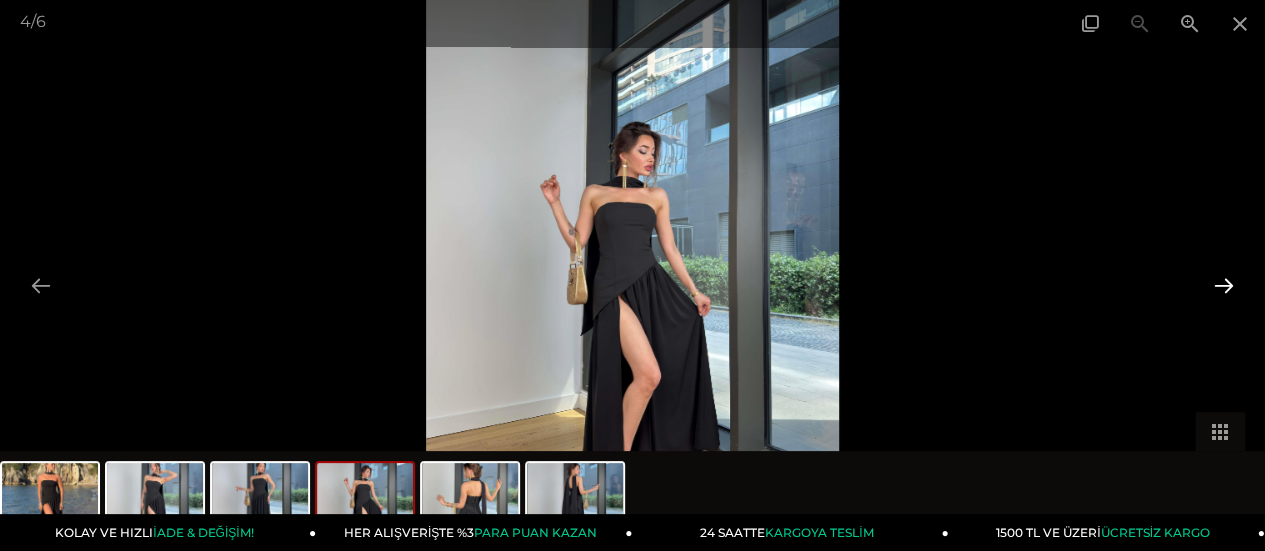 click at bounding box center [1224, 285] 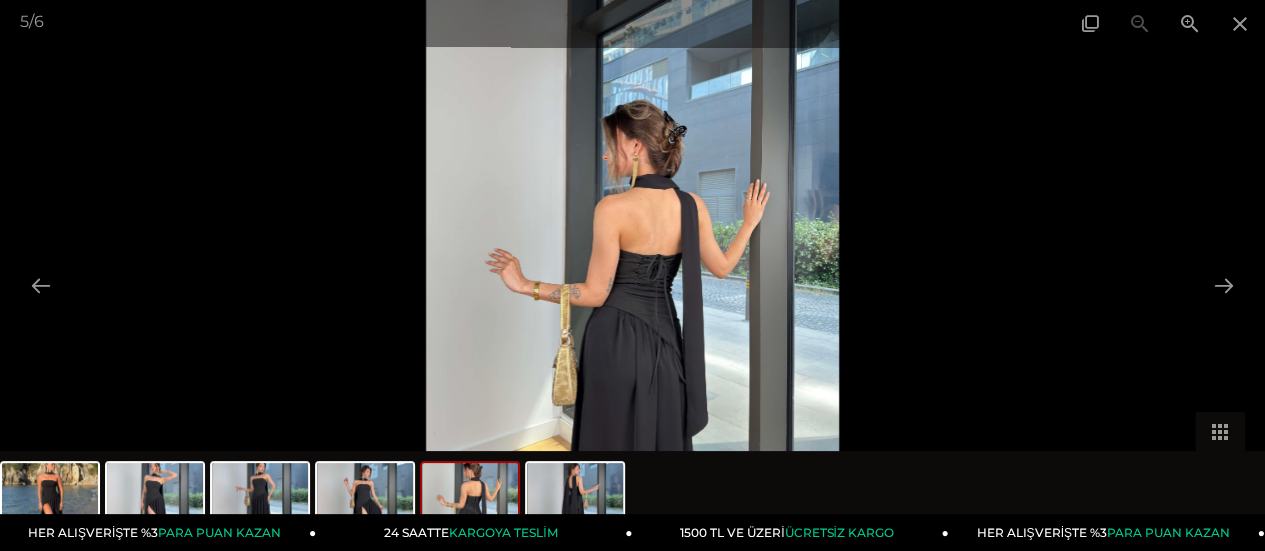 scroll, scrollTop: 0, scrollLeft: 0, axis: both 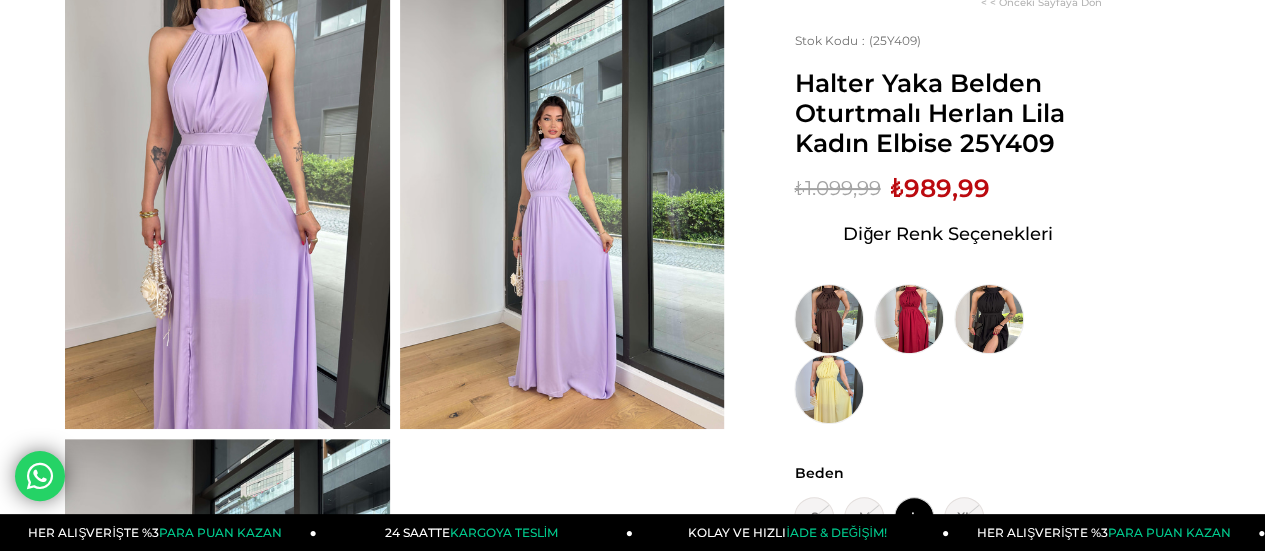 click at bounding box center [227, 212] 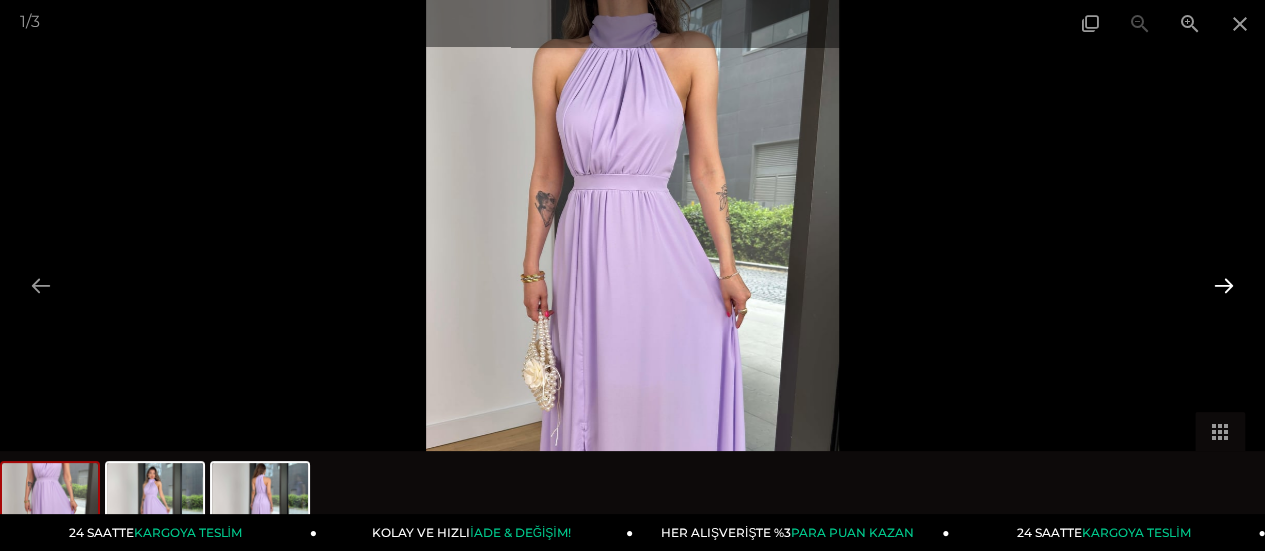 click at bounding box center [1224, 285] 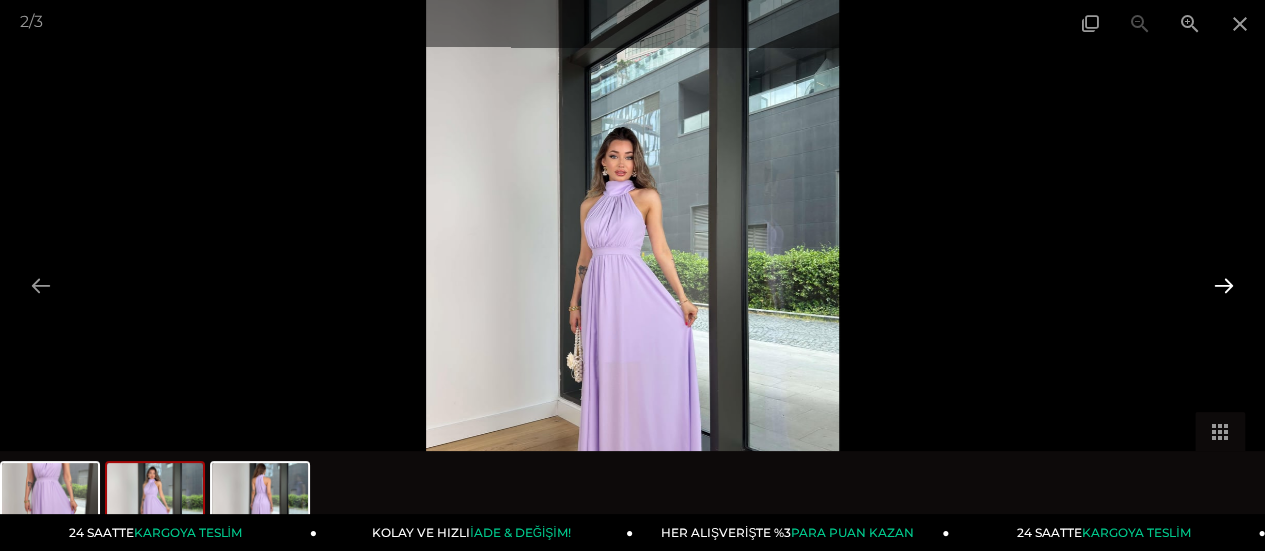 click at bounding box center [1224, 285] 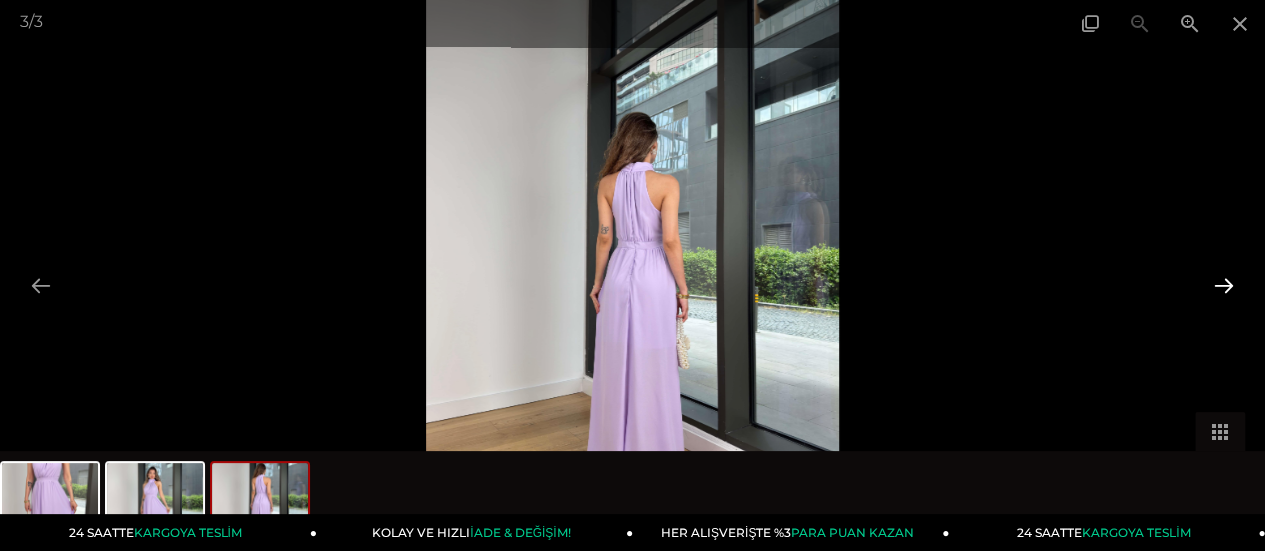 click at bounding box center (1224, 285) 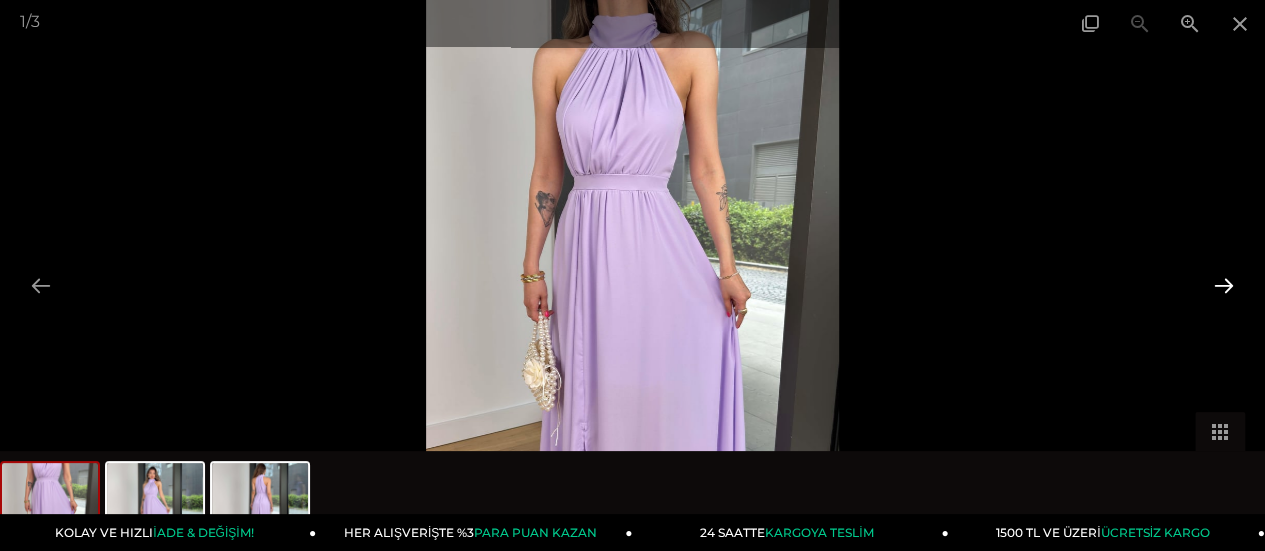 click at bounding box center (1224, 285) 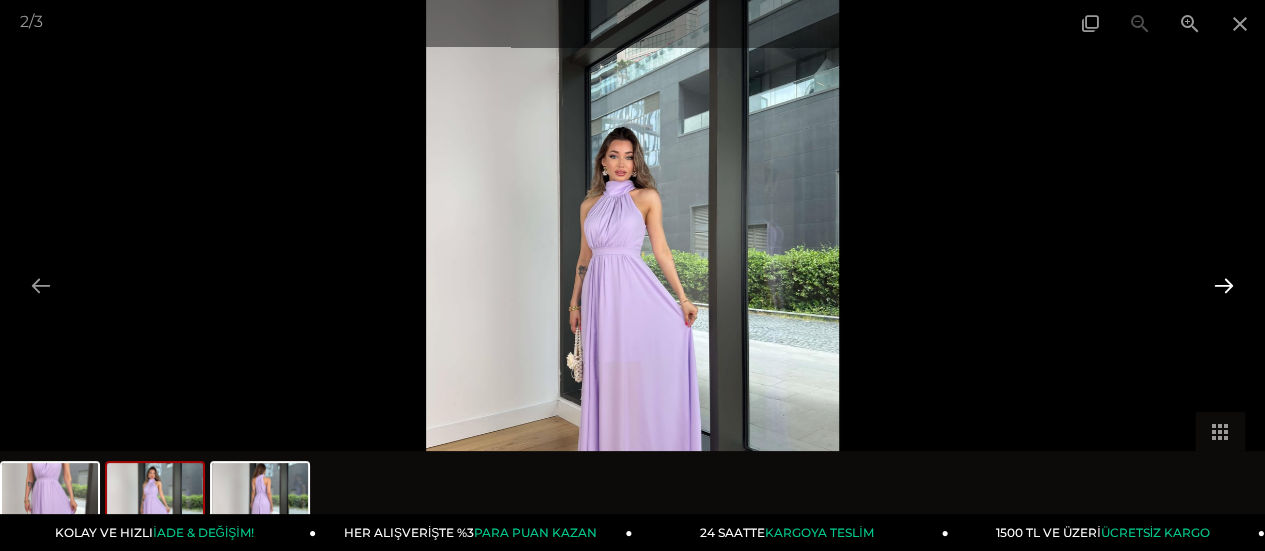 click at bounding box center (1224, 285) 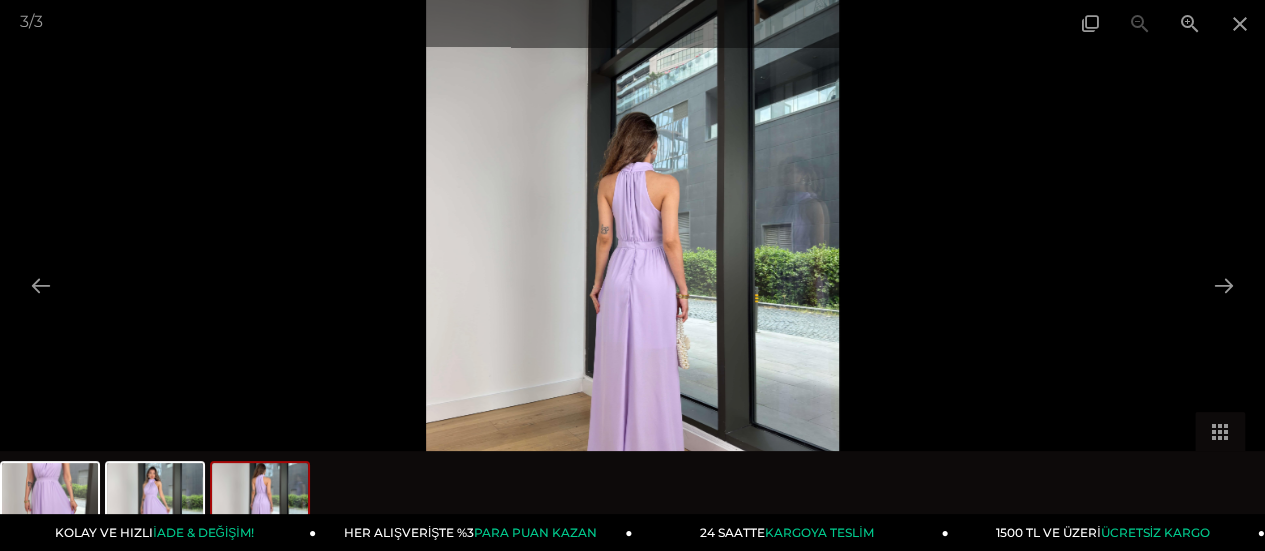 click at bounding box center [632, 275] 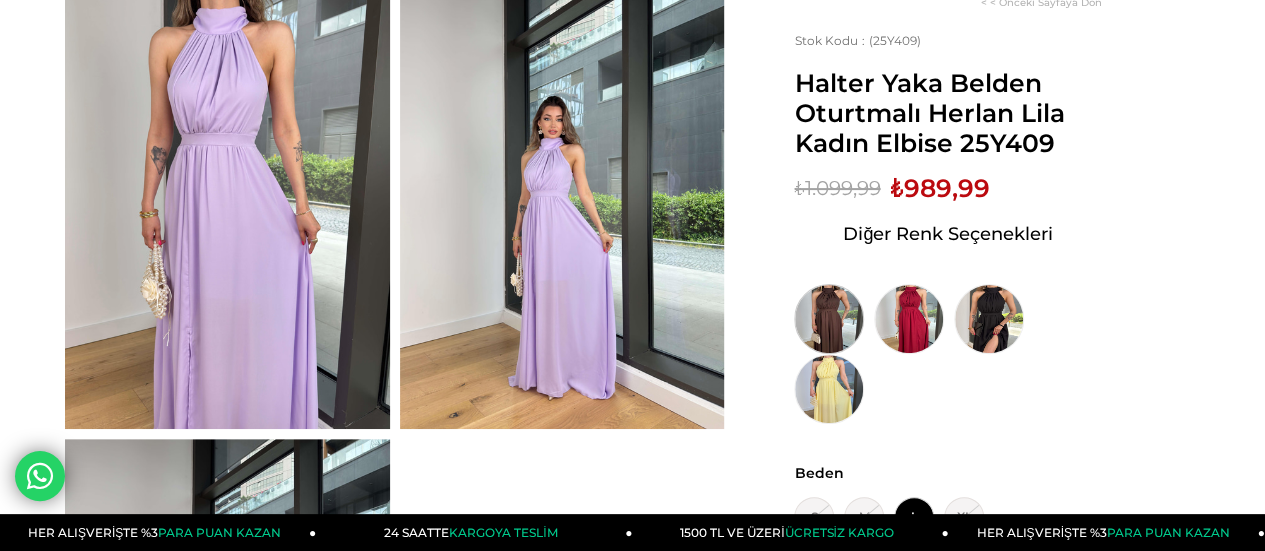 click at bounding box center (829, 319) 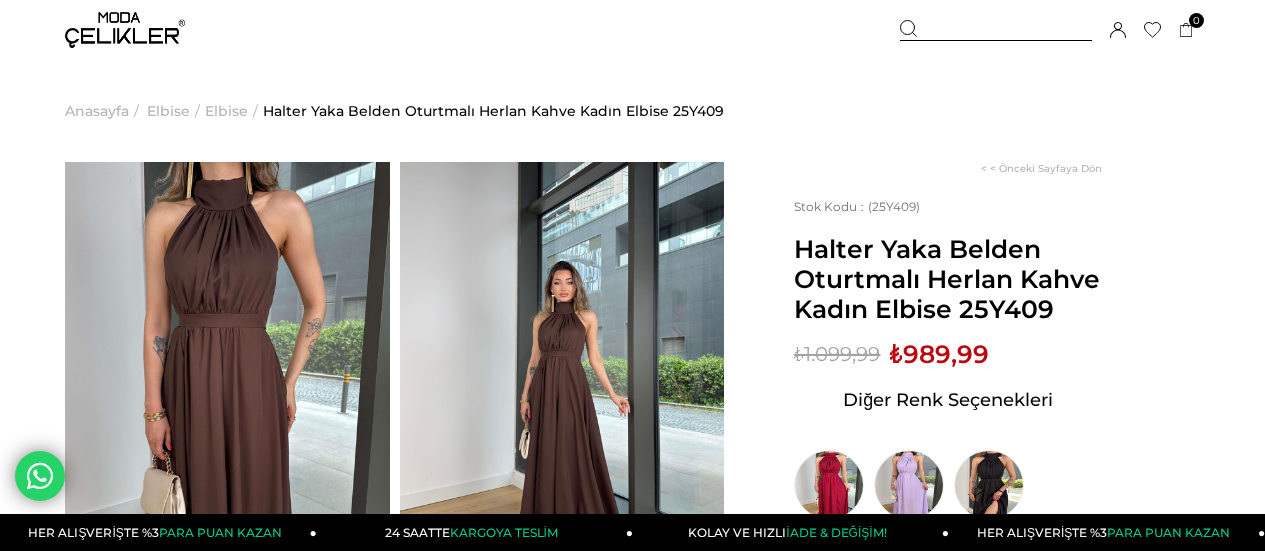scroll, scrollTop: 144, scrollLeft: 0, axis: vertical 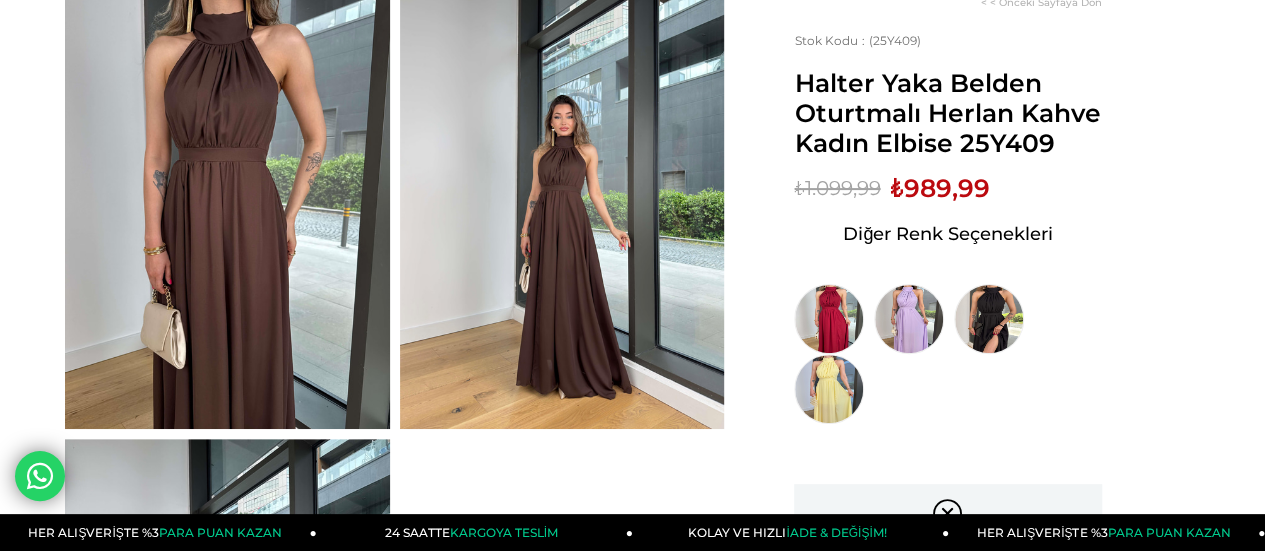 click at bounding box center [227, 212] 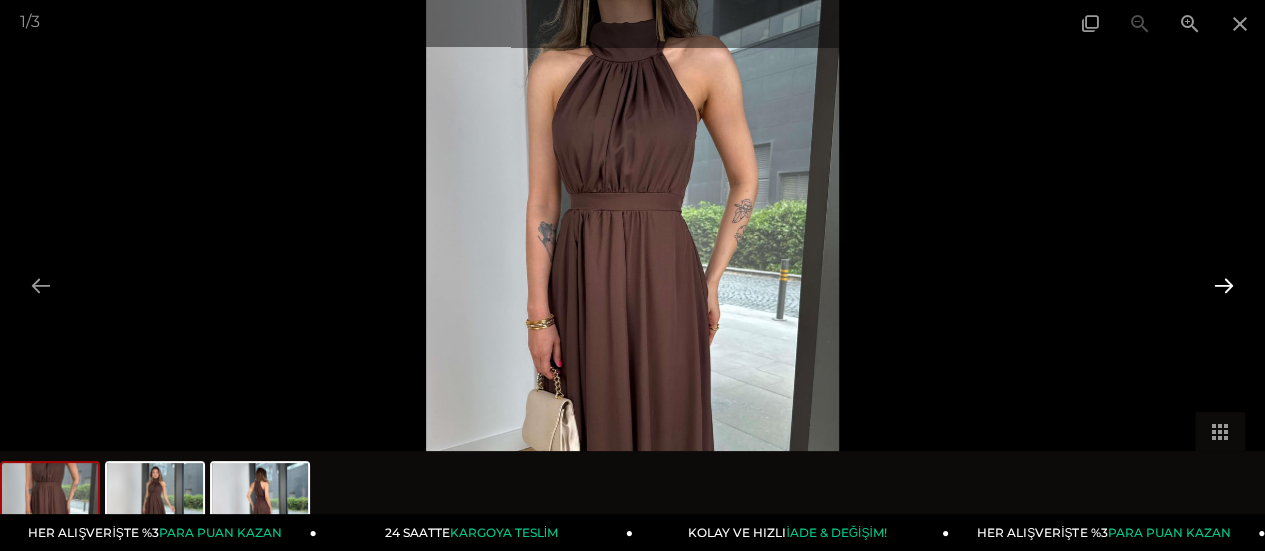 click at bounding box center (1224, 285) 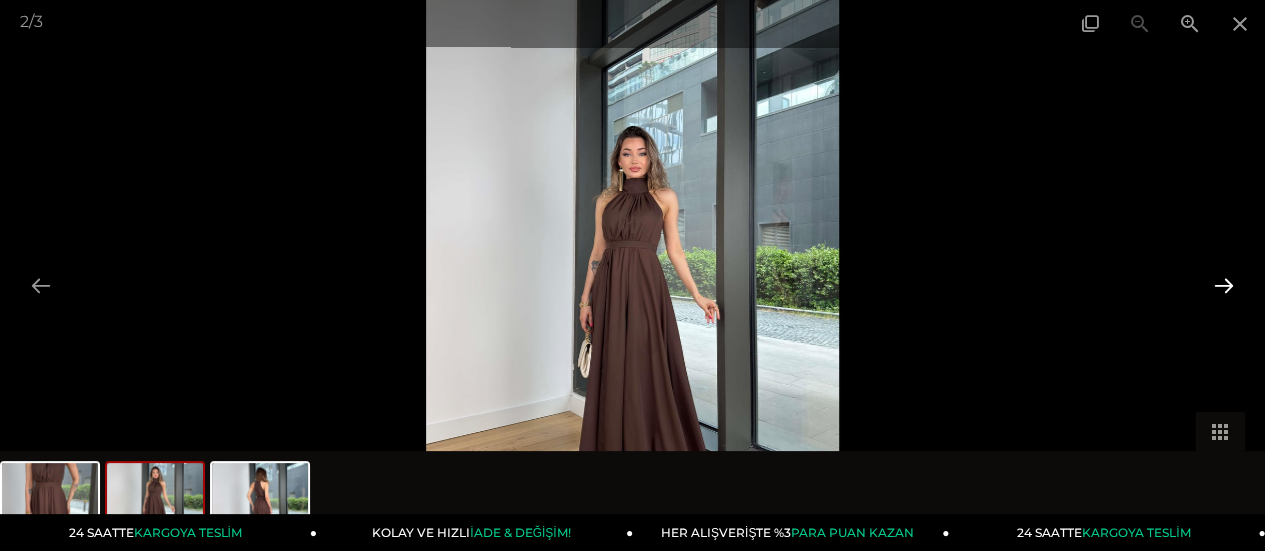 click at bounding box center (1224, 285) 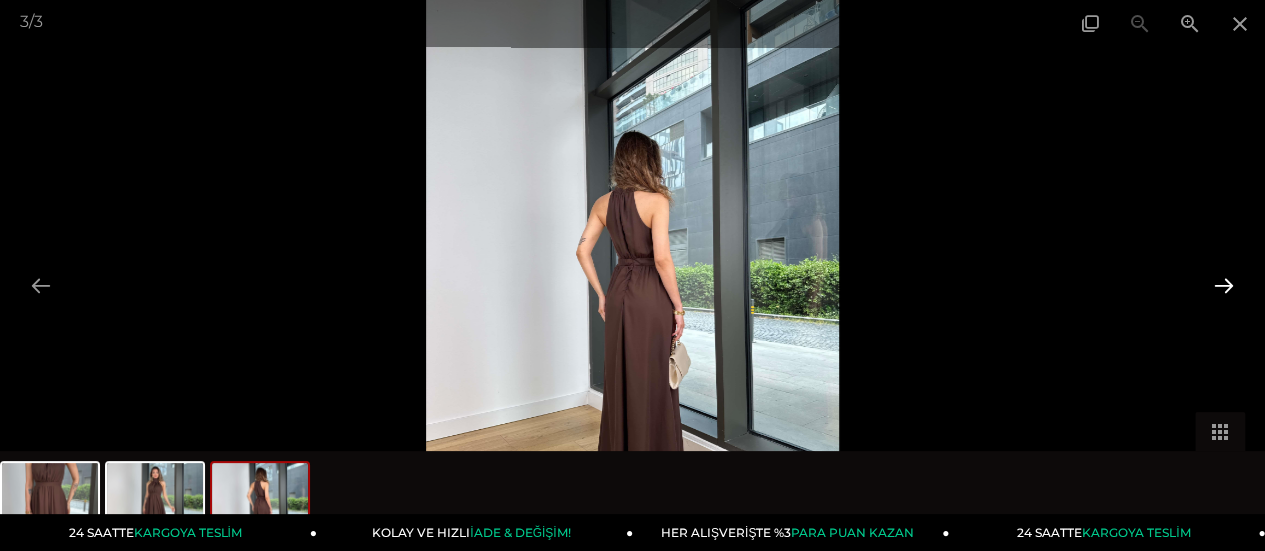 click at bounding box center (1224, 285) 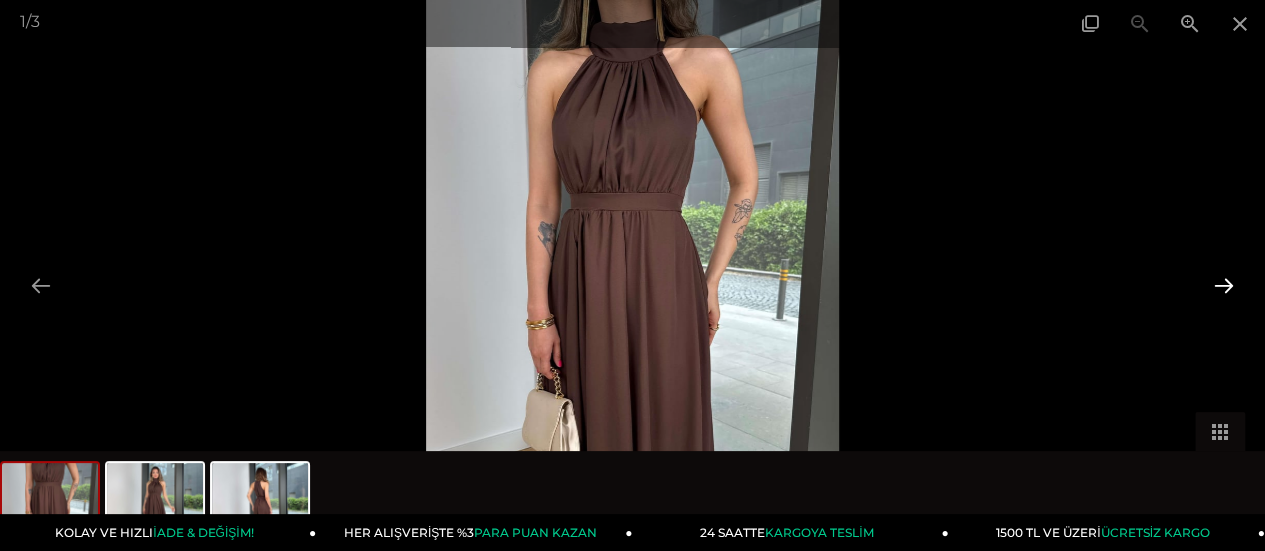 click at bounding box center [1224, 285] 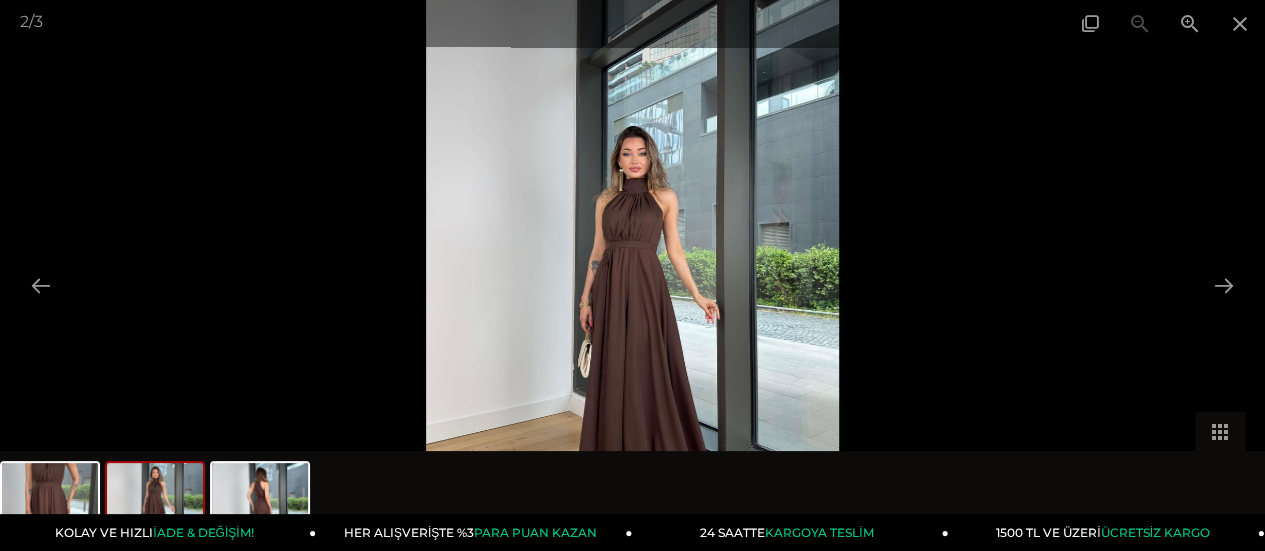 click at bounding box center (632, 275) 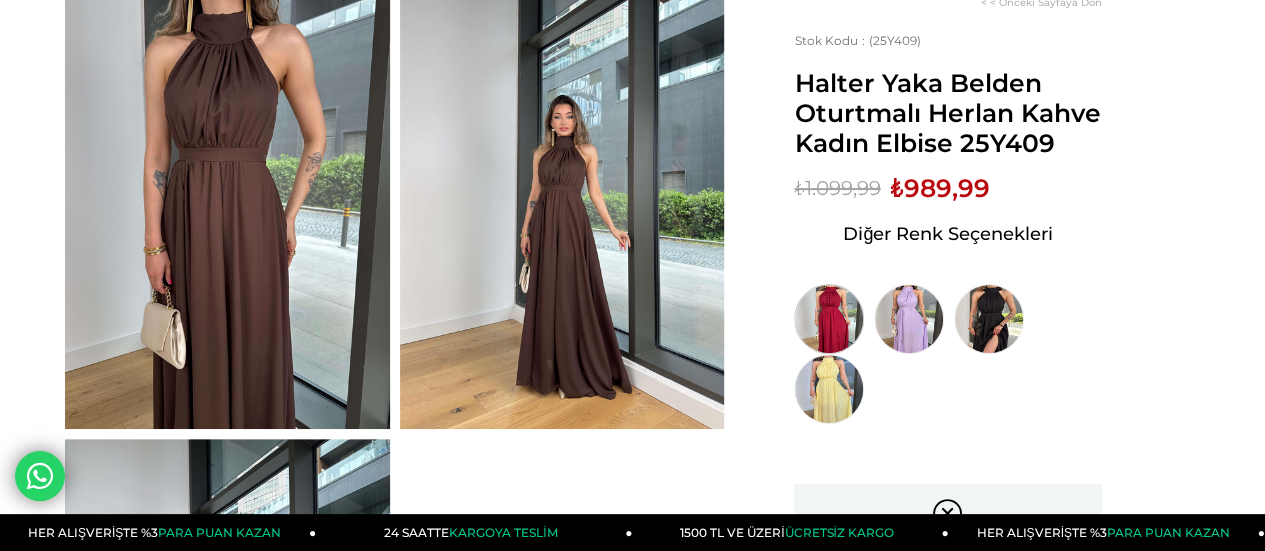 click at bounding box center (829, 319) 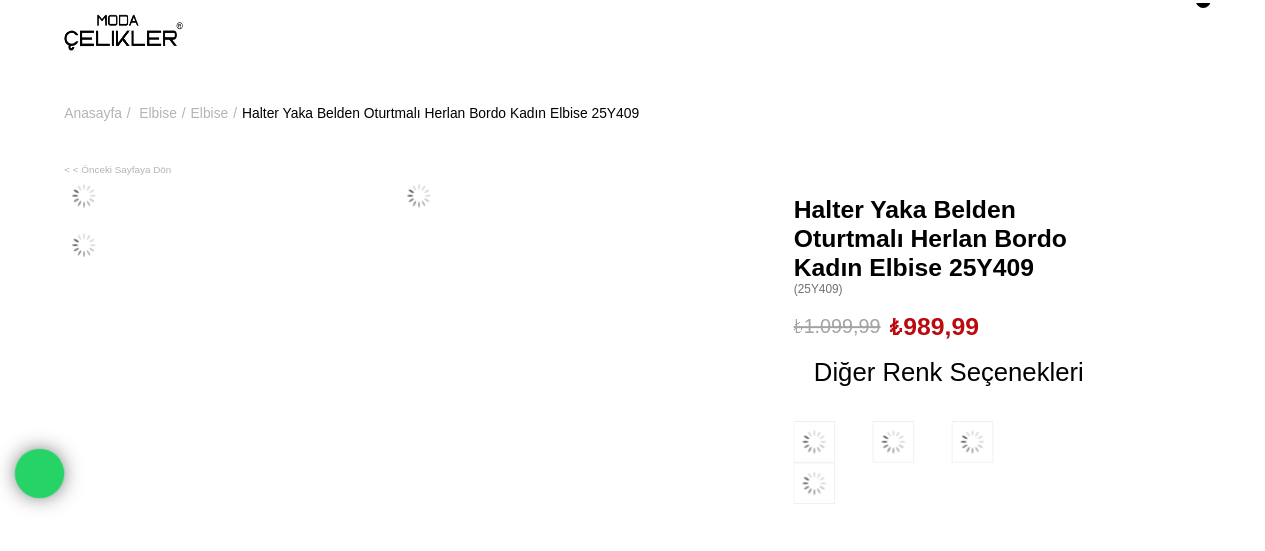 scroll, scrollTop: 0, scrollLeft: 0, axis: both 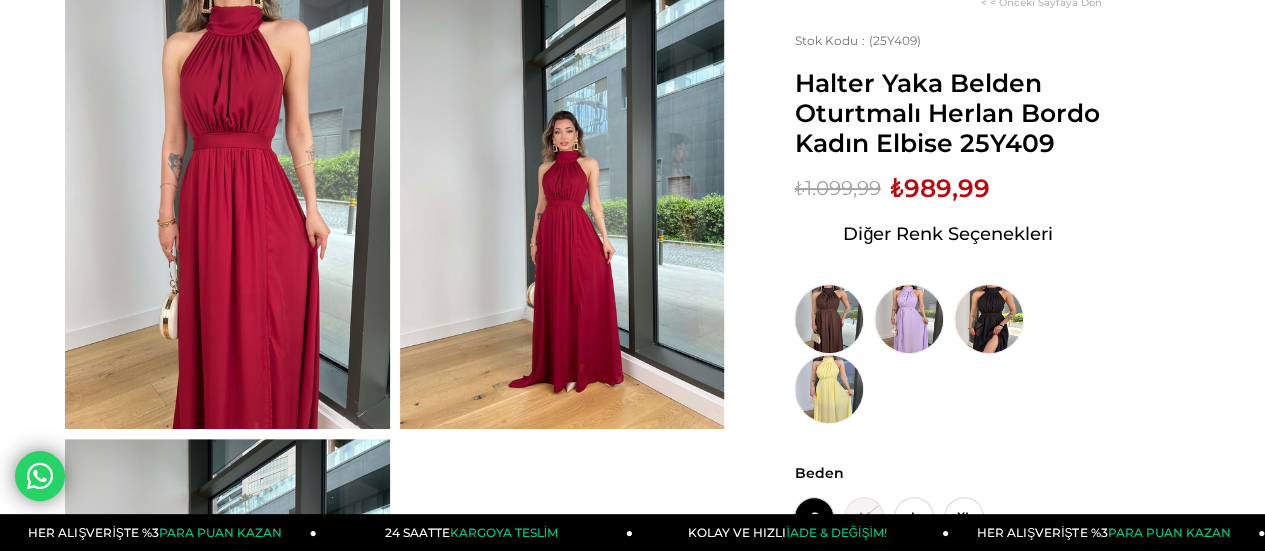click at bounding box center [227, 212] 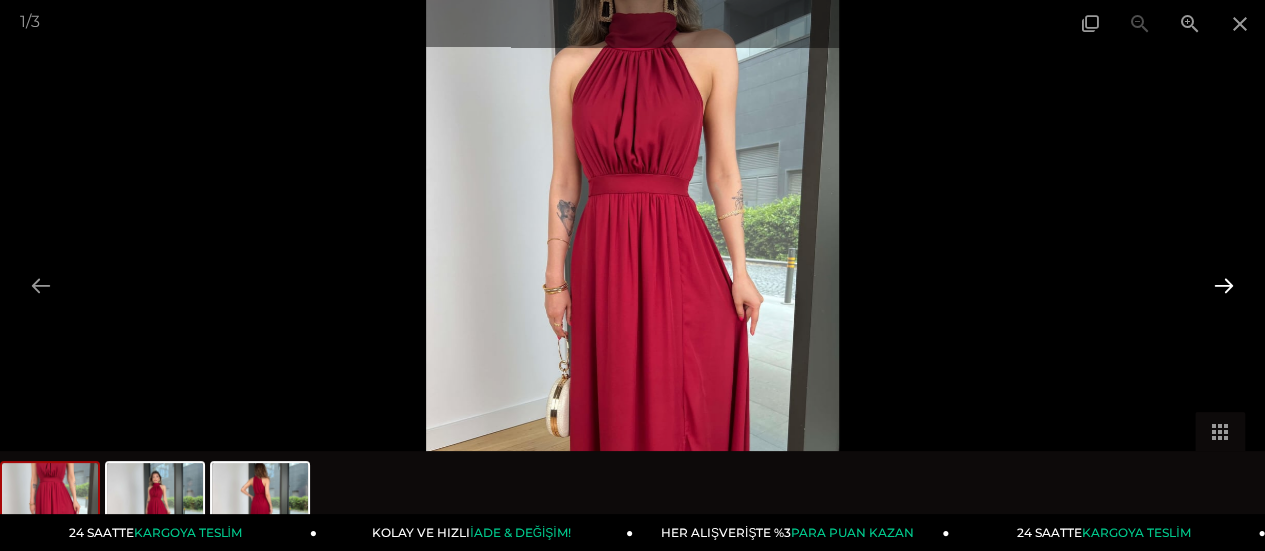 click at bounding box center [1224, 285] 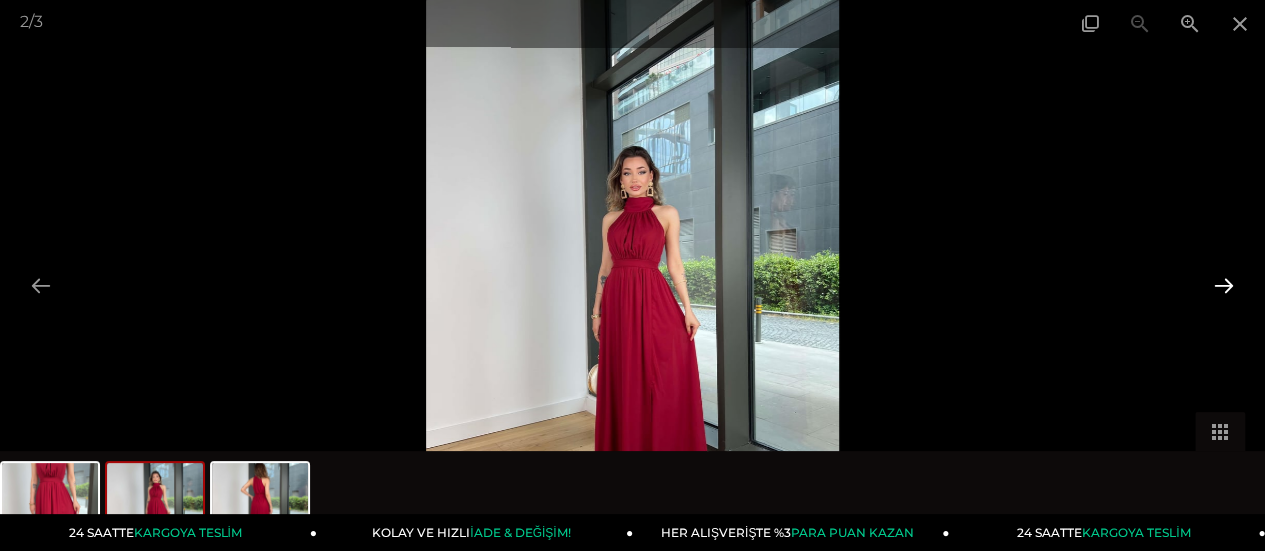 click at bounding box center (1224, 285) 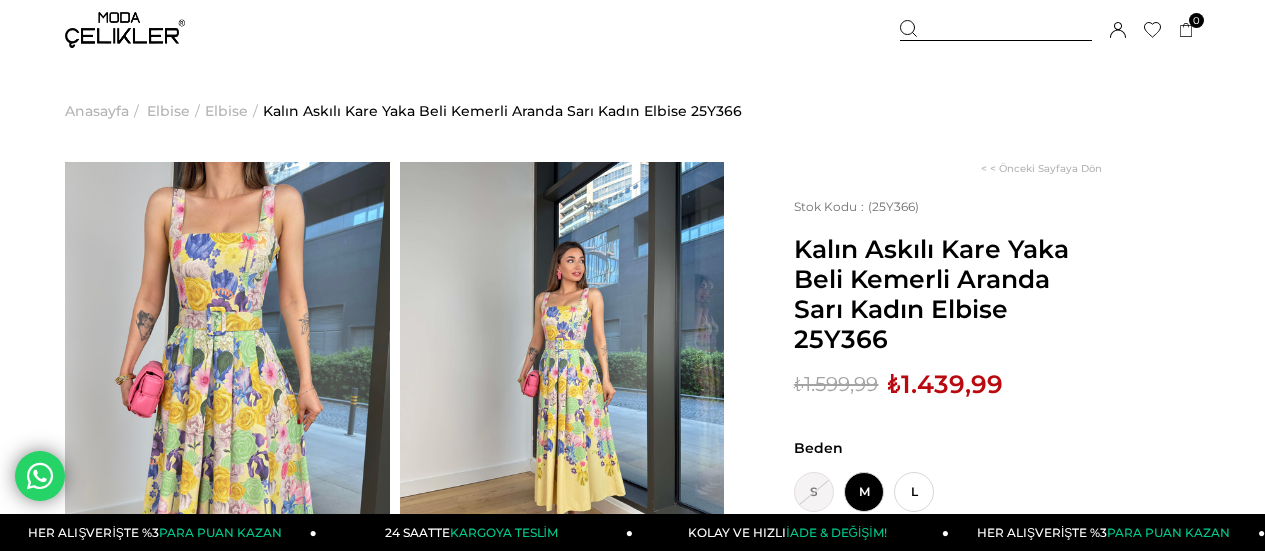 scroll, scrollTop: 0, scrollLeft: 0, axis: both 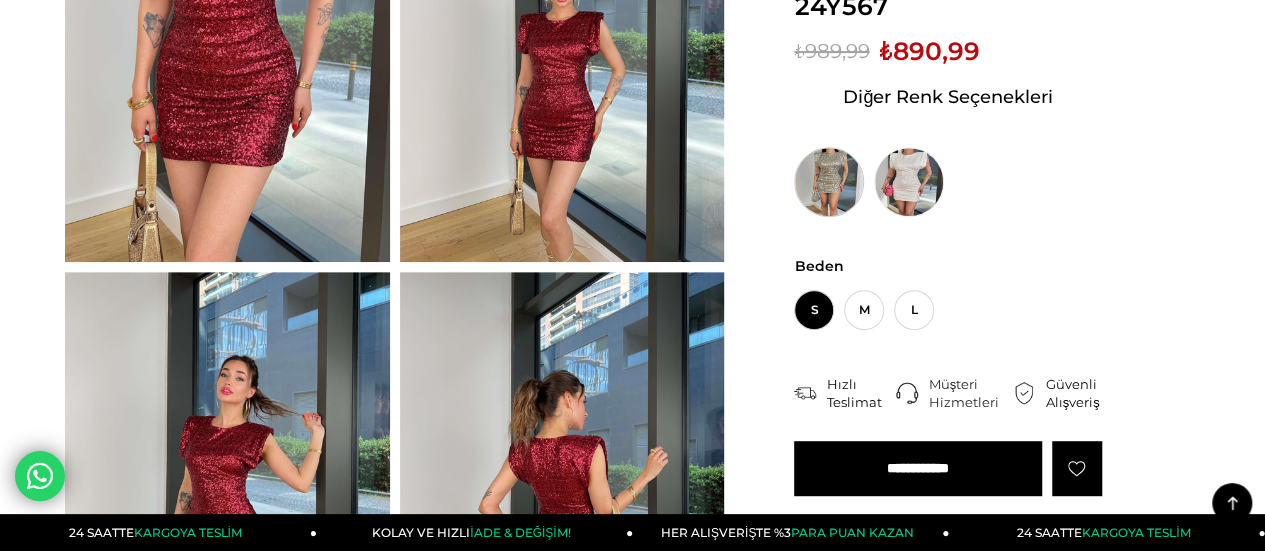 click at bounding box center (829, 182) 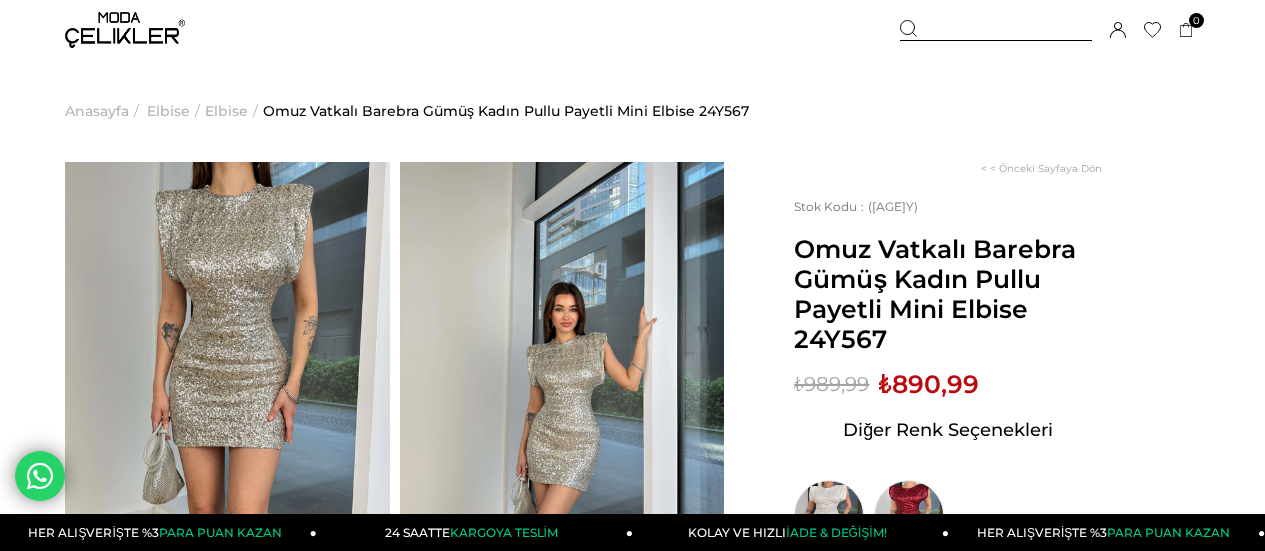 scroll, scrollTop: 0, scrollLeft: 0, axis: both 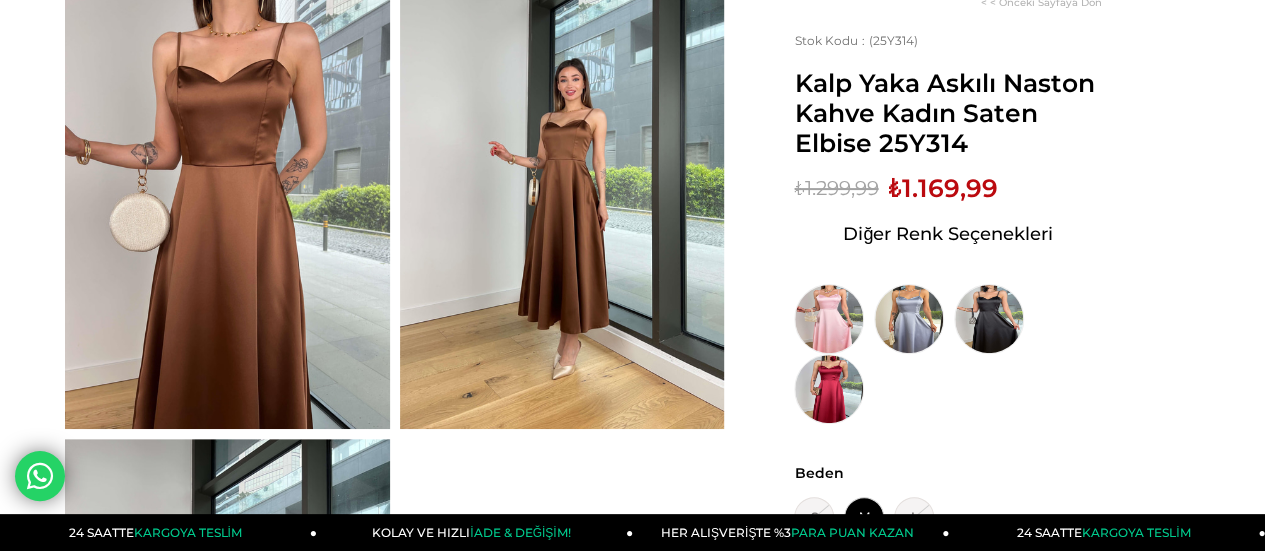 click at bounding box center (227, 212) 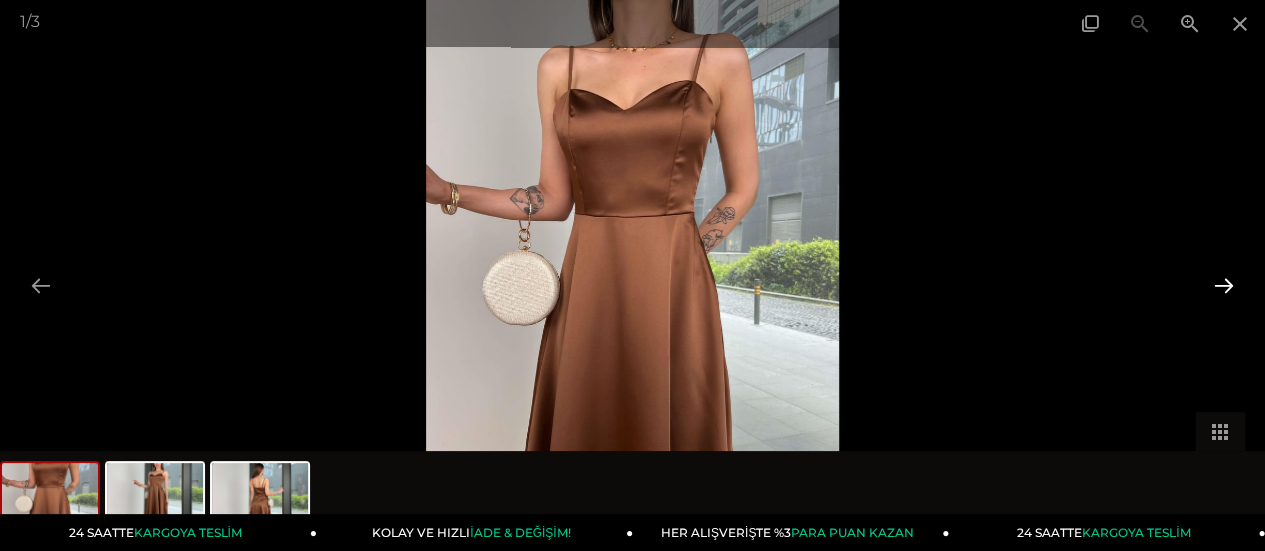 click at bounding box center (1224, 285) 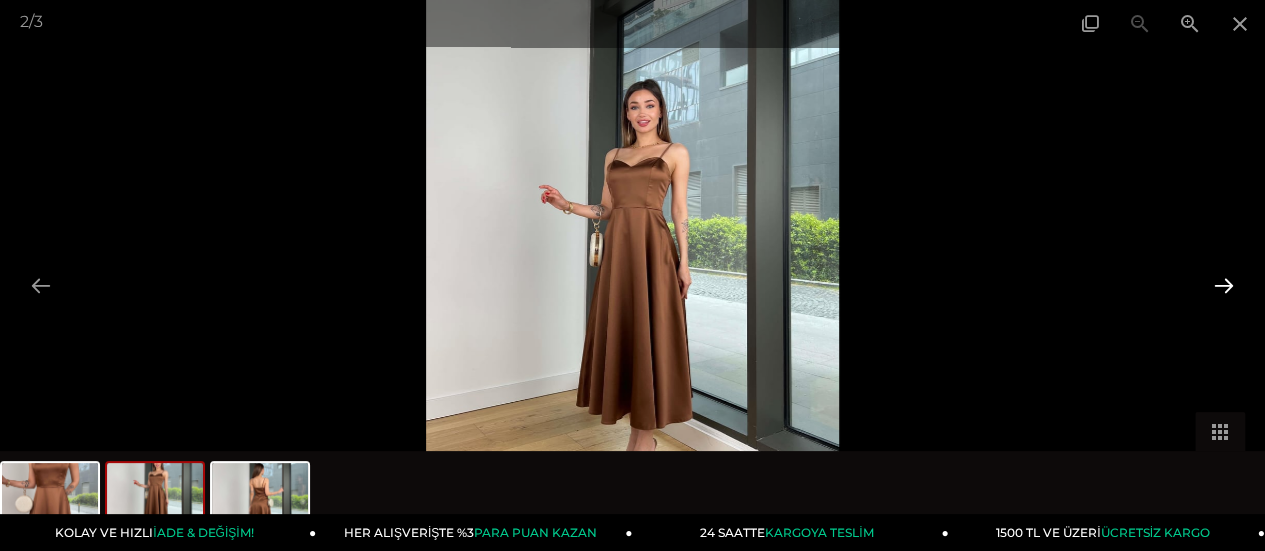 click at bounding box center [1224, 285] 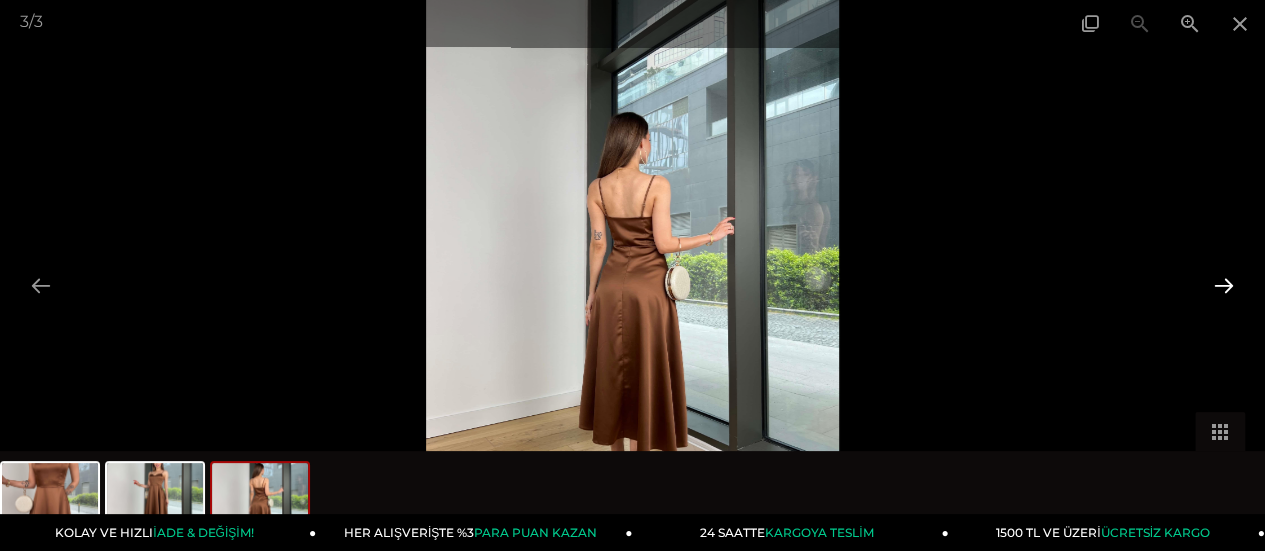 click at bounding box center (1224, 285) 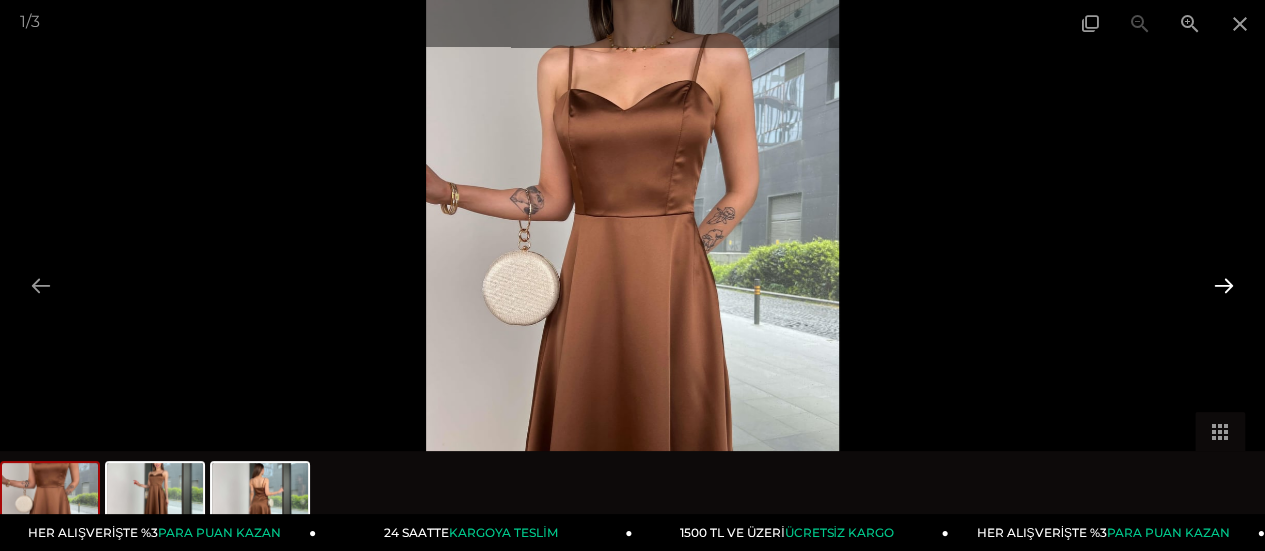click at bounding box center (1224, 285) 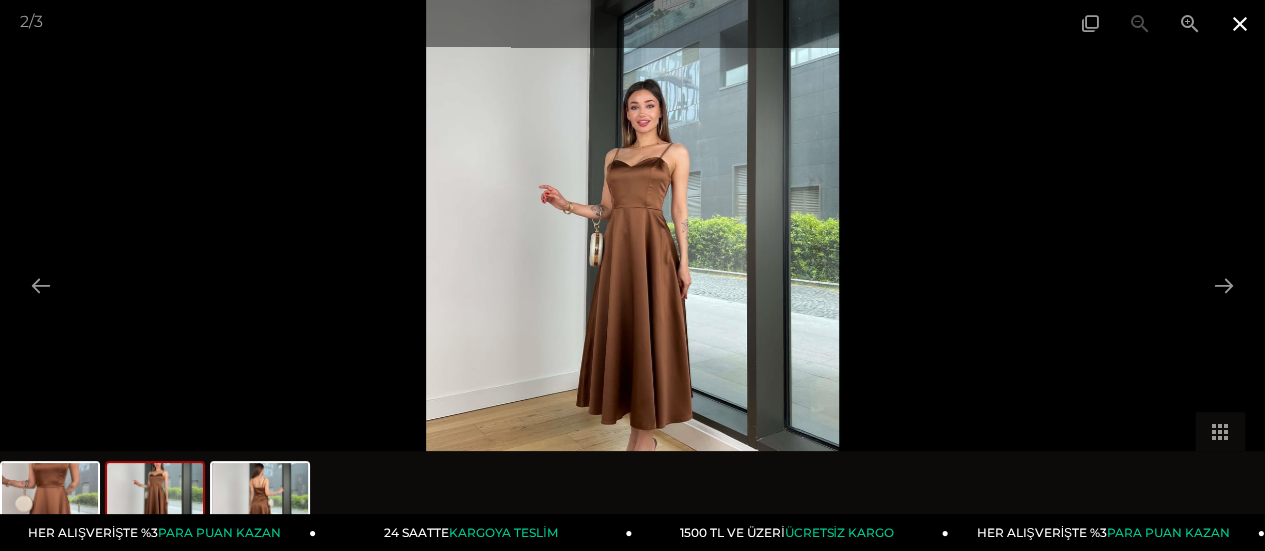 click at bounding box center (1240, 23) 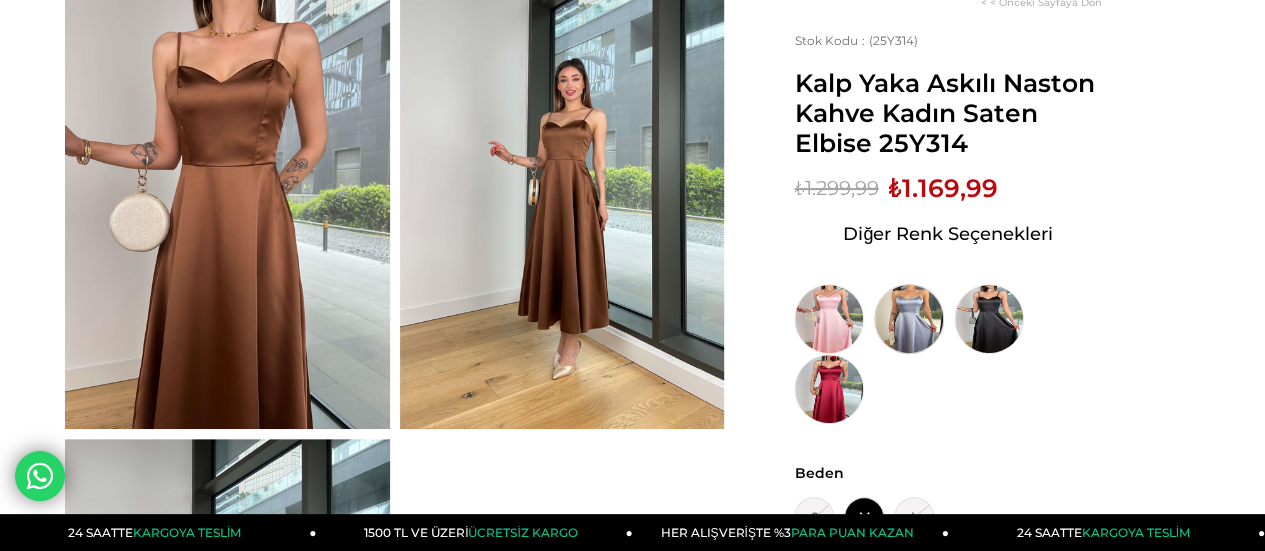 click at bounding box center (909, 319) 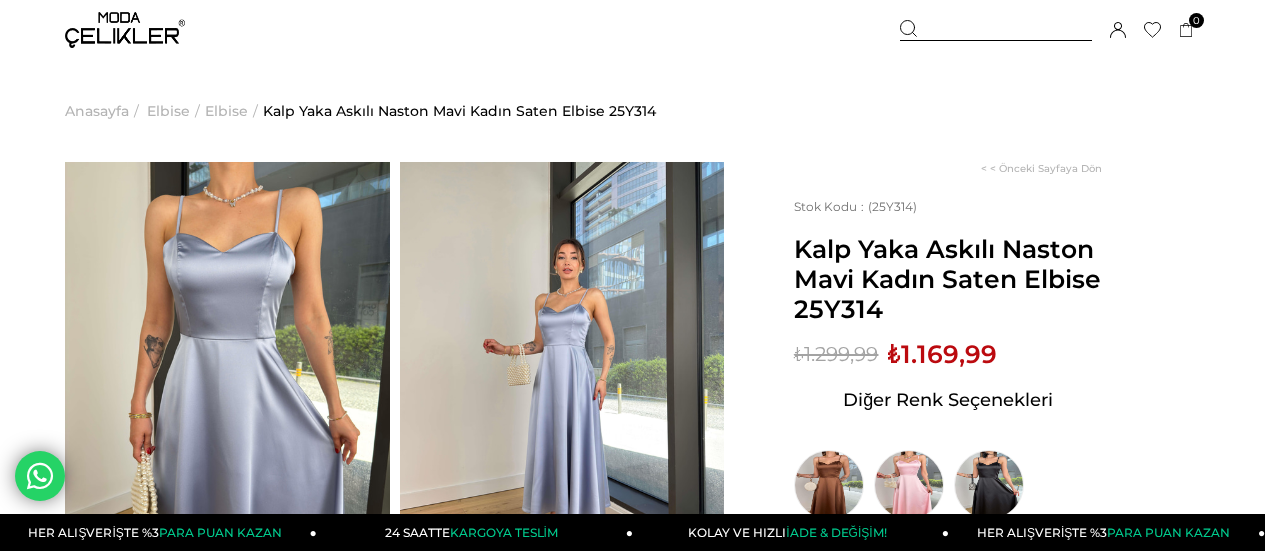scroll, scrollTop: 0, scrollLeft: 0, axis: both 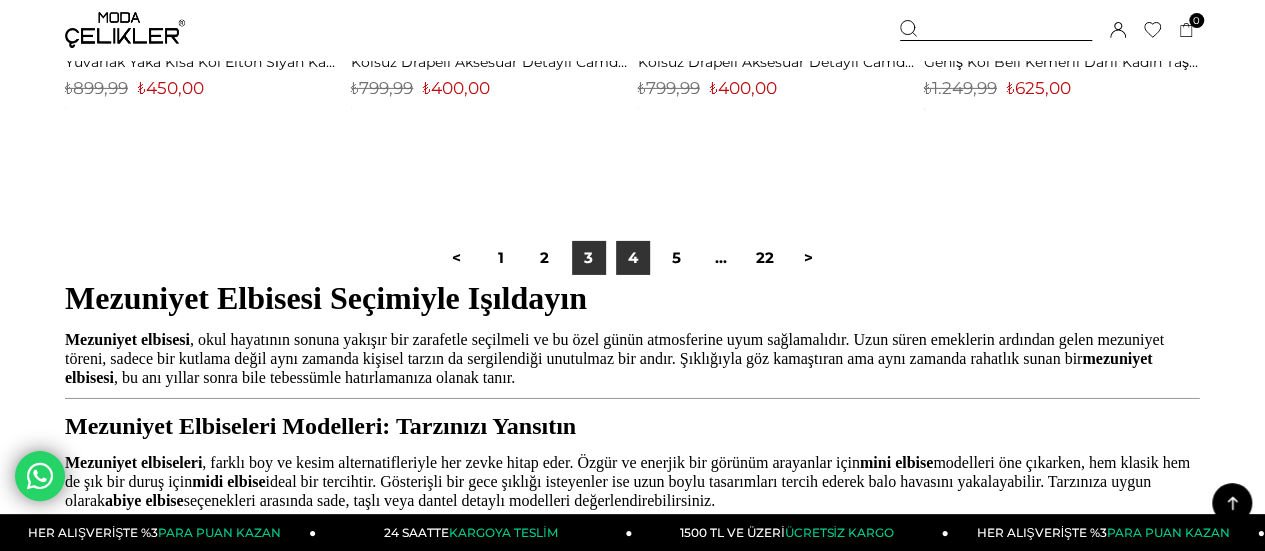 click on "4" at bounding box center [633, 258] 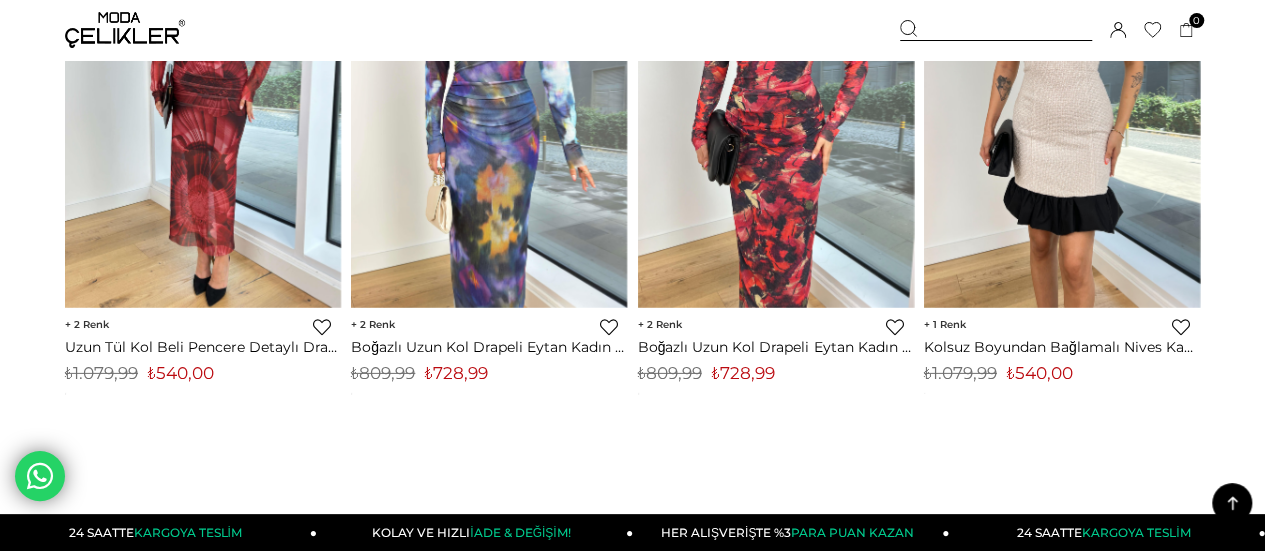 scroll, scrollTop: 10833, scrollLeft: 0, axis: vertical 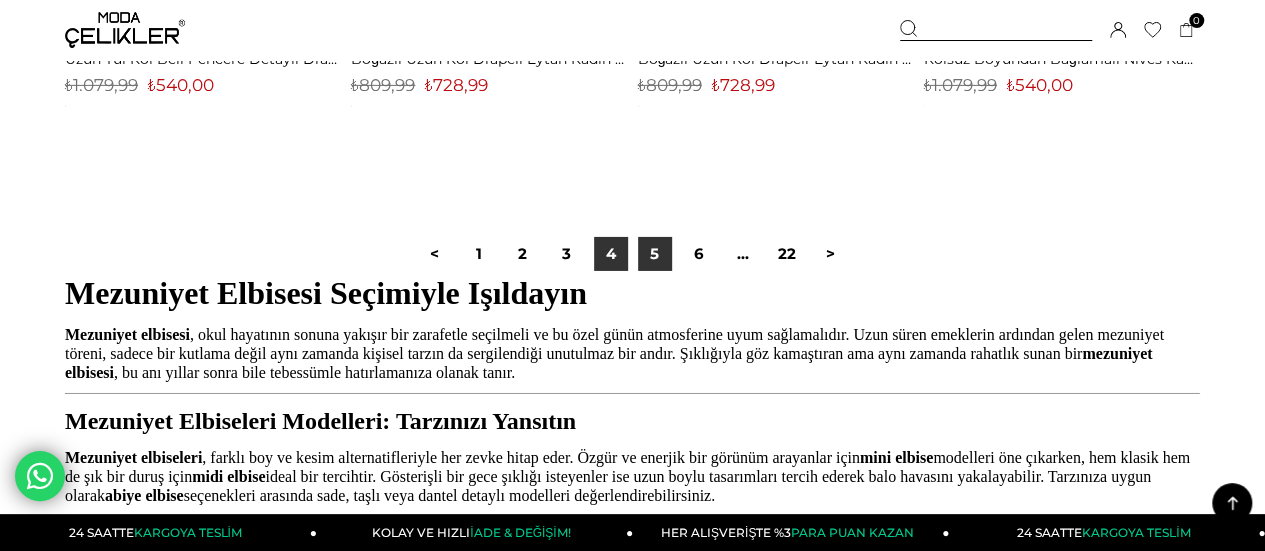 click on "5" at bounding box center [655, 254] 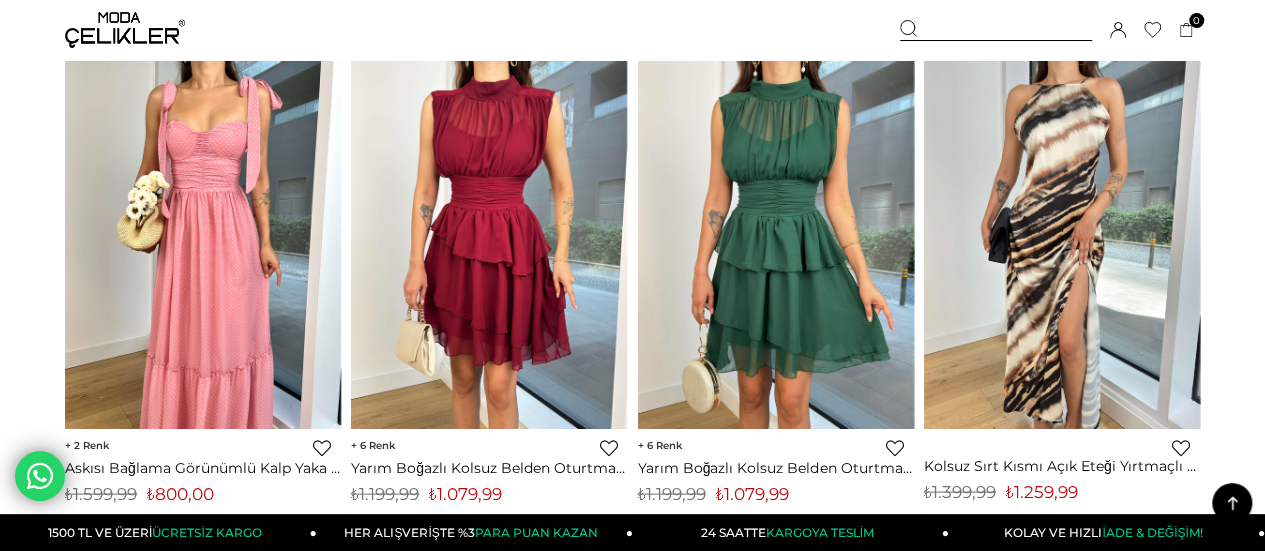 scroll, scrollTop: 1833, scrollLeft: 0, axis: vertical 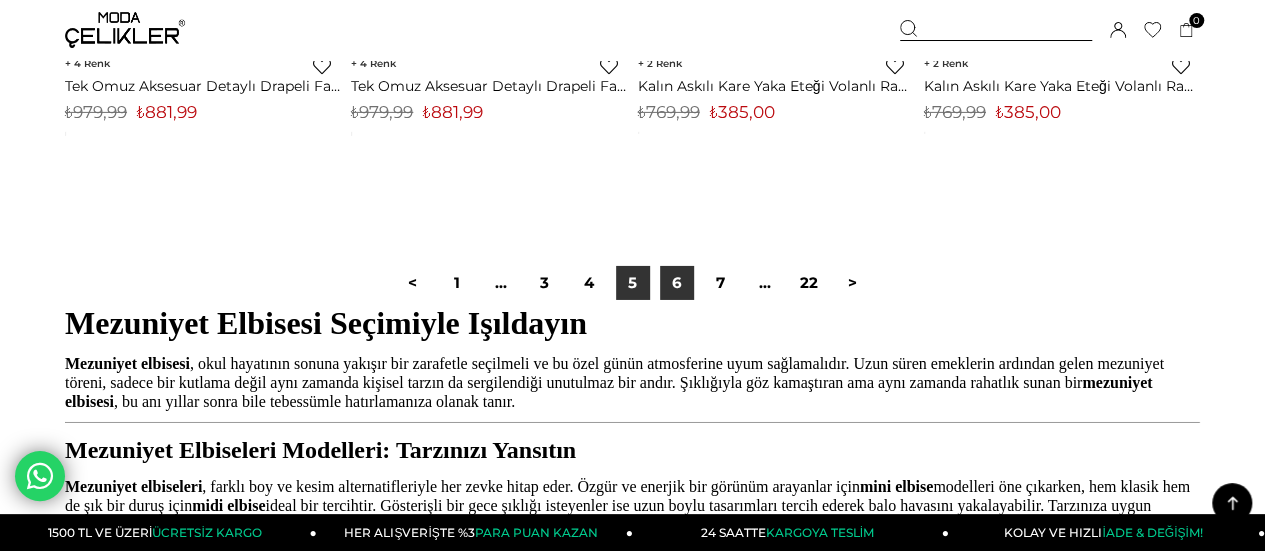 click on "6" at bounding box center (677, 283) 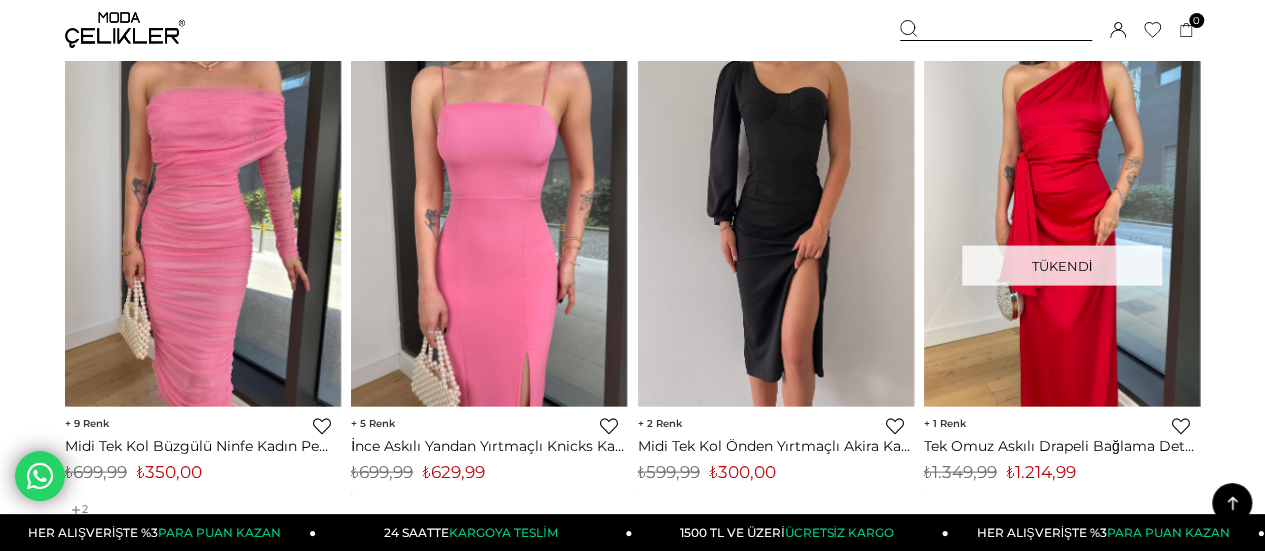 scroll, scrollTop: 6166, scrollLeft: 0, axis: vertical 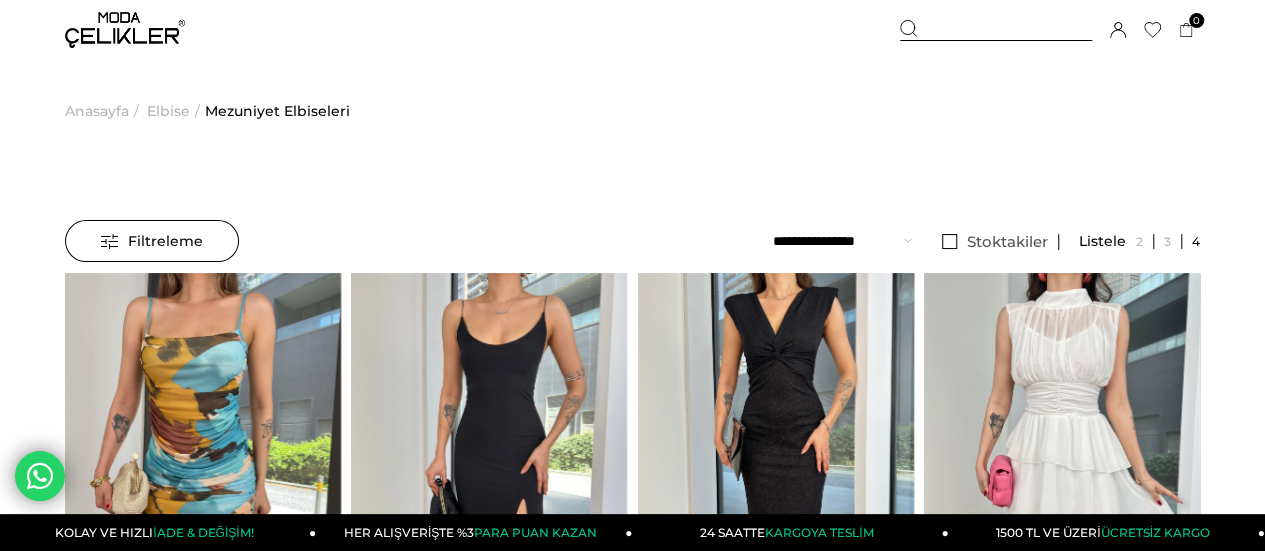 click on "Anasayfa" at bounding box center (97, 111) 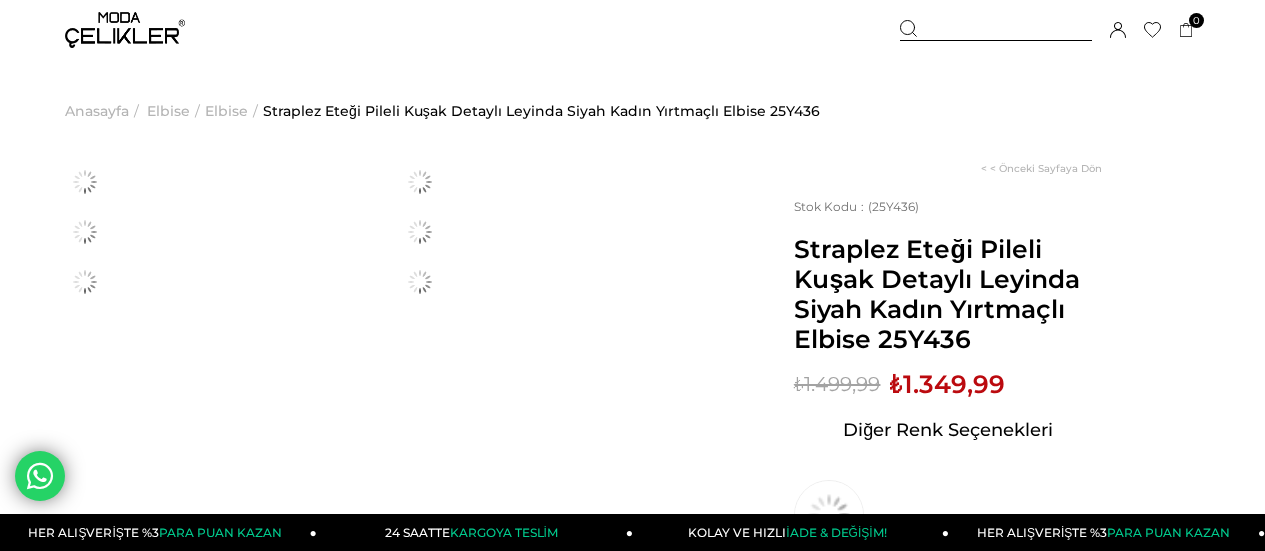 scroll, scrollTop: 0, scrollLeft: 0, axis: both 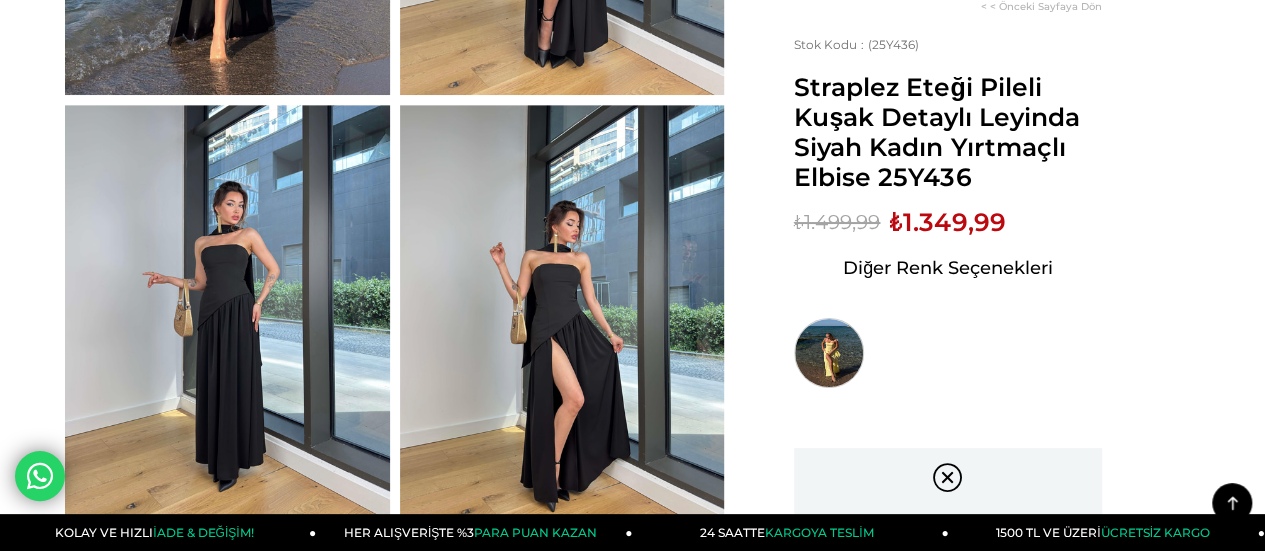 click at bounding box center [829, 353] 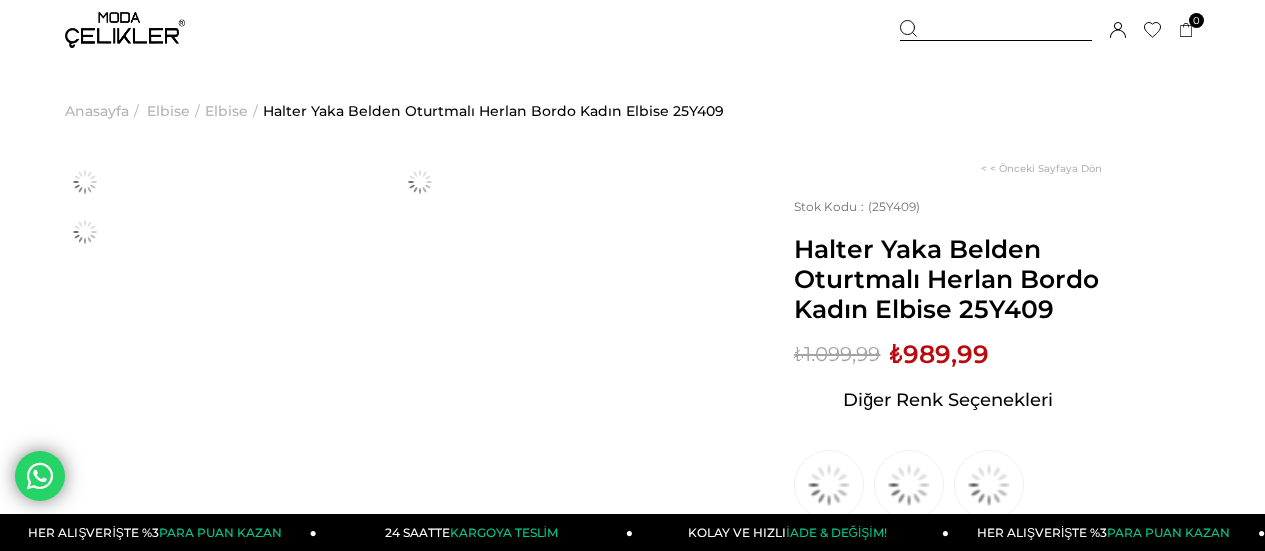 scroll, scrollTop: 166, scrollLeft: 0, axis: vertical 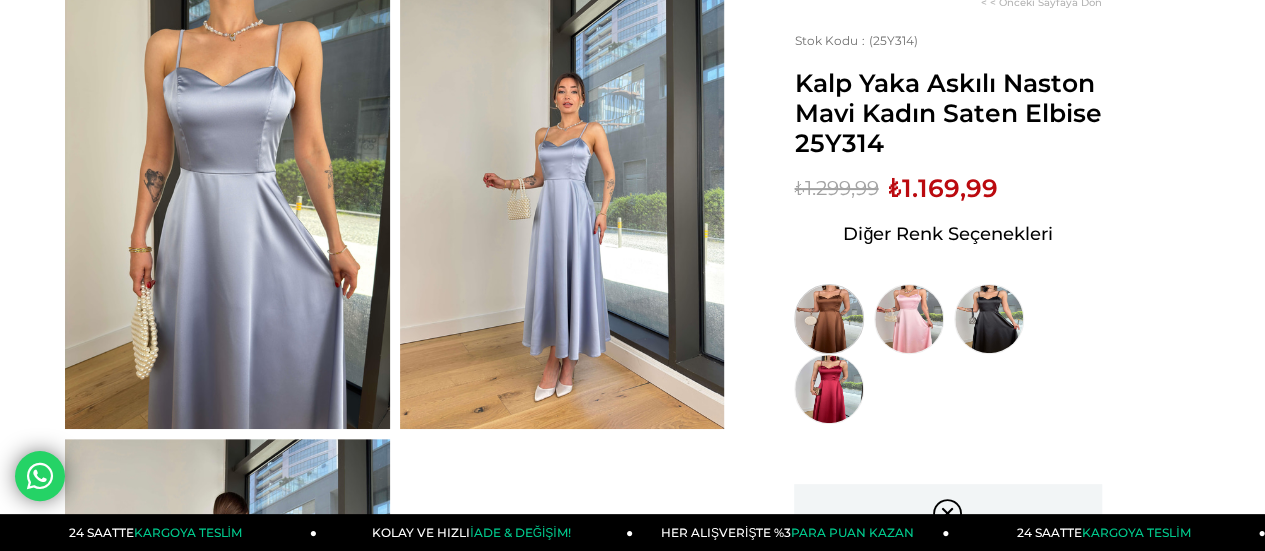 click at bounding box center [829, 319] 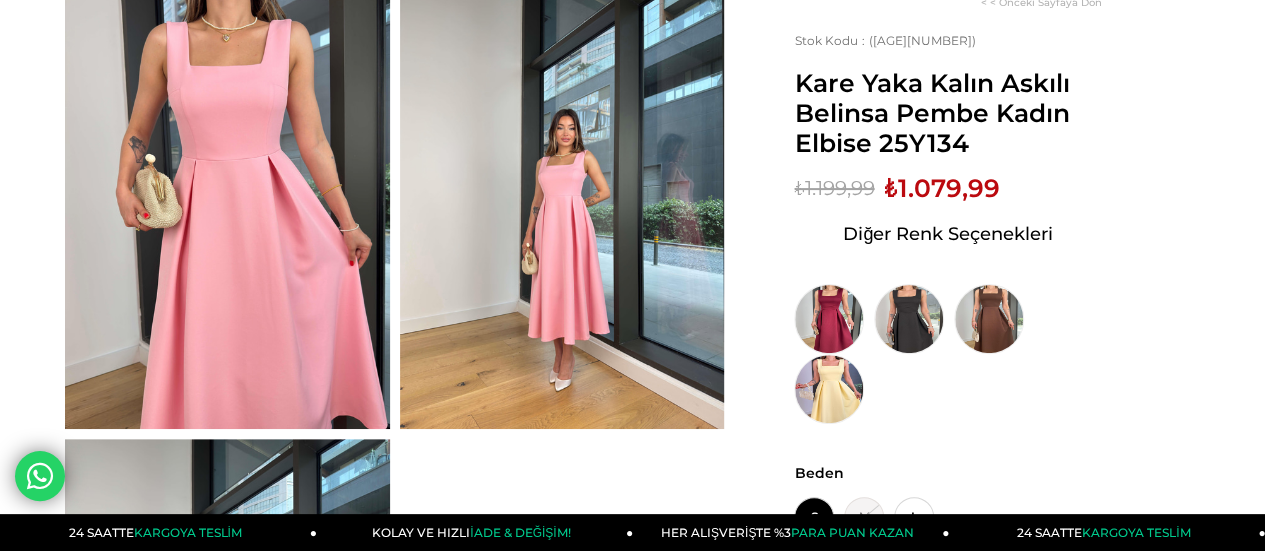 scroll, scrollTop: 166, scrollLeft: 0, axis: vertical 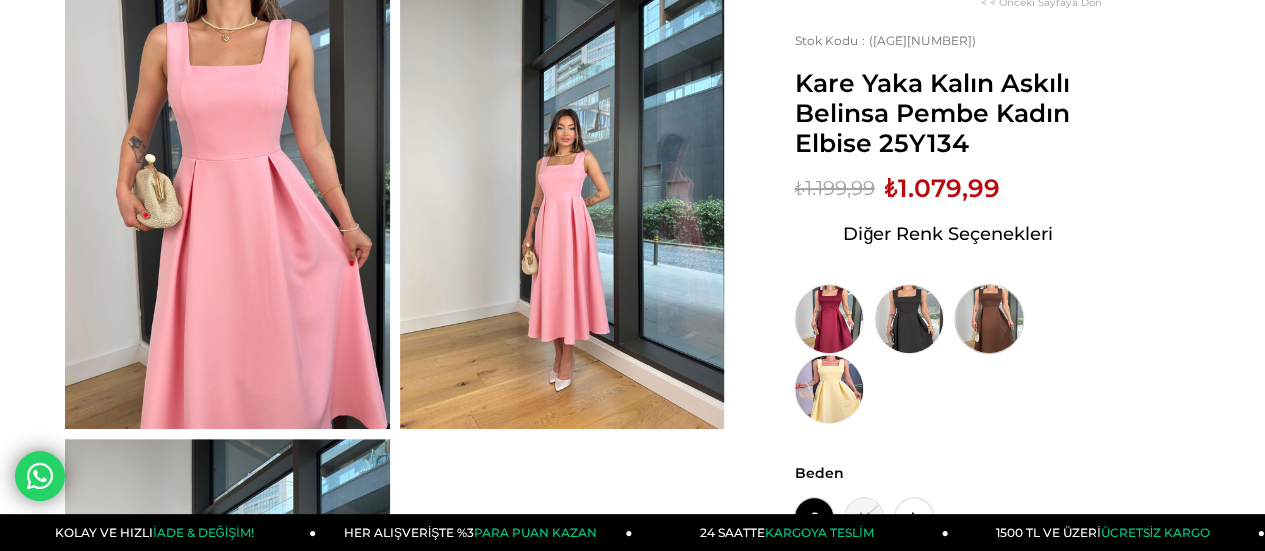 click at bounding box center (989, 319) 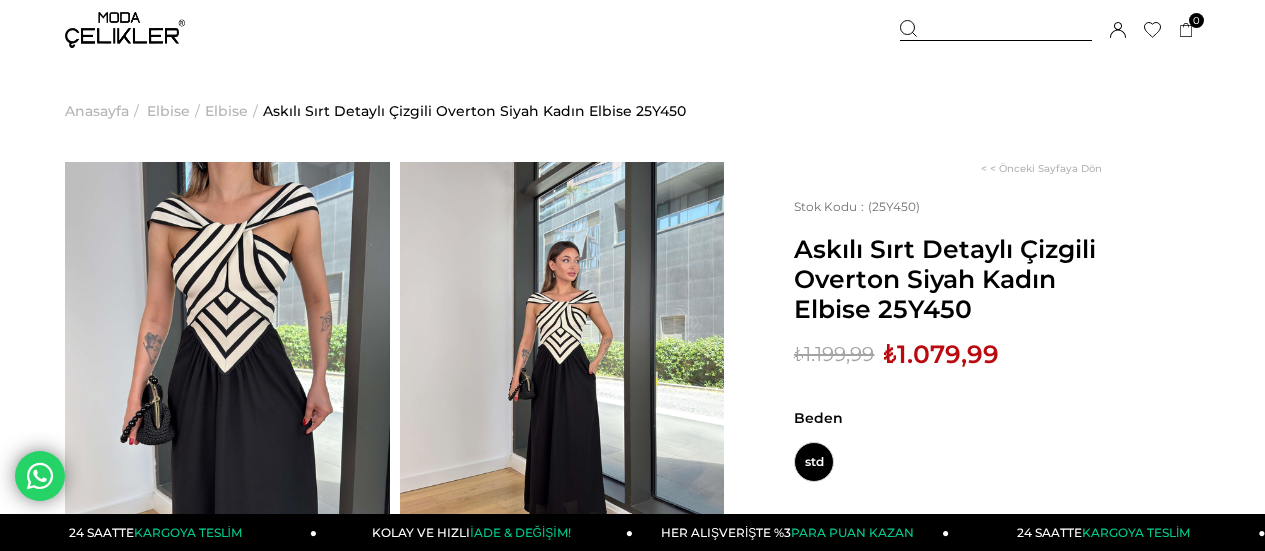 scroll, scrollTop: 166, scrollLeft: 0, axis: vertical 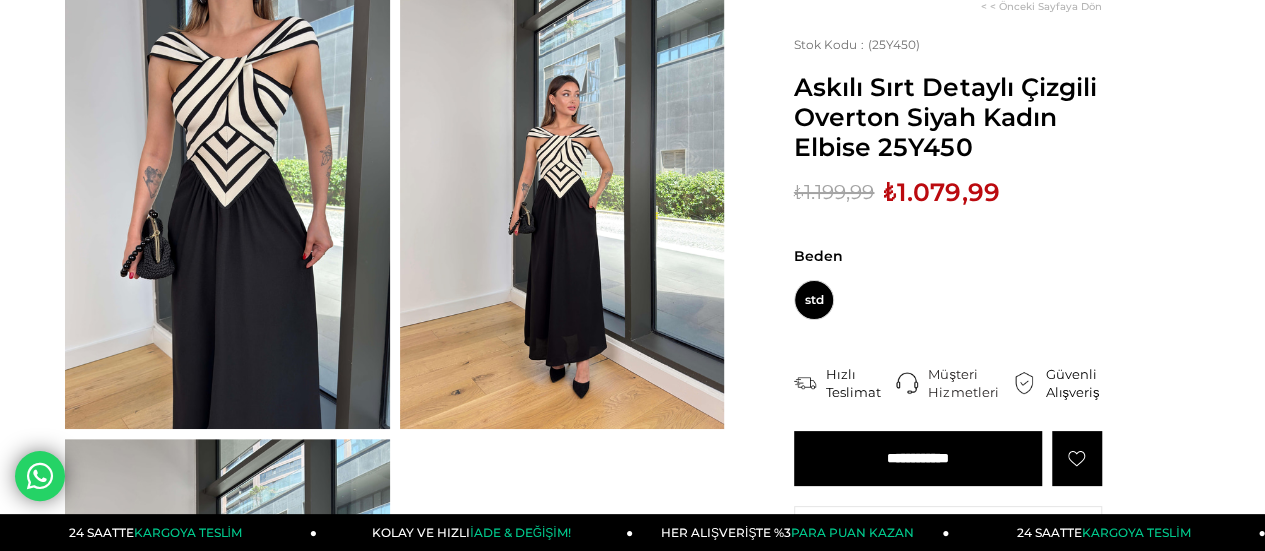 click at bounding box center (227, 212) 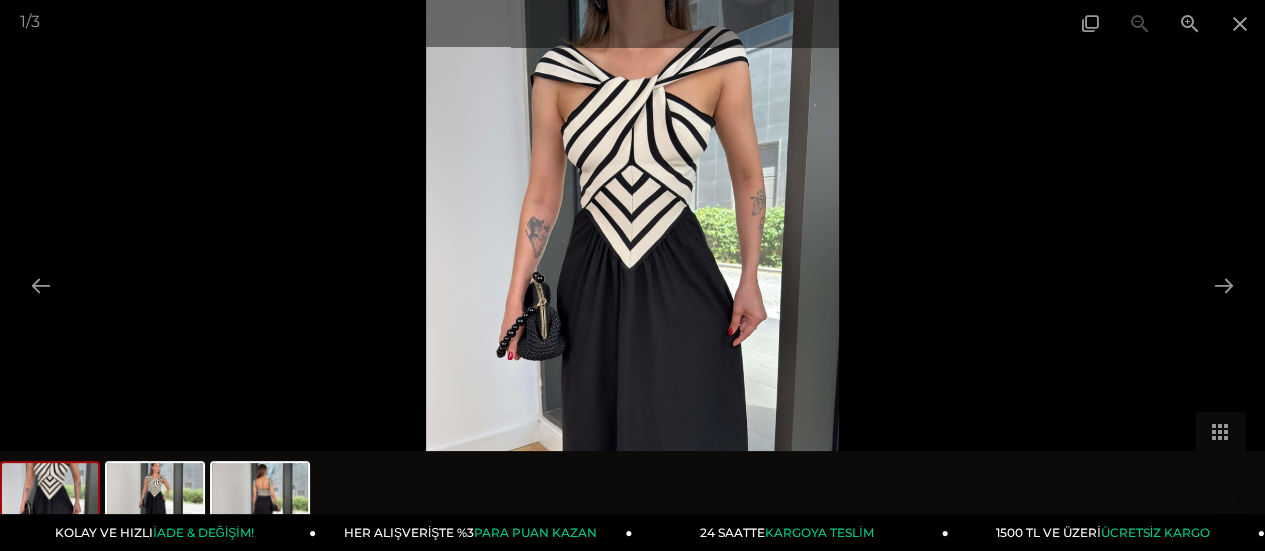 scroll, scrollTop: 333, scrollLeft: 0, axis: vertical 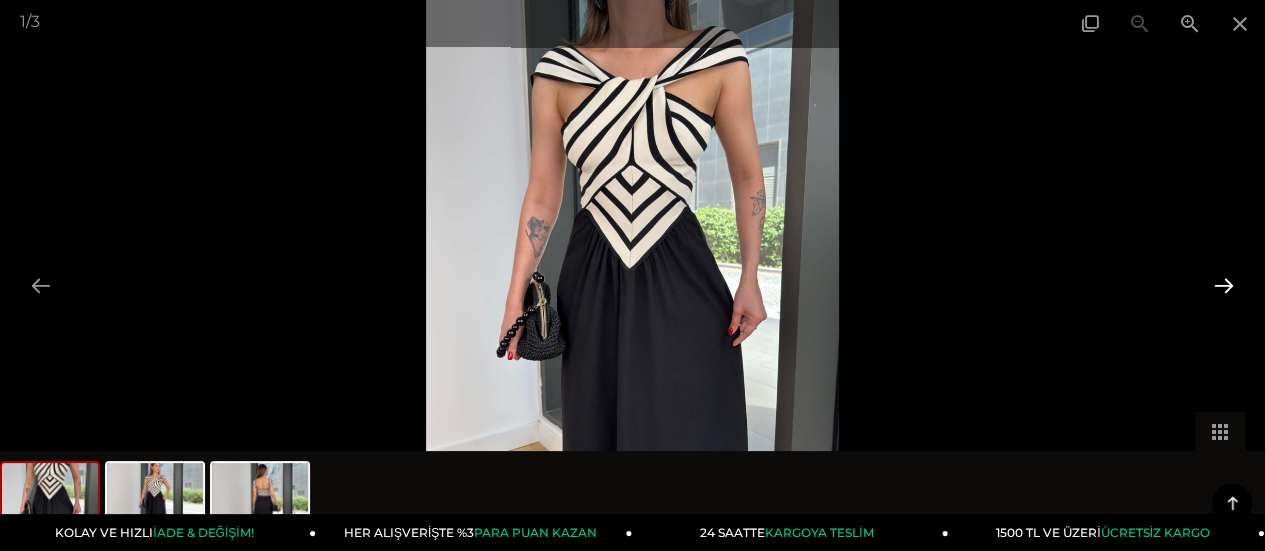 click at bounding box center (1224, 285) 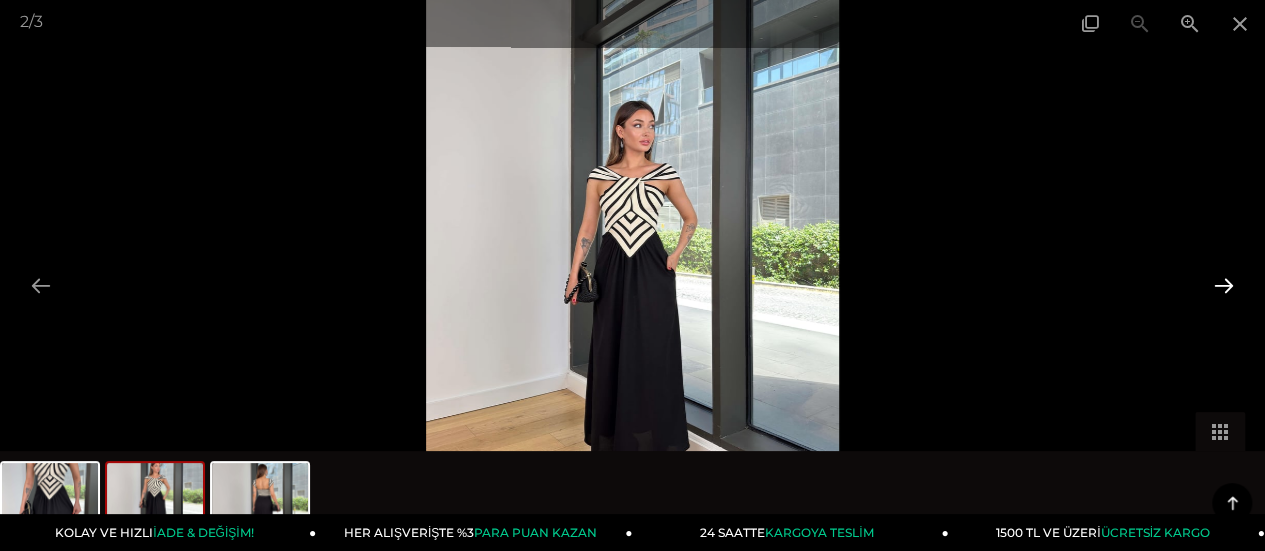 click at bounding box center [1224, 285] 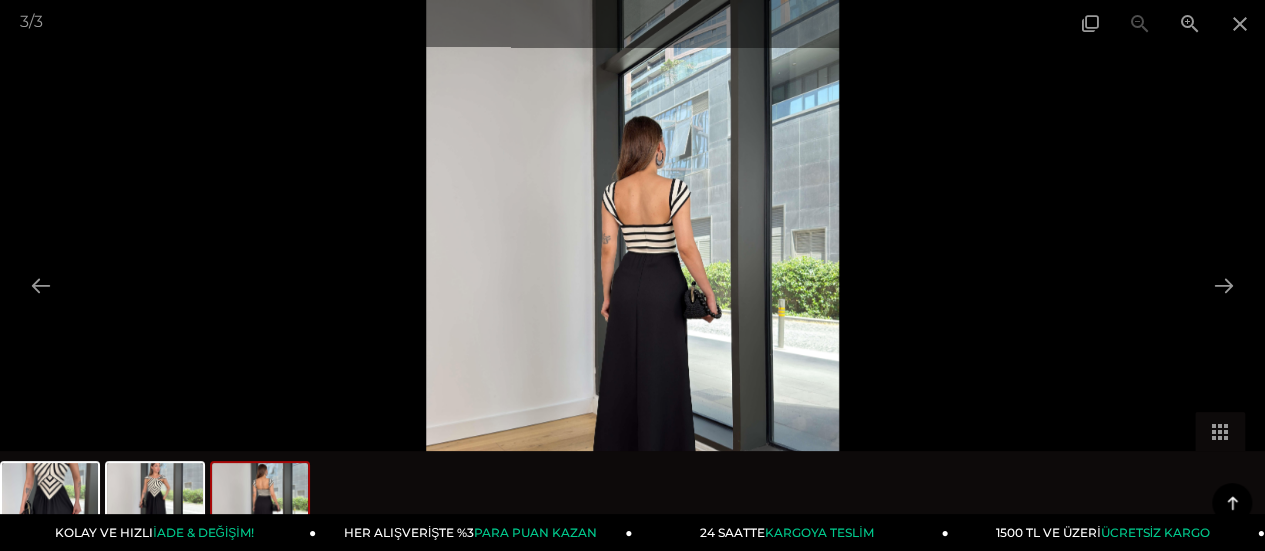 scroll, scrollTop: 666, scrollLeft: 0, axis: vertical 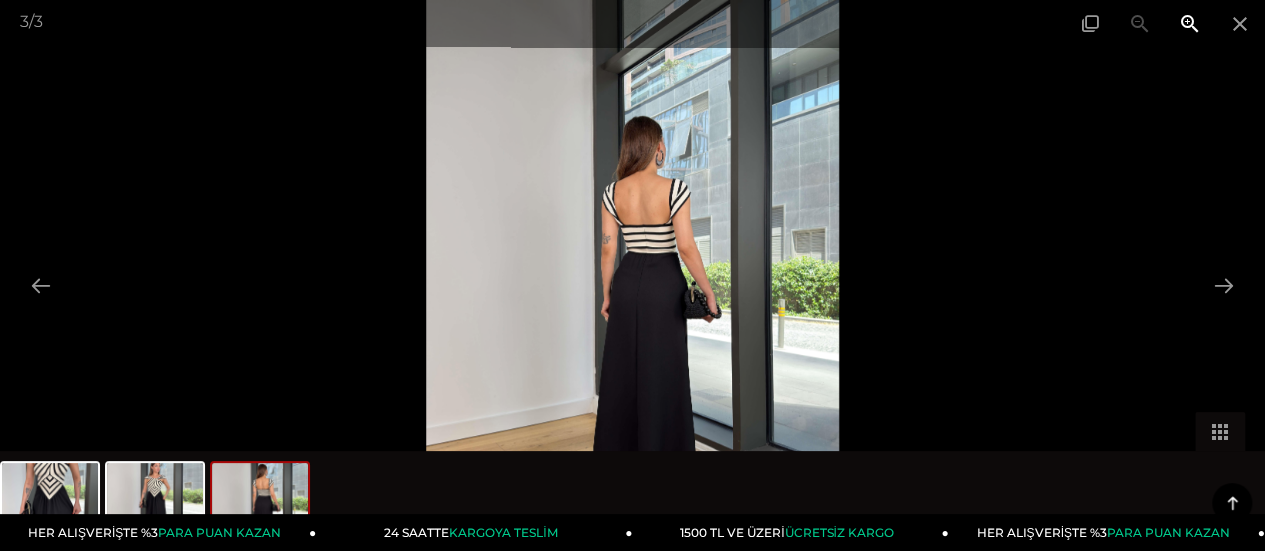 click at bounding box center (1190, 23) 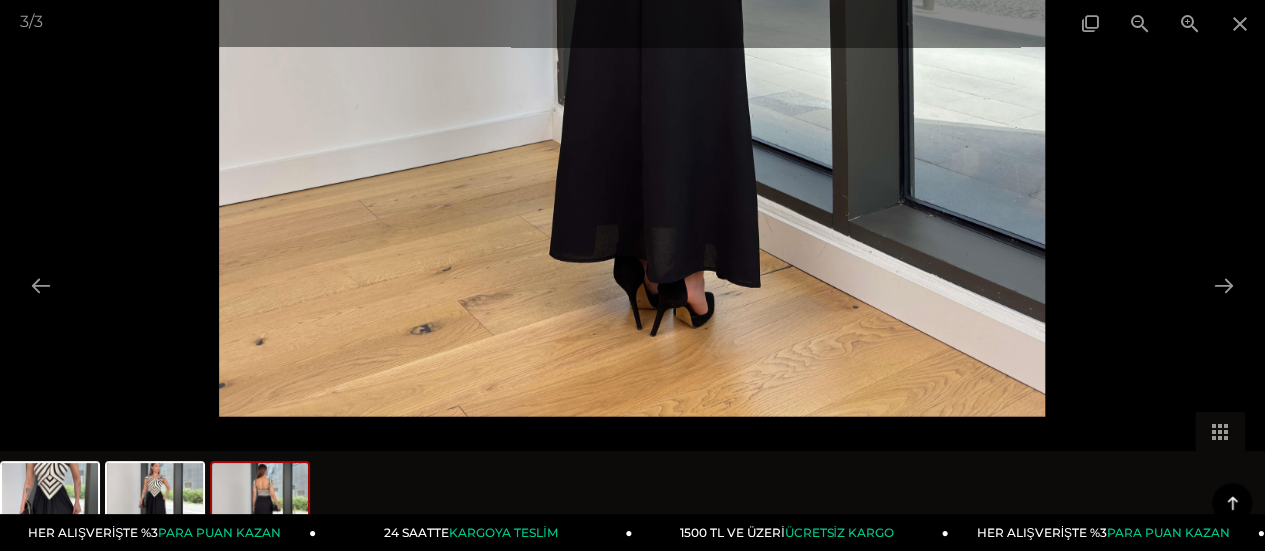 drag, startPoint x: 692, startPoint y: 412, endPoint x: 664, endPoint y: 1, distance: 411.95267 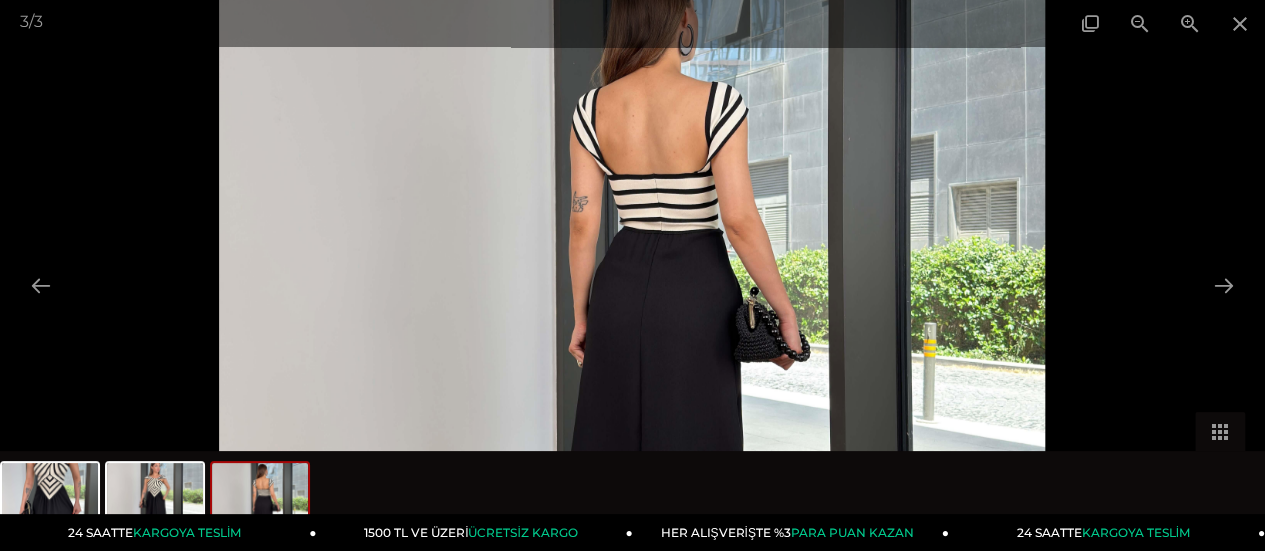 scroll, scrollTop: 0, scrollLeft: 0, axis: both 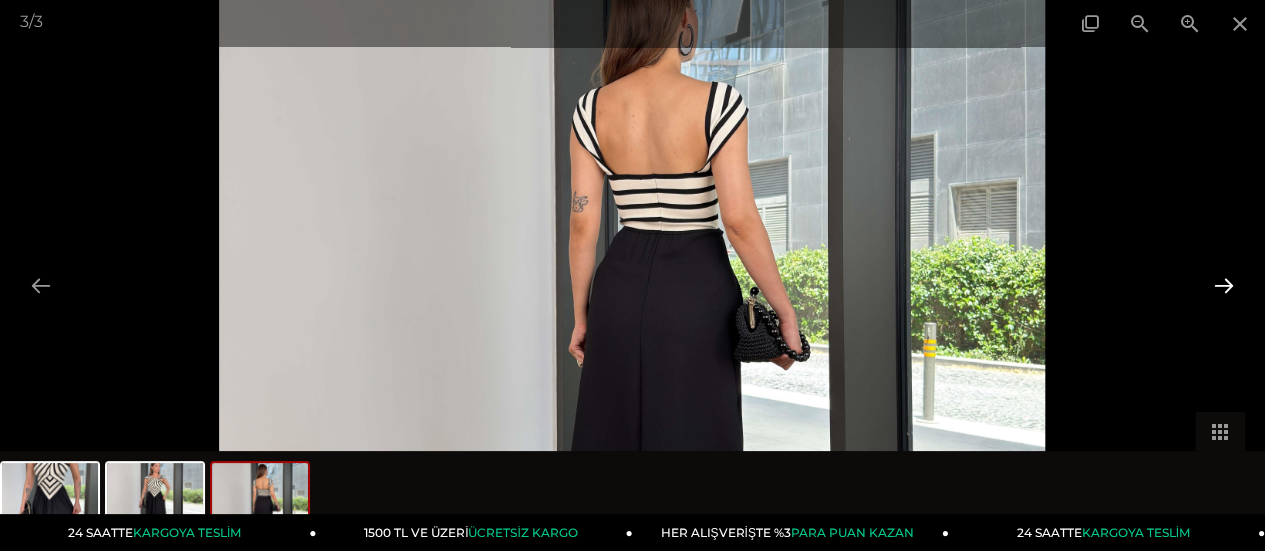 click at bounding box center (1224, 285) 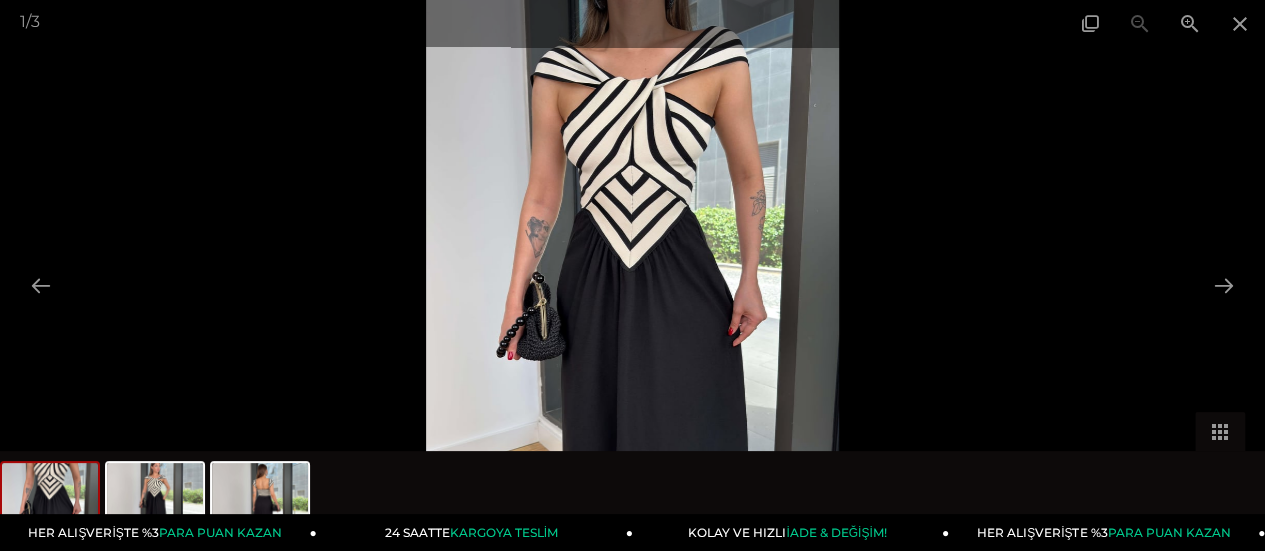 click at bounding box center [632, 275] 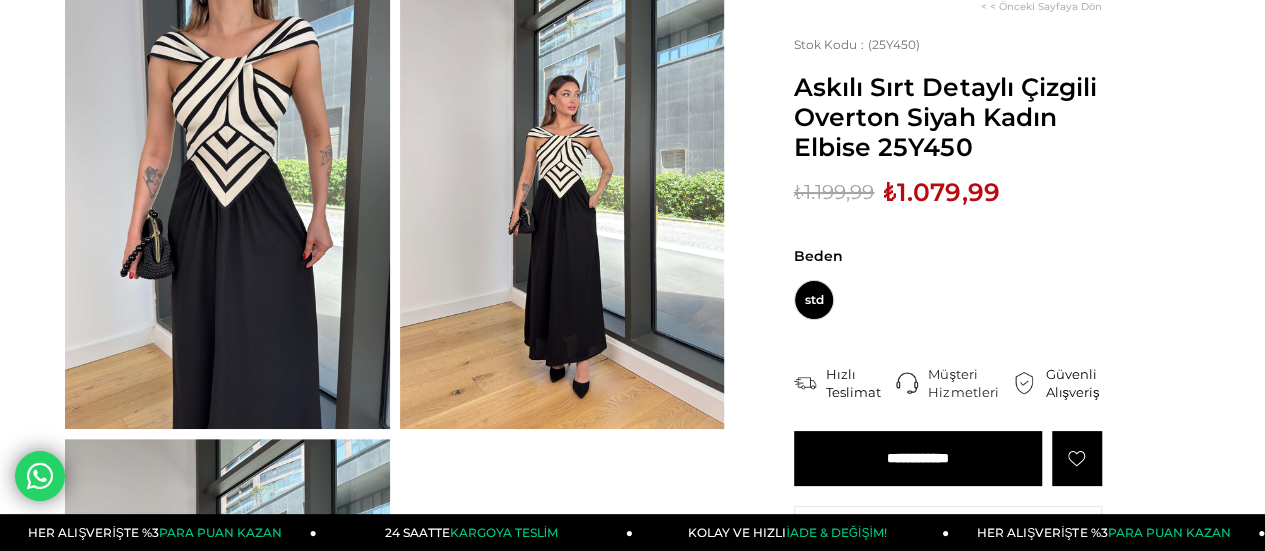scroll, scrollTop: 333, scrollLeft: 0, axis: vertical 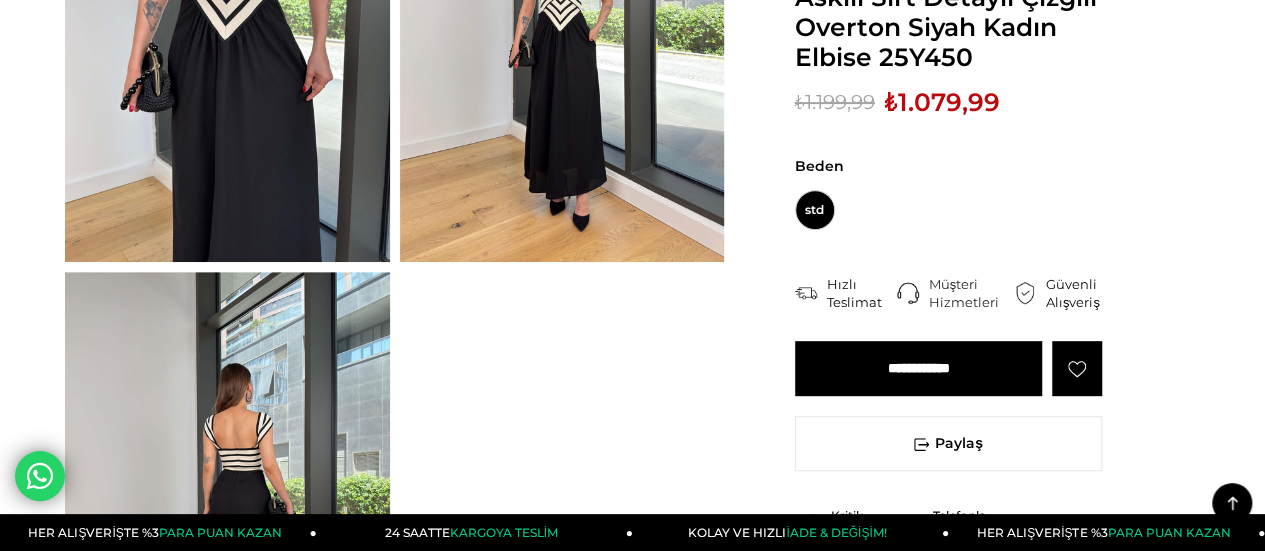 click 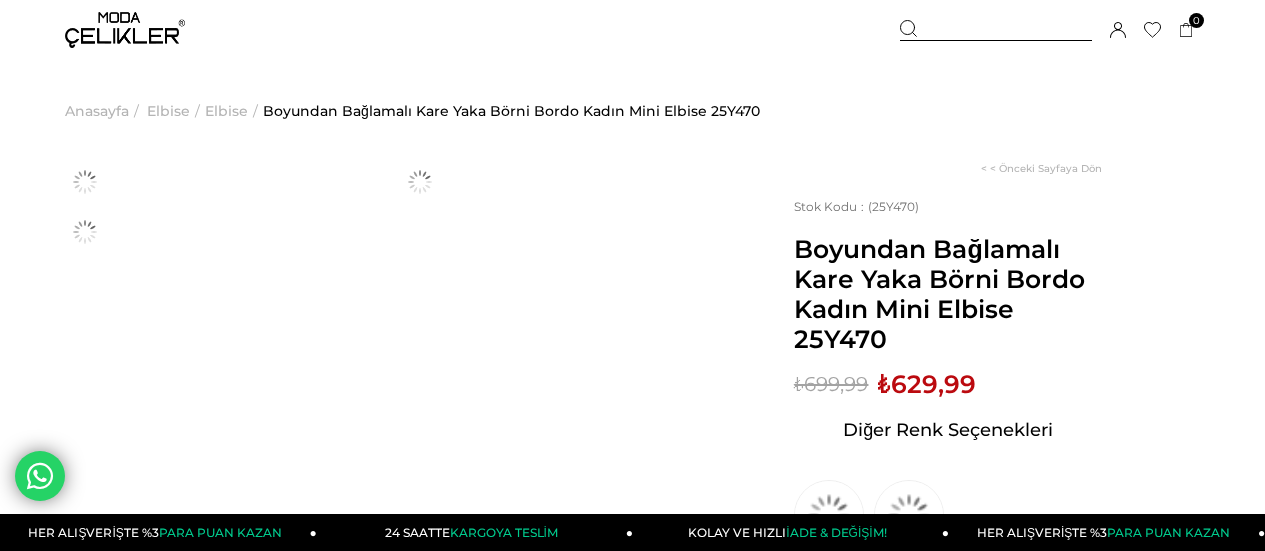 scroll, scrollTop: 0, scrollLeft: 0, axis: both 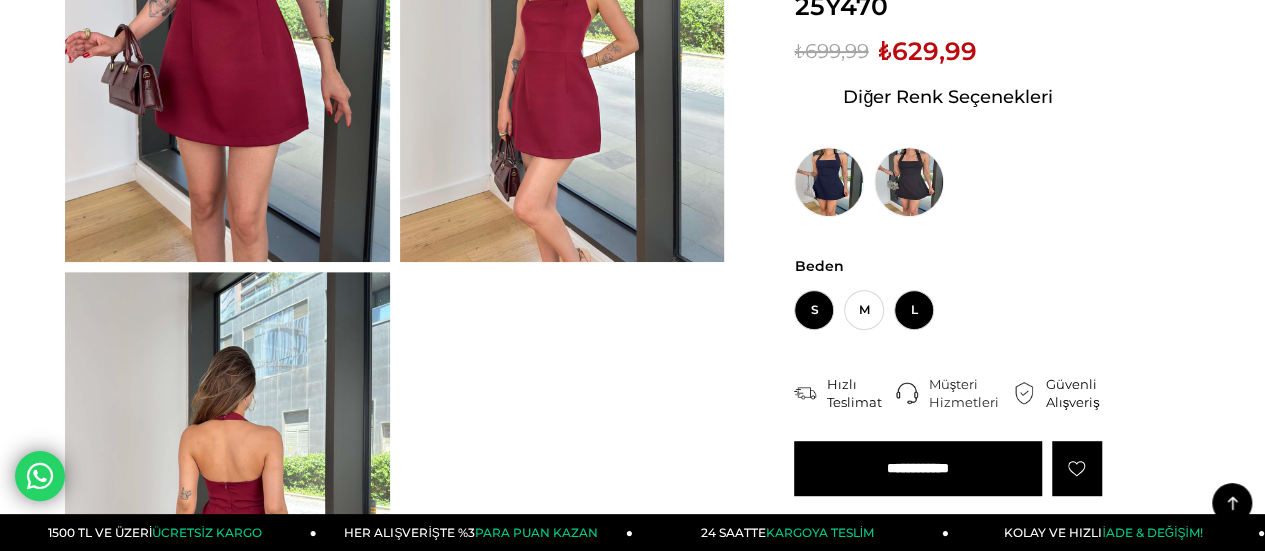 click on "L" at bounding box center [914, 310] 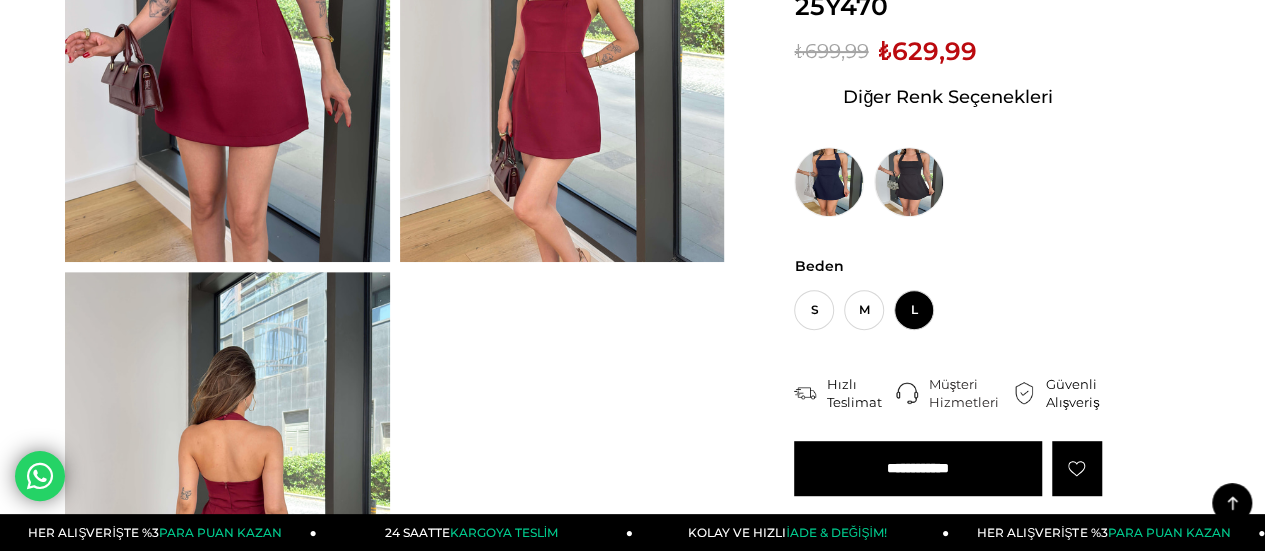 click on "**********" at bounding box center (918, 468) 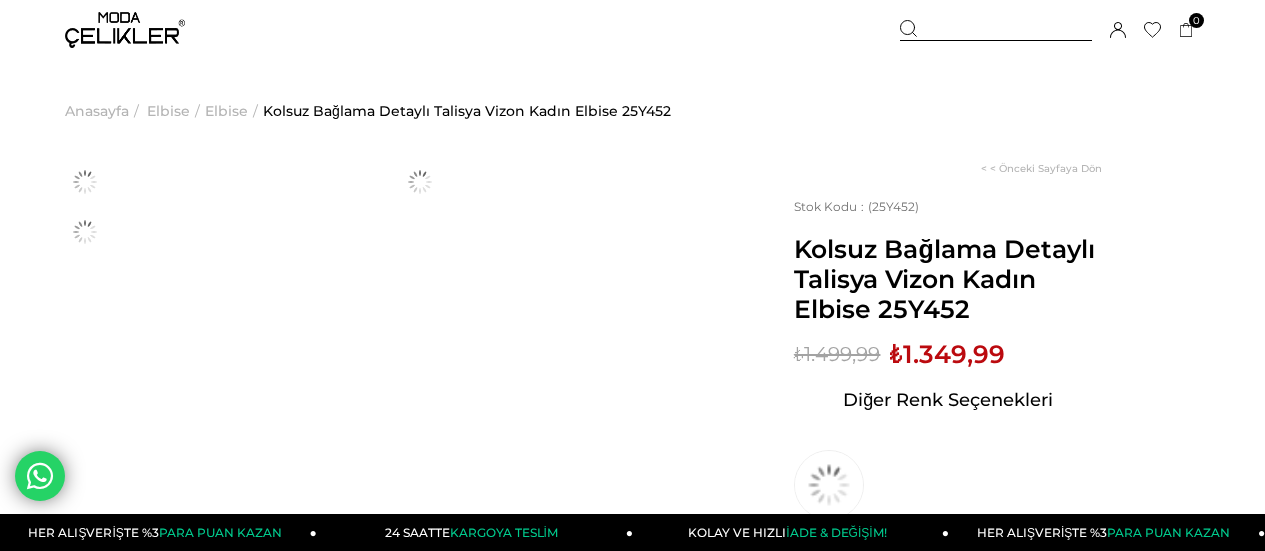 scroll, scrollTop: 0, scrollLeft: 0, axis: both 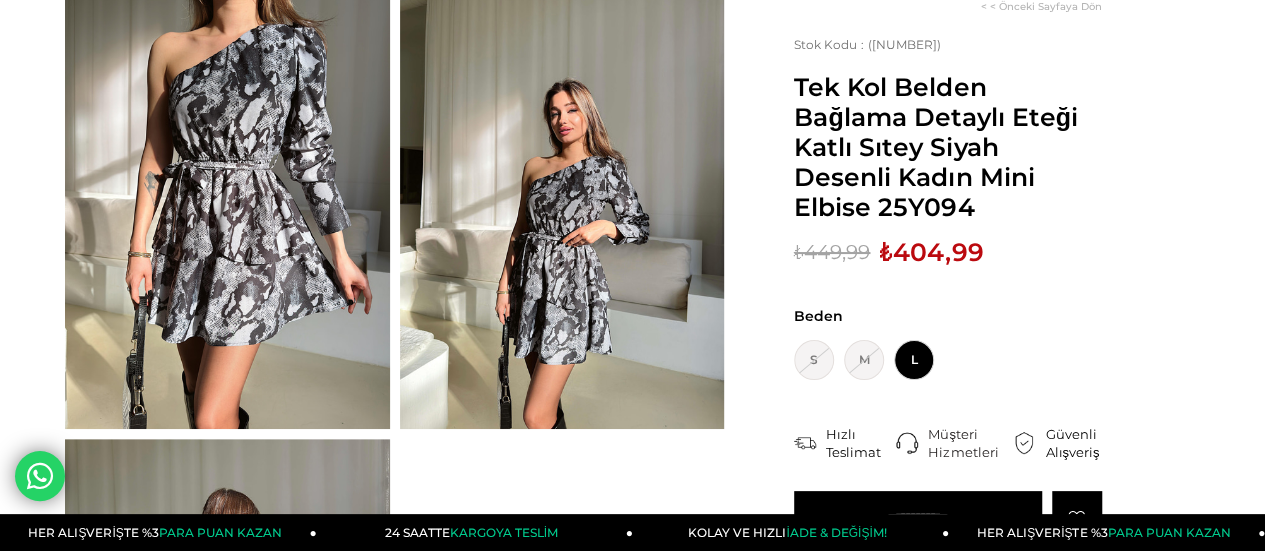 click at bounding box center [227, 212] 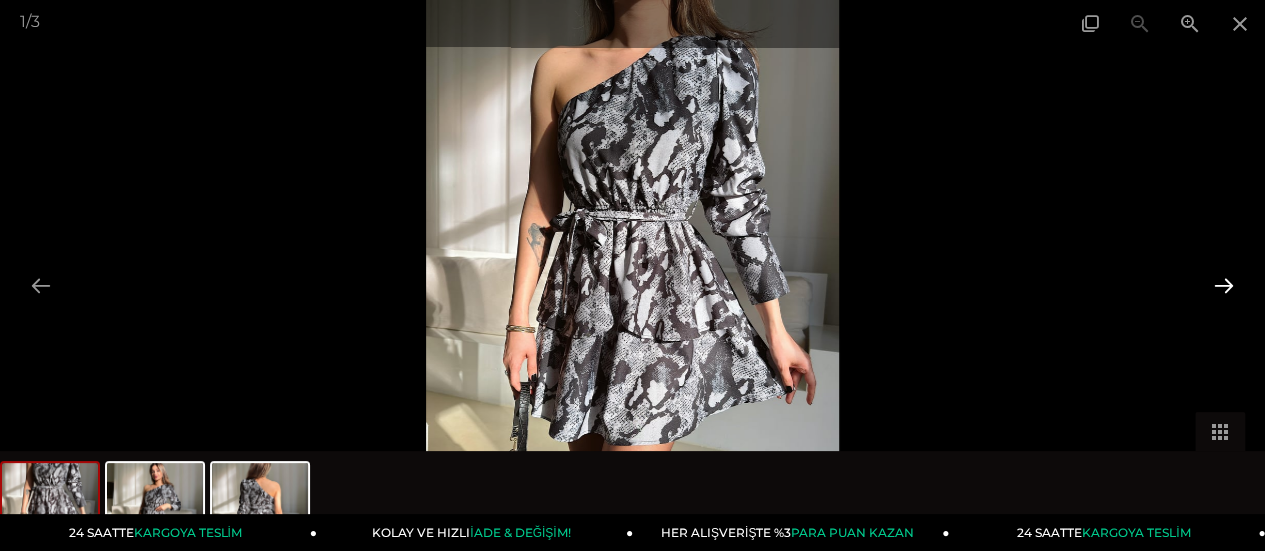 click at bounding box center [1224, 285] 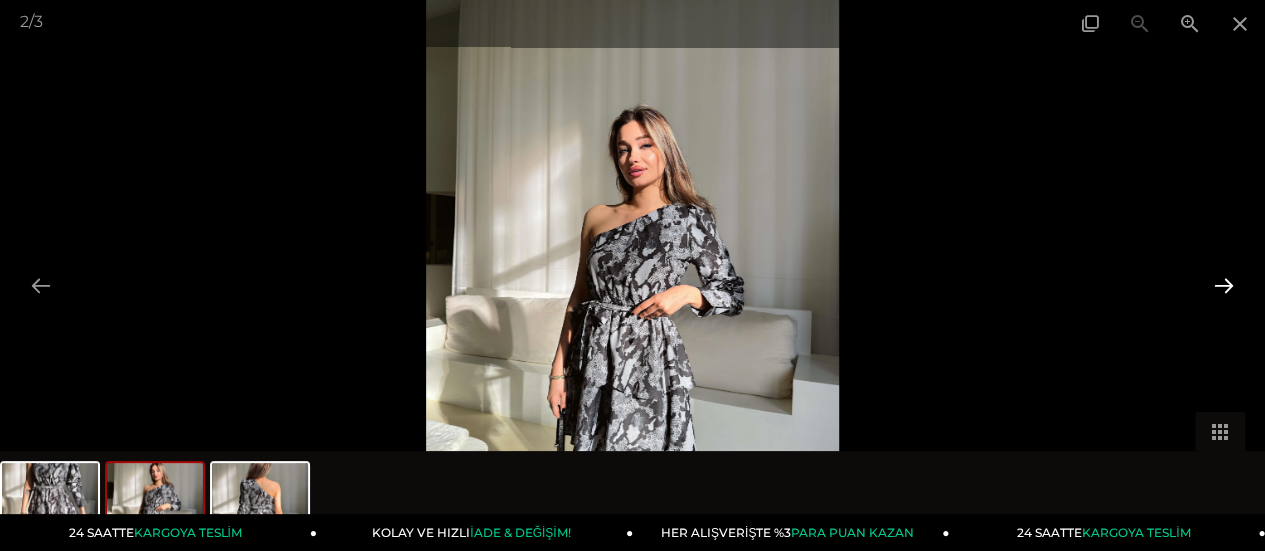 click at bounding box center (1224, 285) 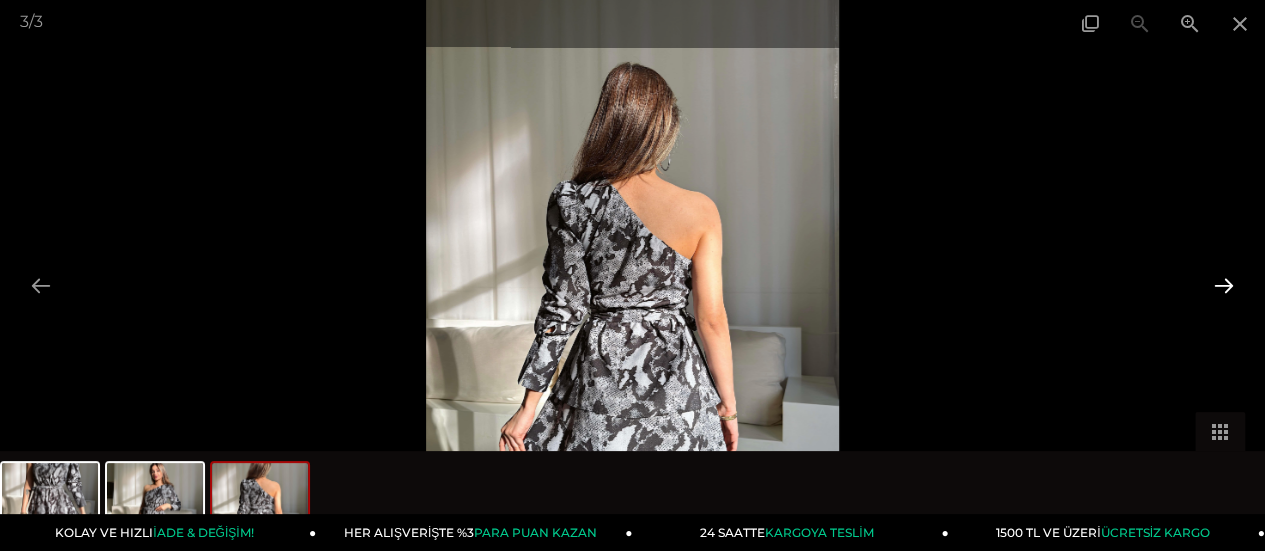 click at bounding box center [1224, 285] 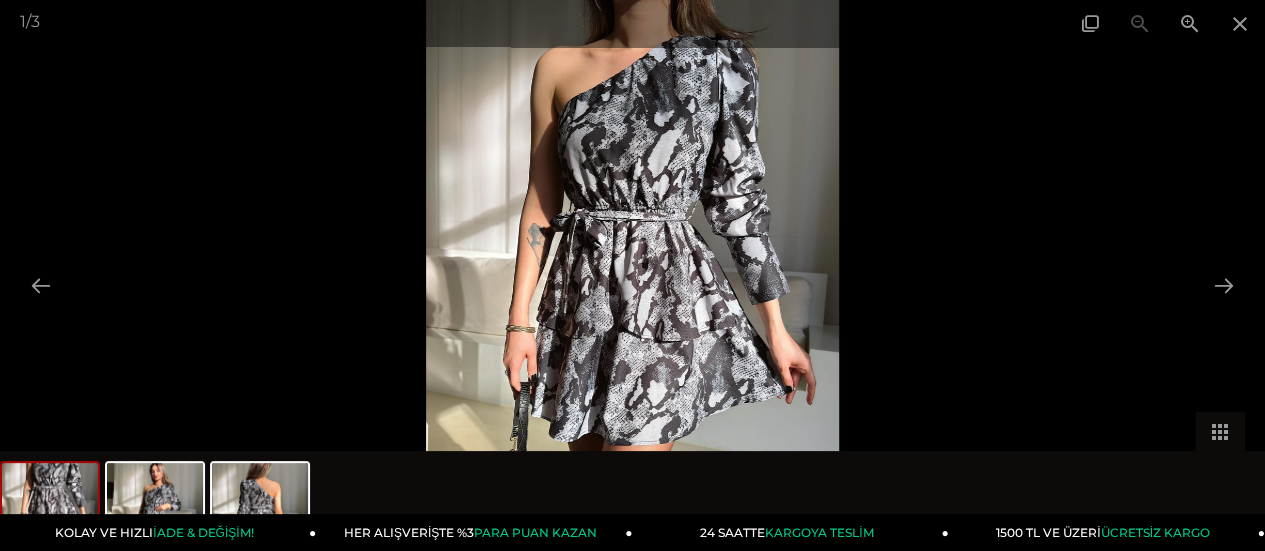 click at bounding box center (632, 275) 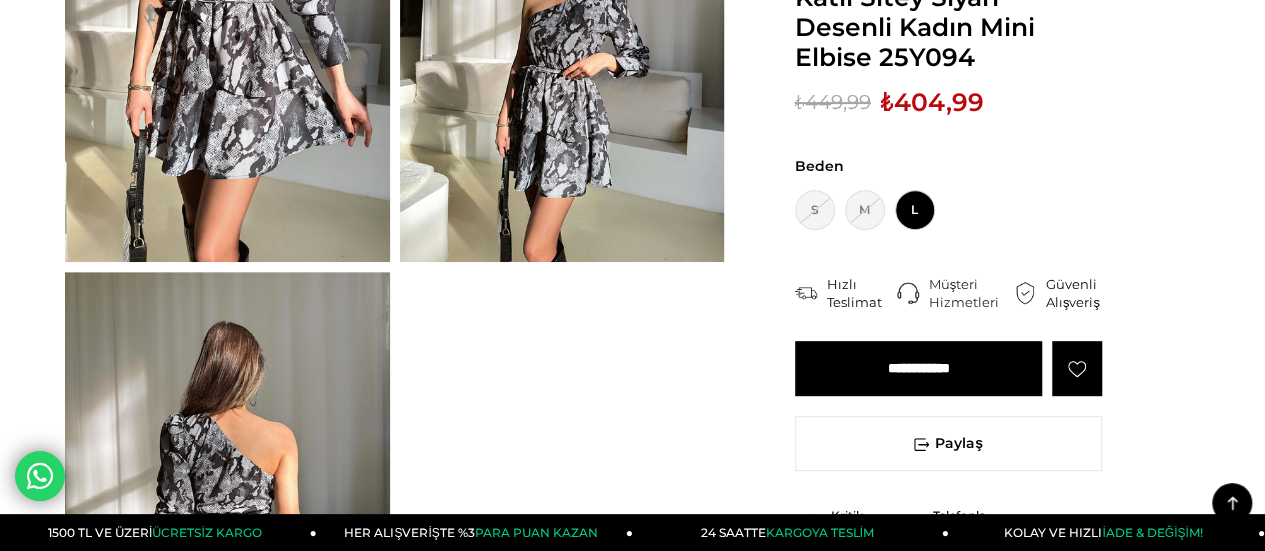 scroll, scrollTop: 166, scrollLeft: 0, axis: vertical 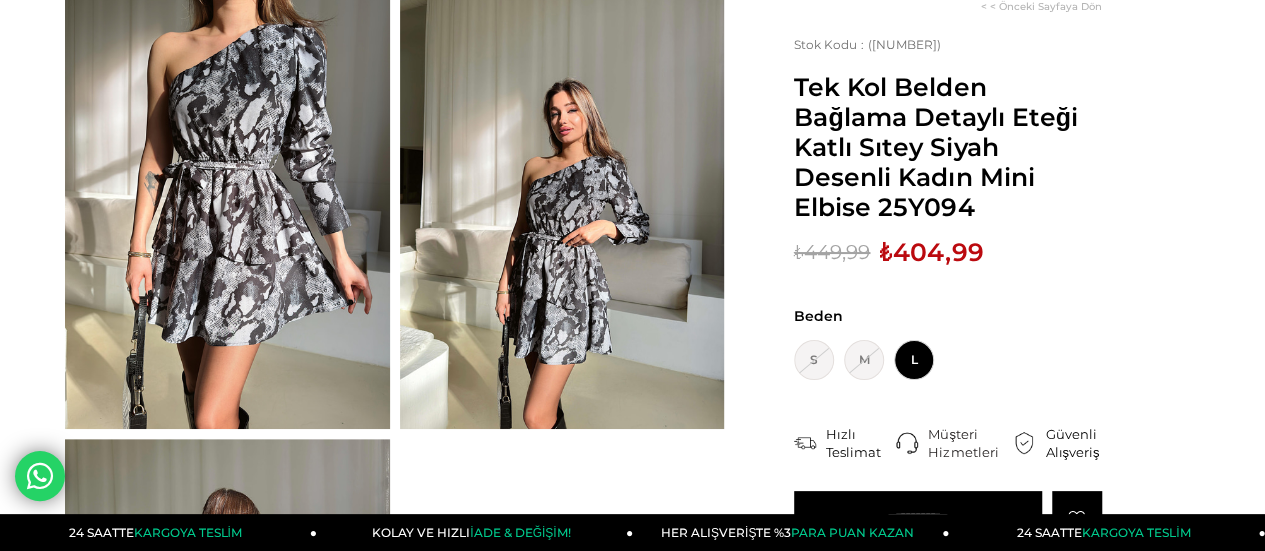 click at bounding box center (227, 212) 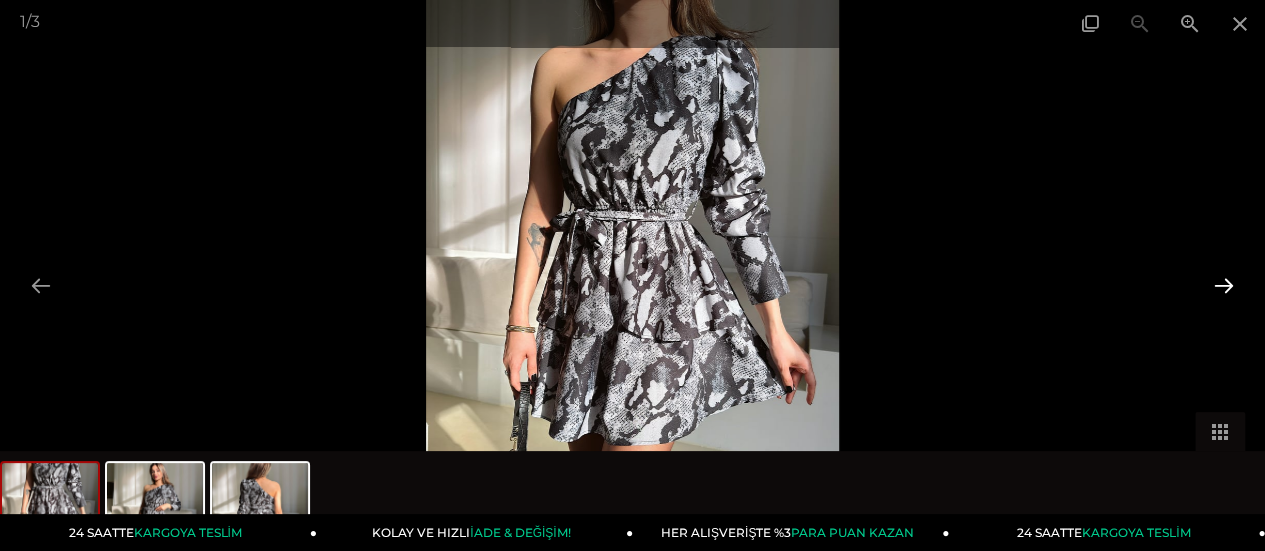 click at bounding box center (1224, 285) 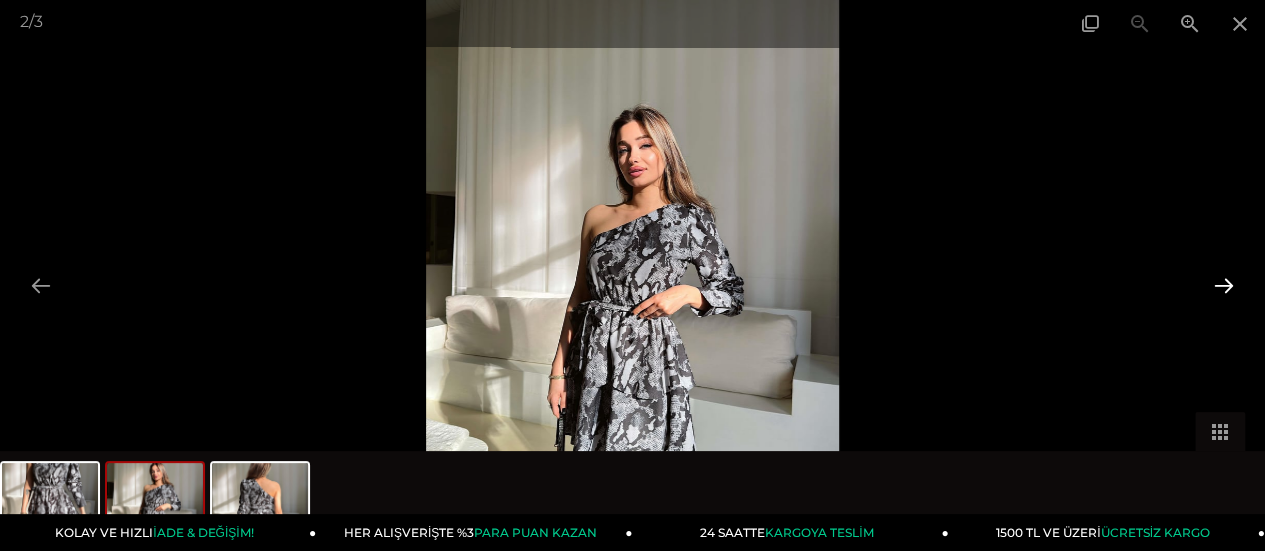 click at bounding box center [1224, 285] 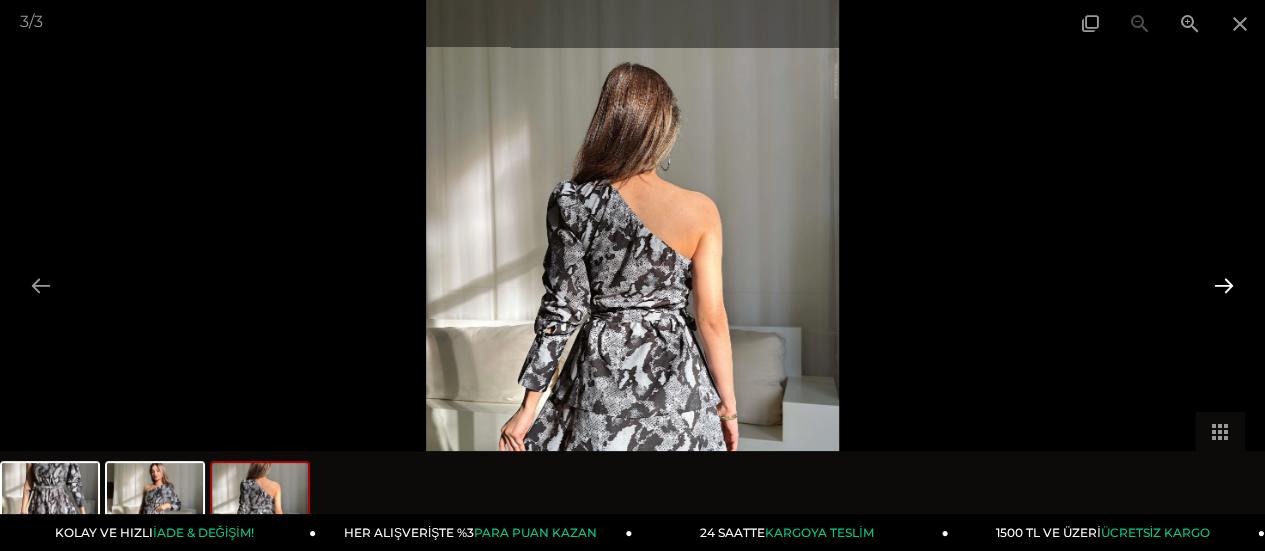 click at bounding box center (1224, 285) 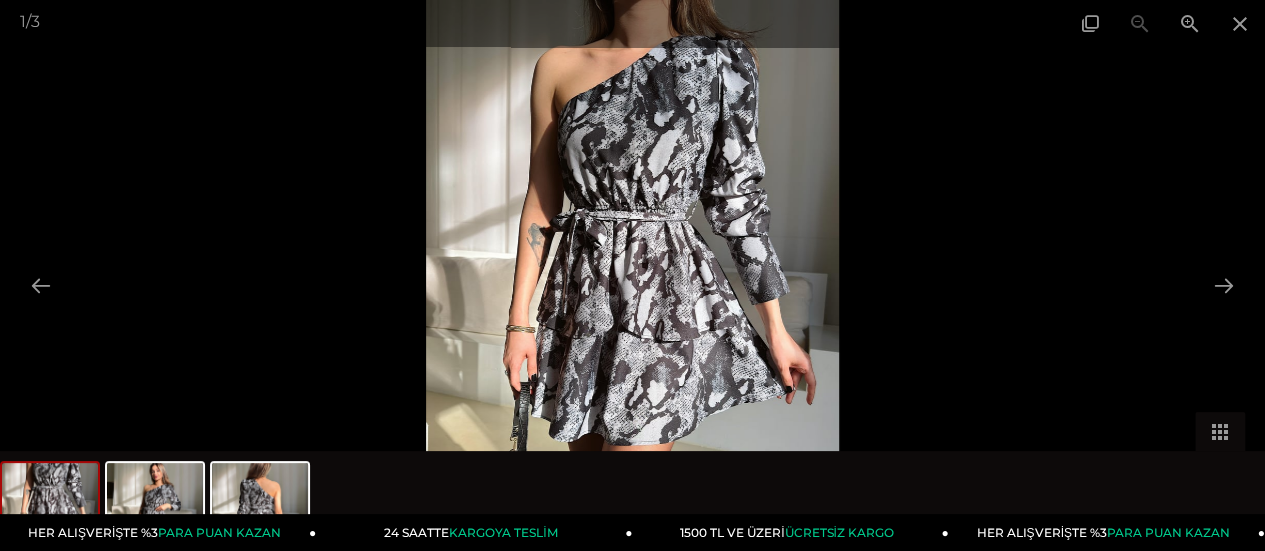 click at bounding box center [632, 275] 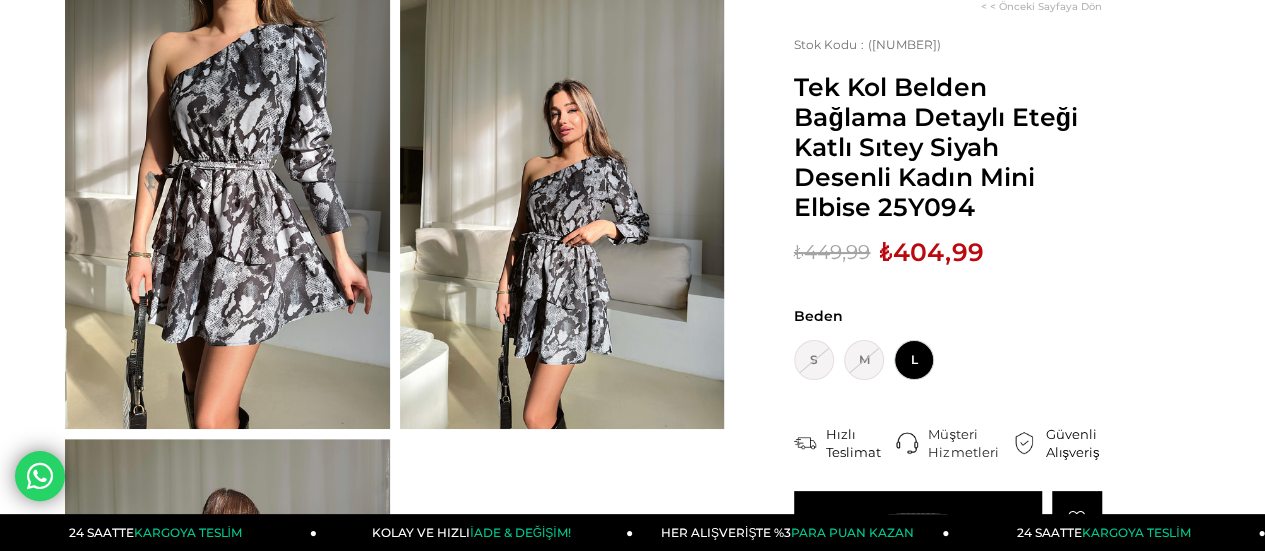 click at bounding box center [227, 212] 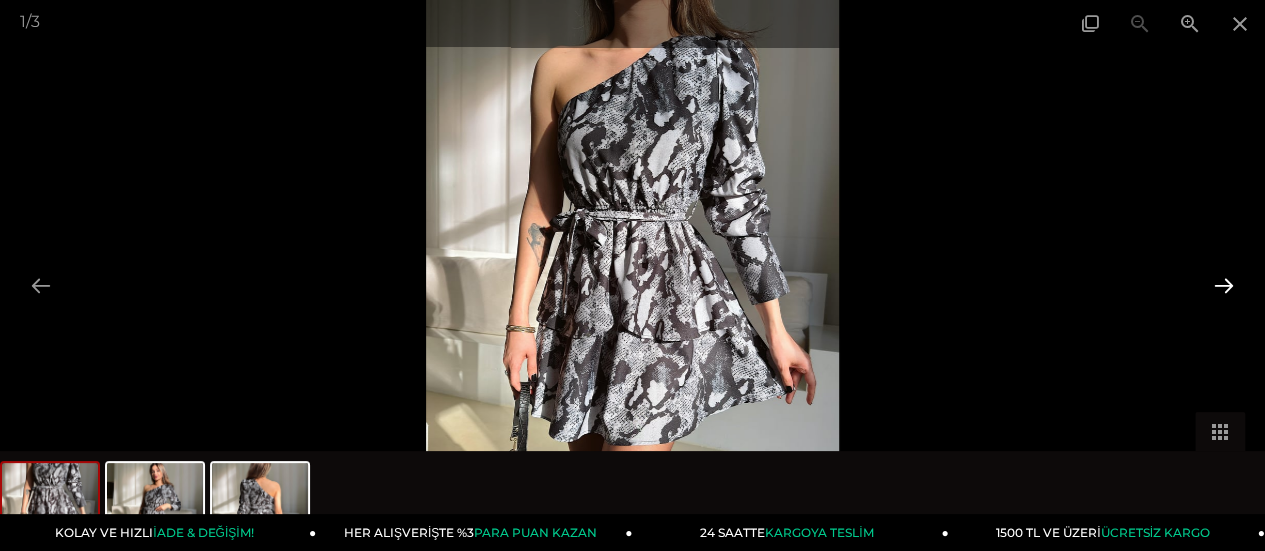 click at bounding box center (1224, 285) 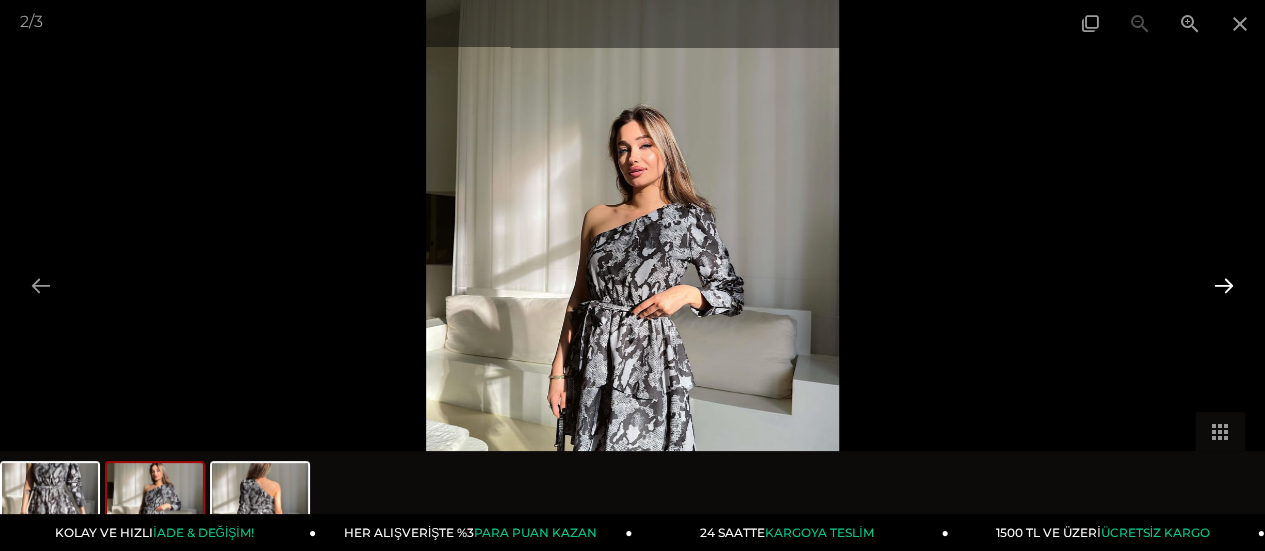 click at bounding box center (1224, 285) 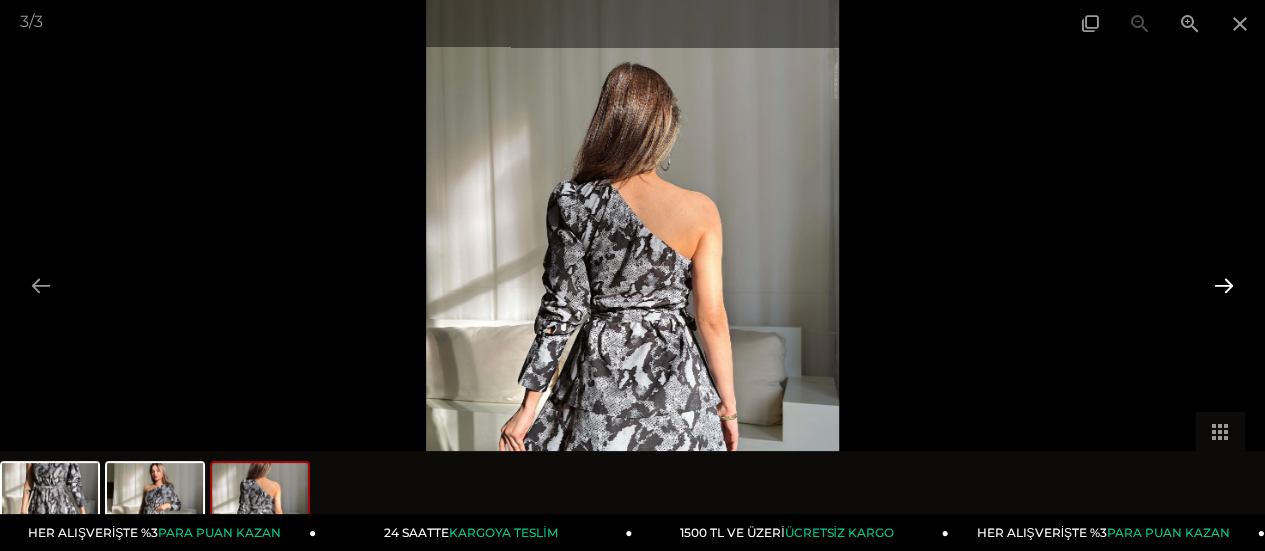 click at bounding box center (1224, 285) 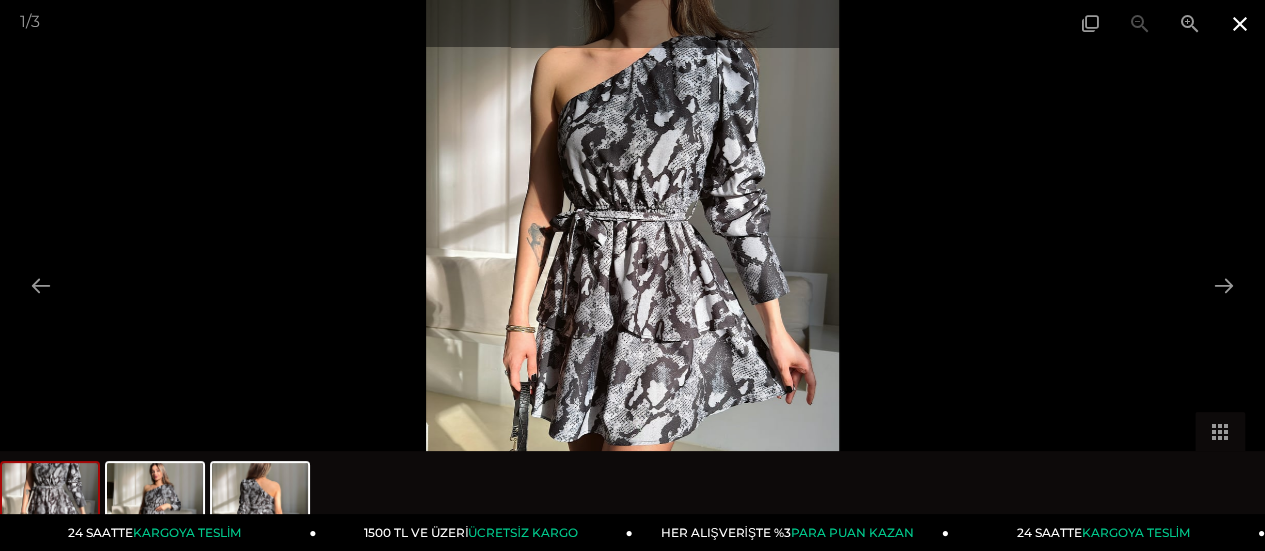 click at bounding box center [1240, 23] 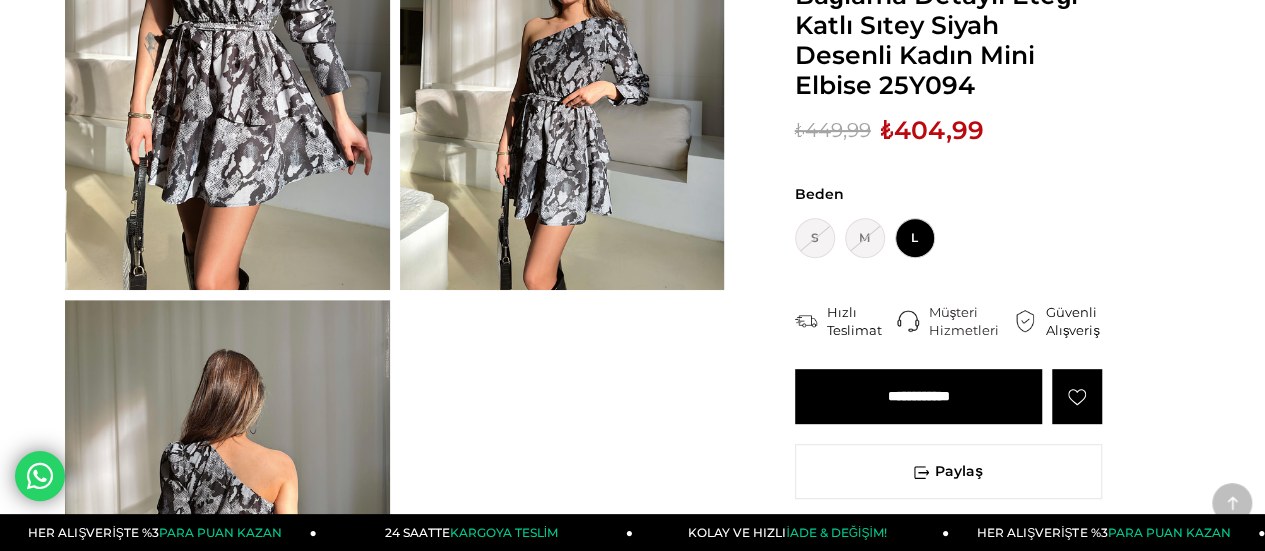 scroll, scrollTop: 333, scrollLeft: 0, axis: vertical 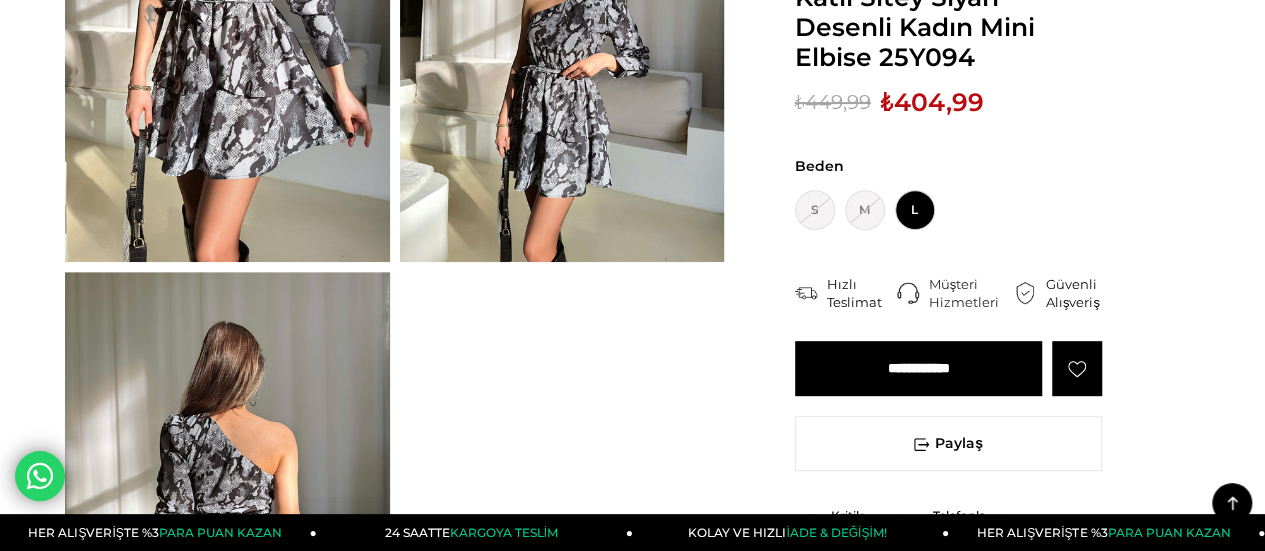 click at bounding box center [1077, 368] 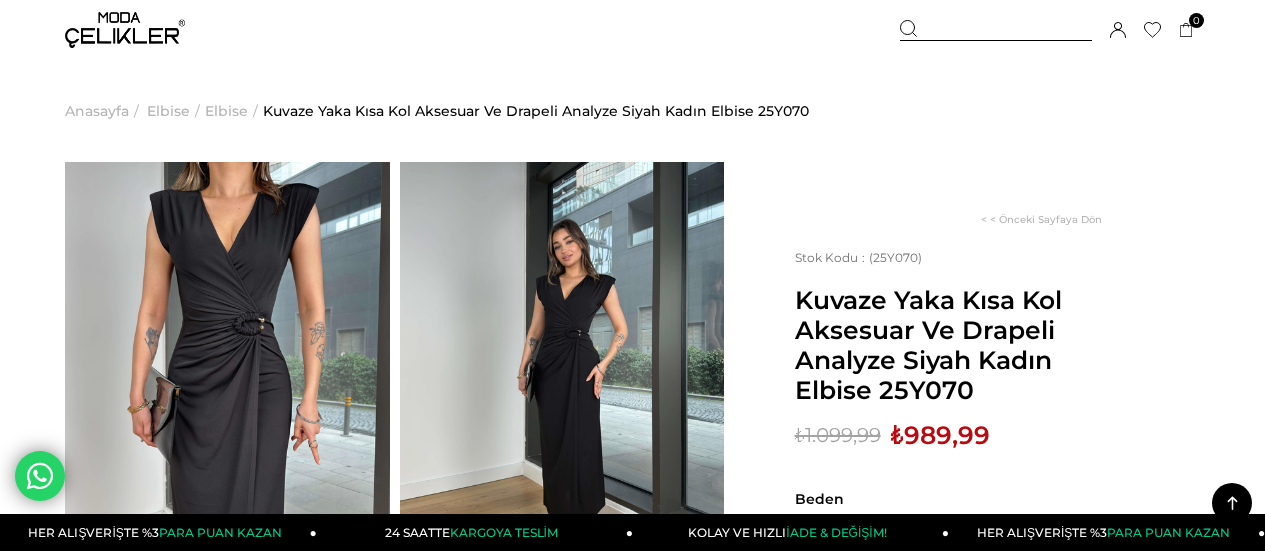 scroll, scrollTop: 333, scrollLeft: 0, axis: vertical 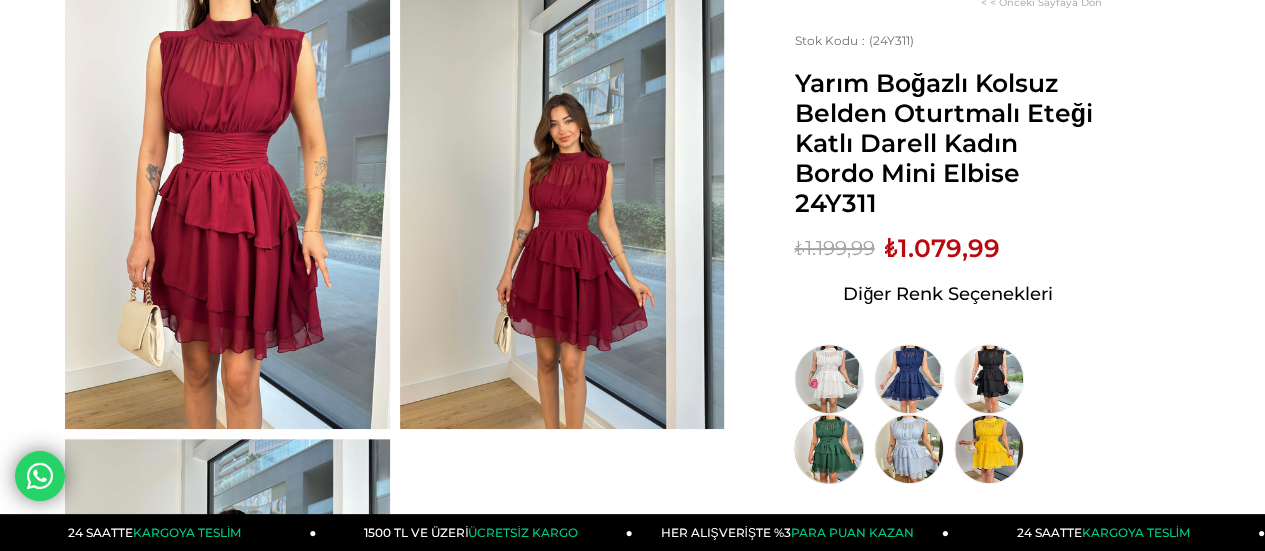 click at bounding box center (829, 449) 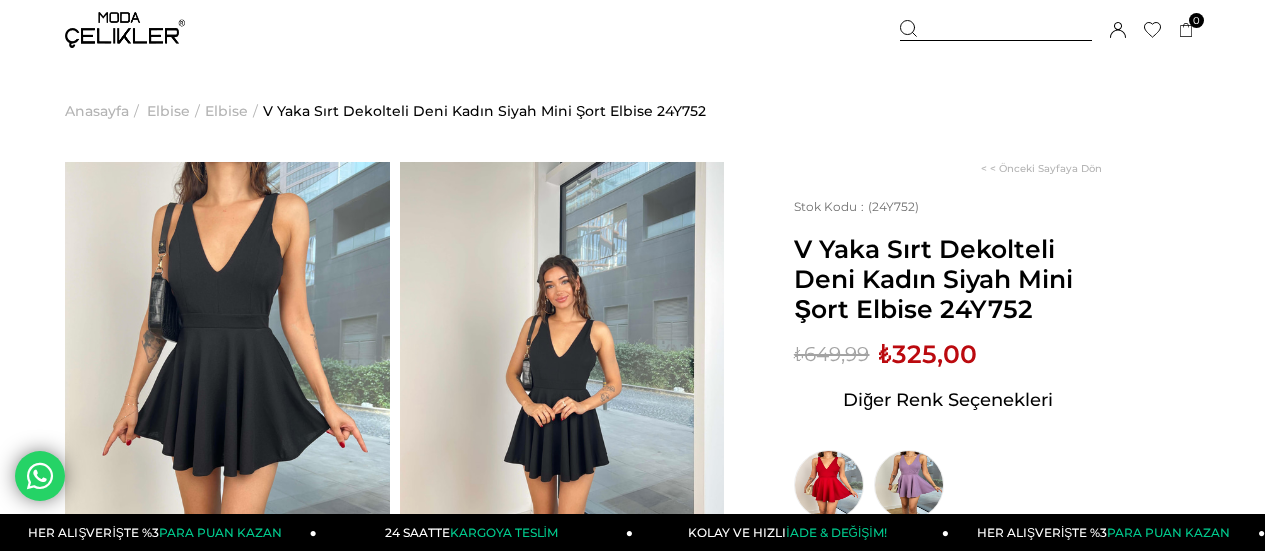 scroll, scrollTop: 166, scrollLeft: 0, axis: vertical 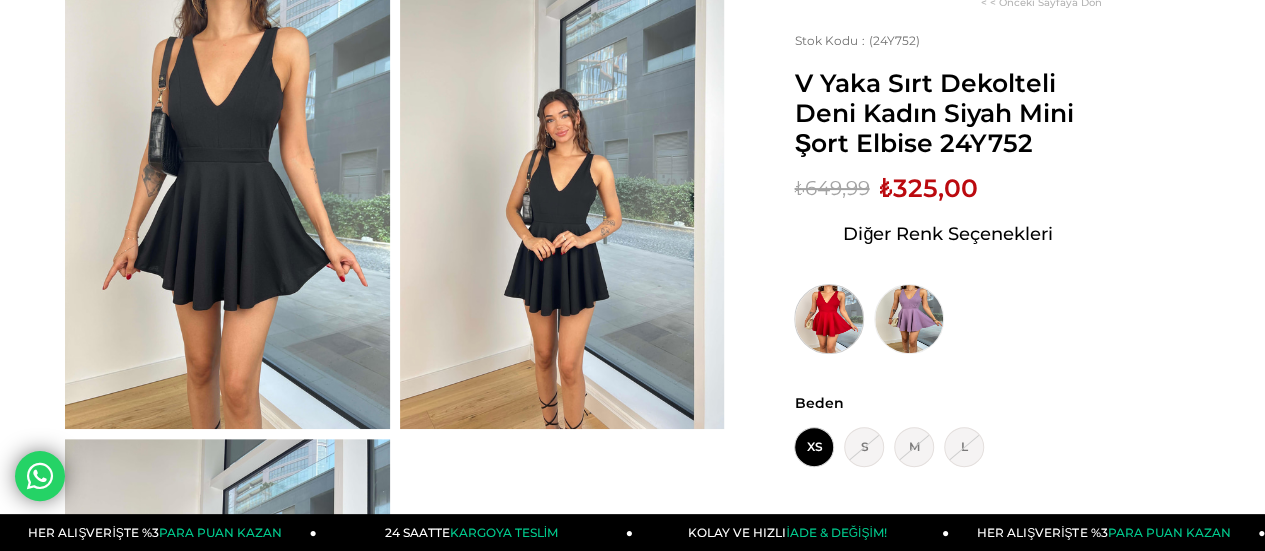 click at bounding box center [829, 319] 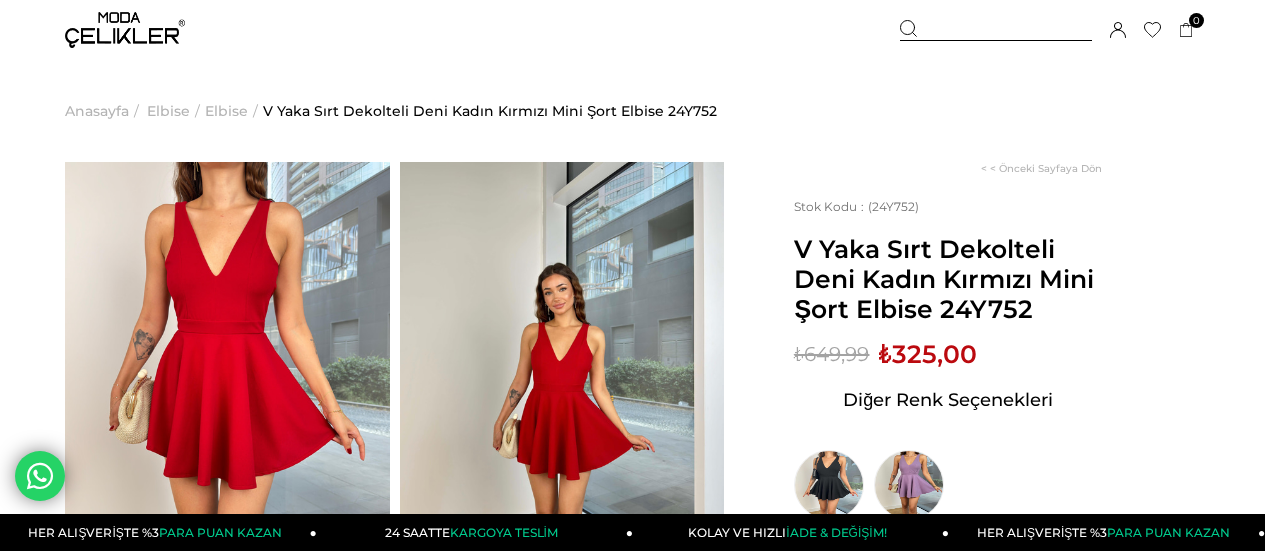 scroll, scrollTop: 166, scrollLeft: 0, axis: vertical 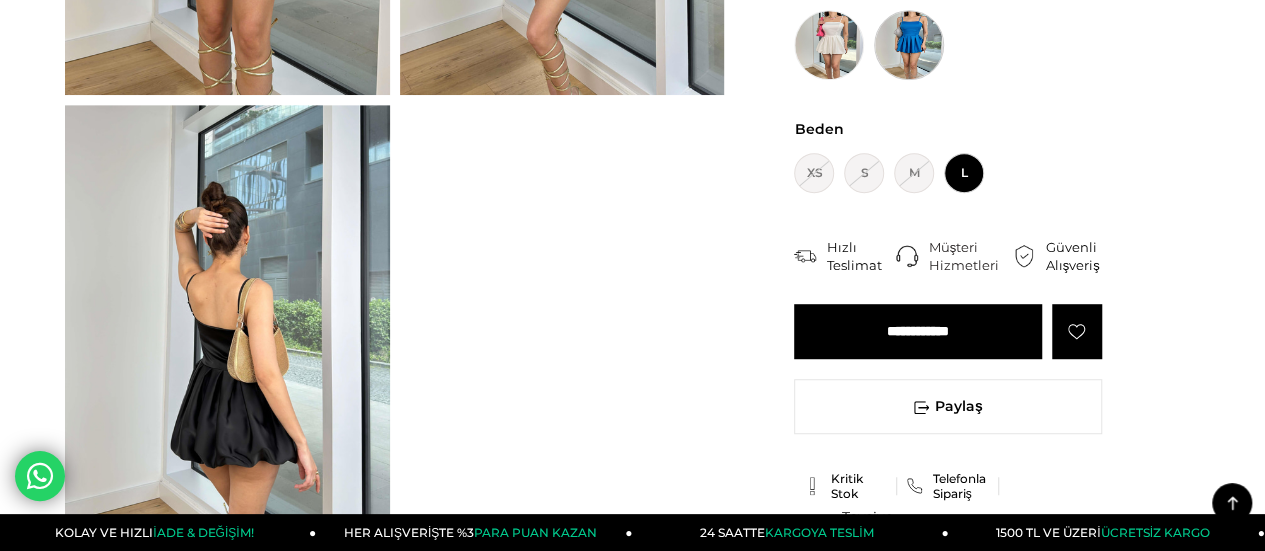 click at bounding box center [909, 45] 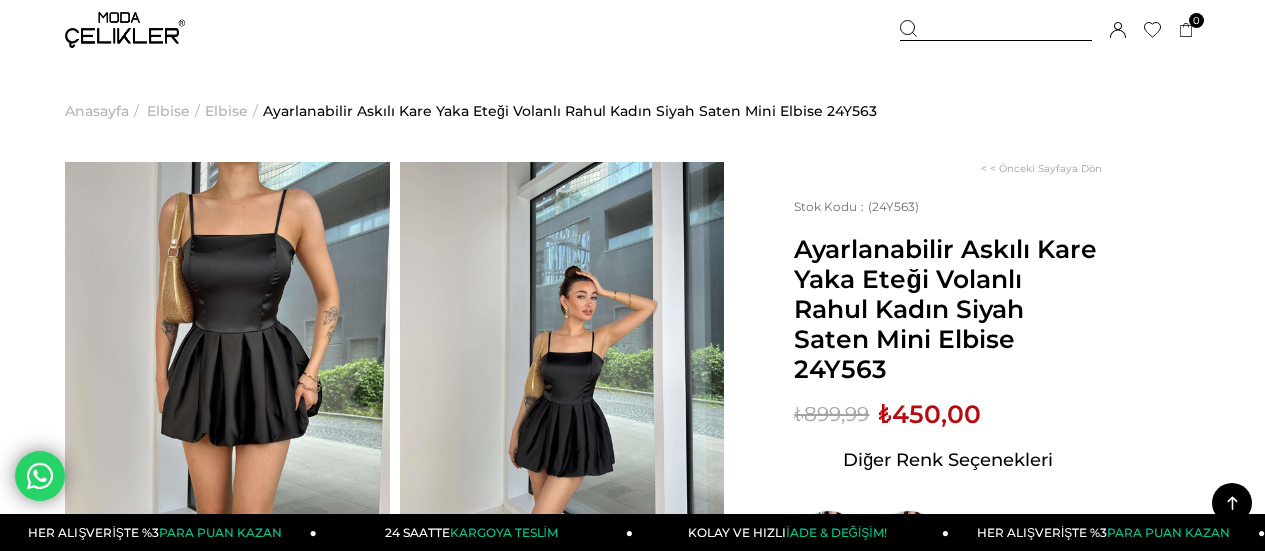 scroll, scrollTop: 333, scrollLeft: 0, axis: vertical 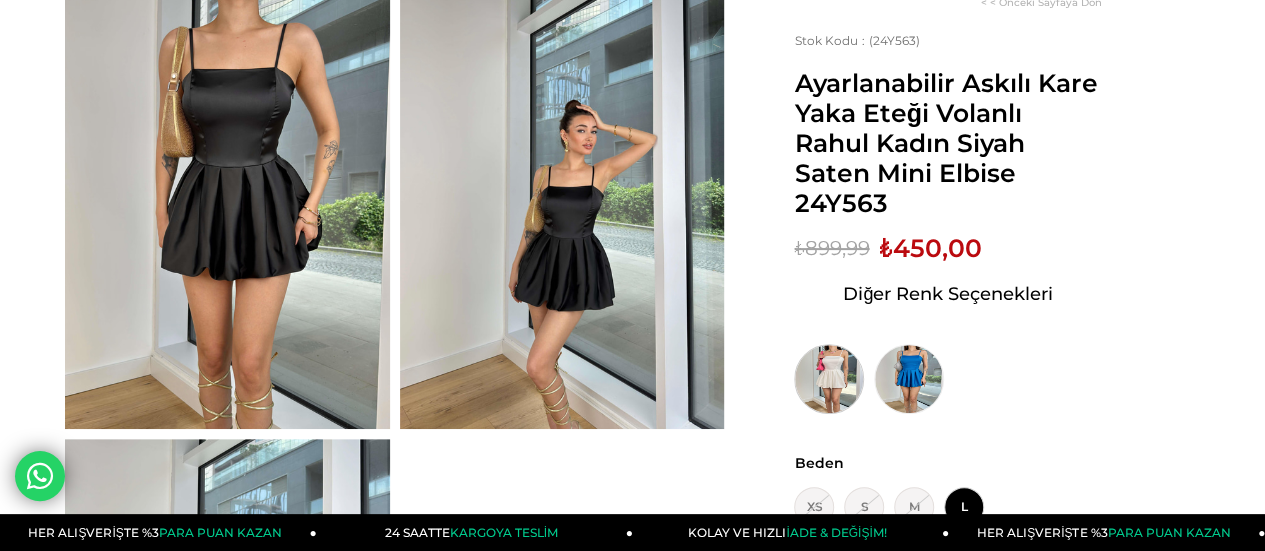 click at bounding box center [829, 379] 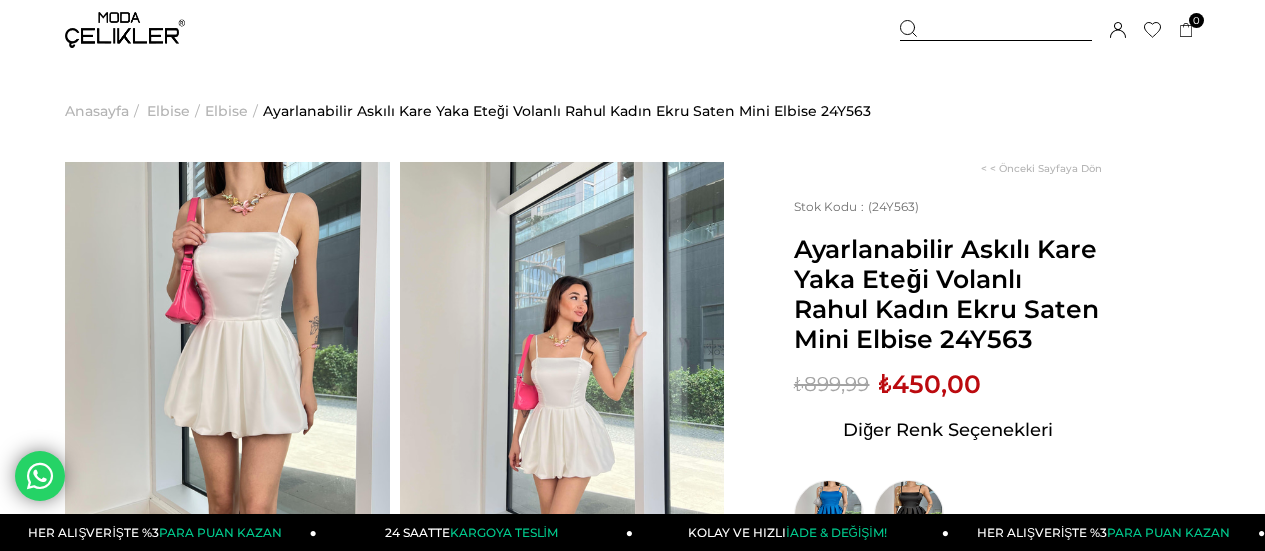 scroll, scrollTop: 0, scrollLeft: 0, axis: both 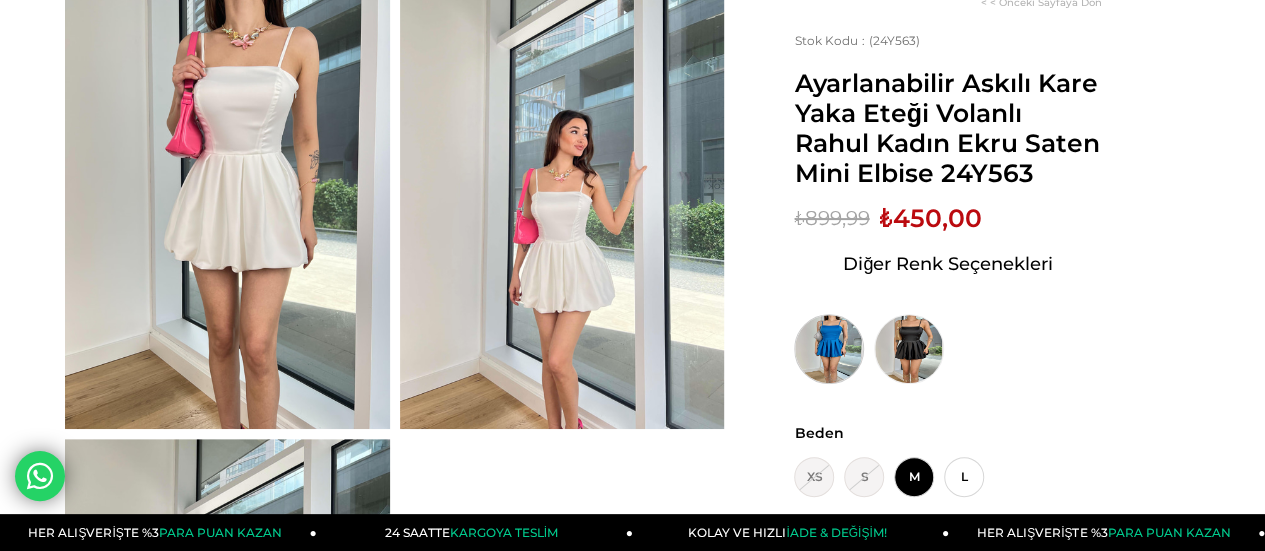 click at bounding box center [829, 349] 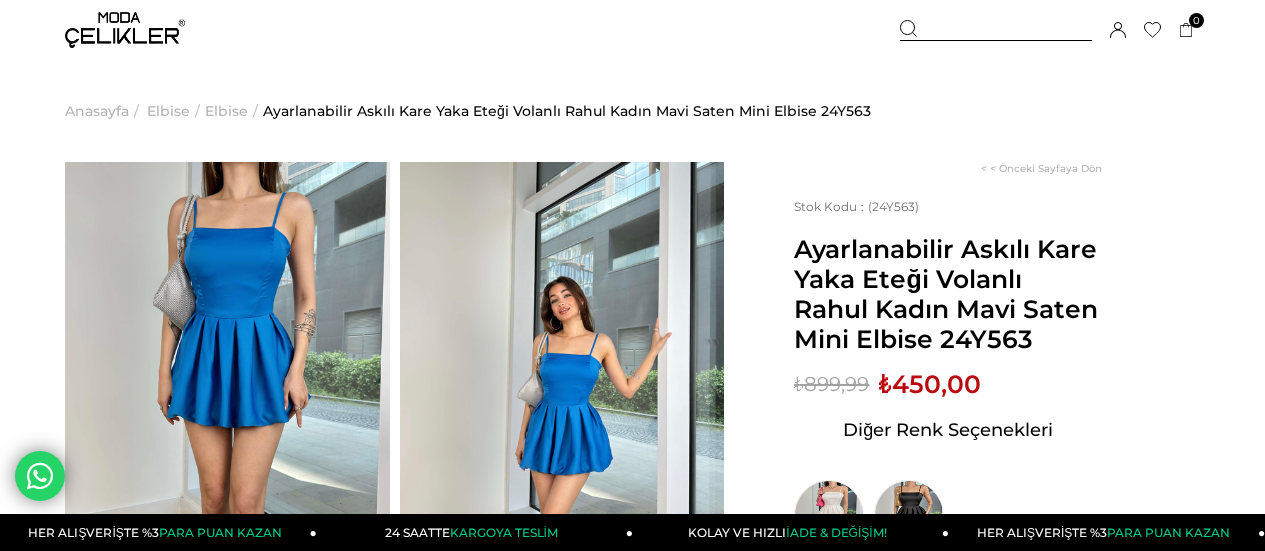 scroll, scrollTop: 0, scrollLeft: 0, axis: both 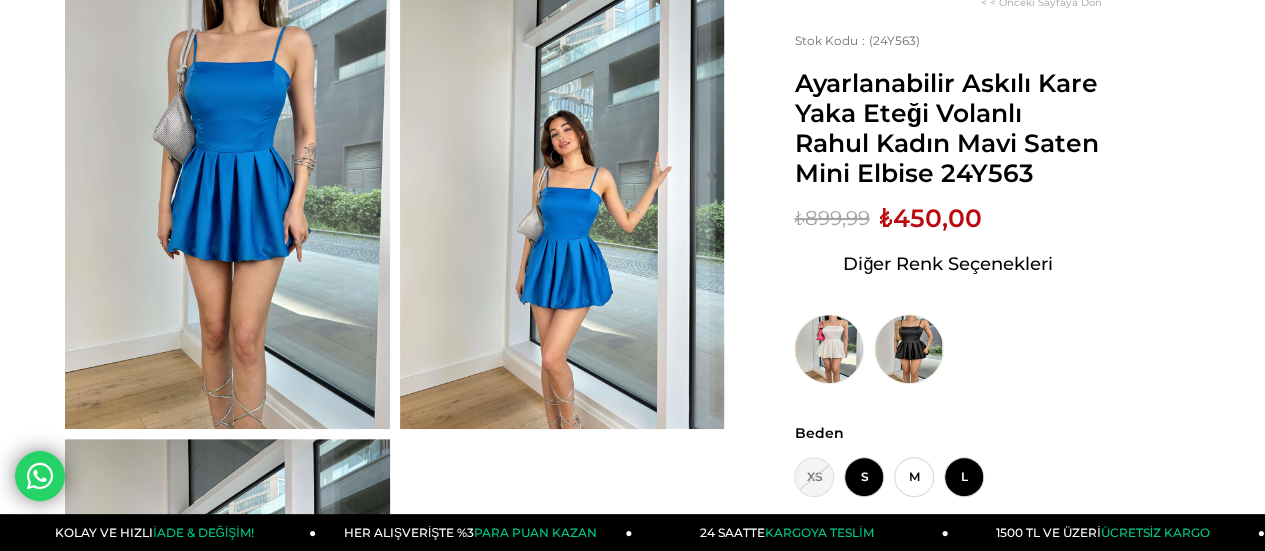 click on "L" at bounding box center [964, 477] 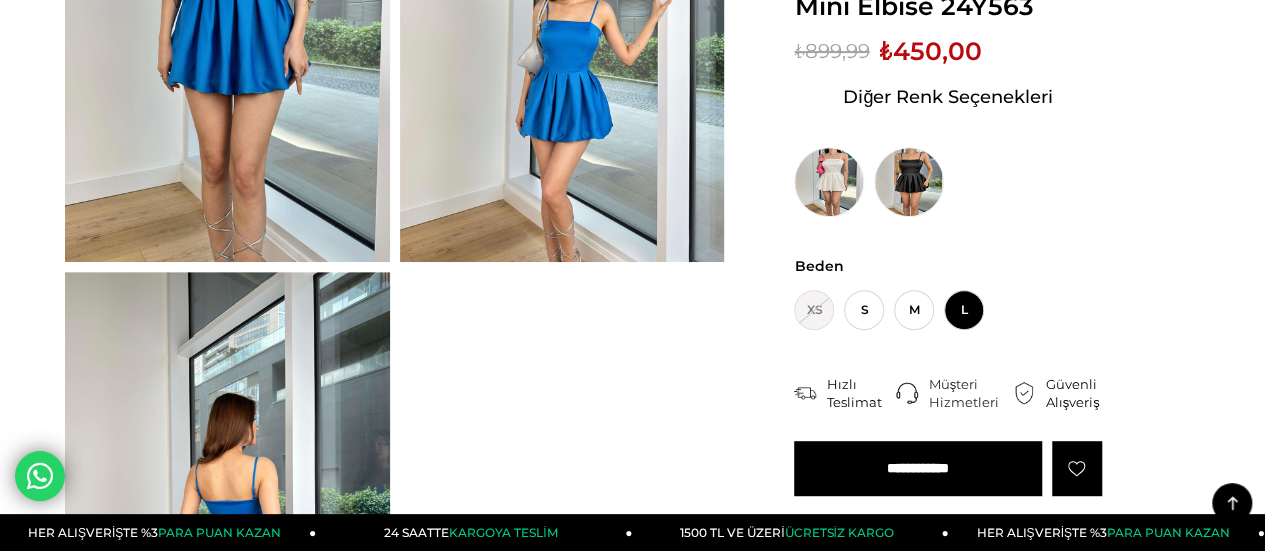 scroll, scrollTop: 666, scrollLeft: 0, axis: vertical 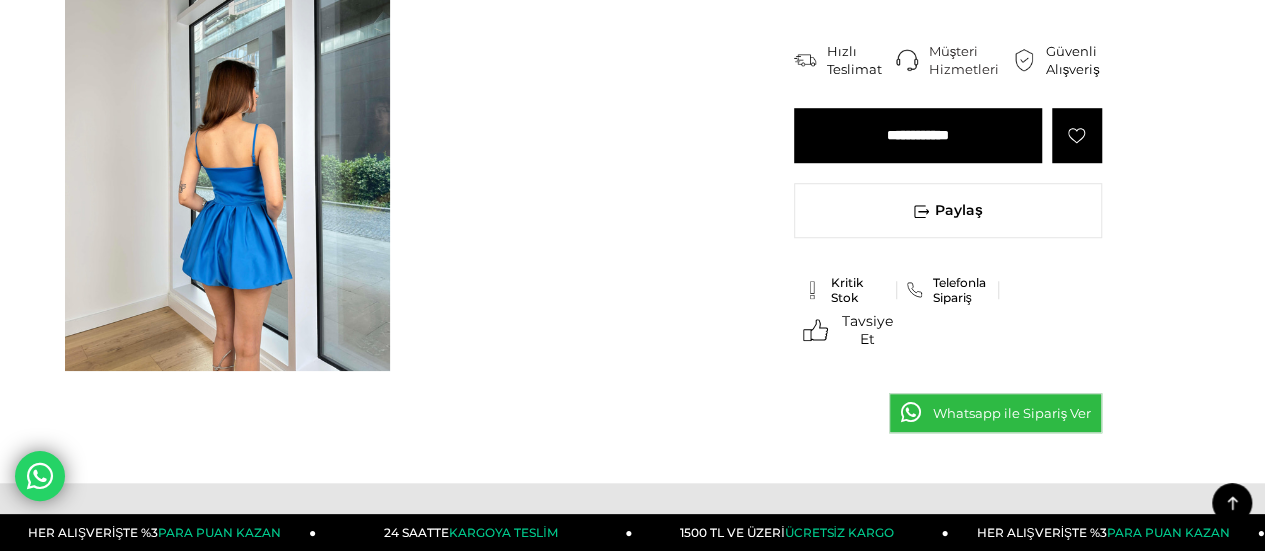 click at bounding box center [227, 155] 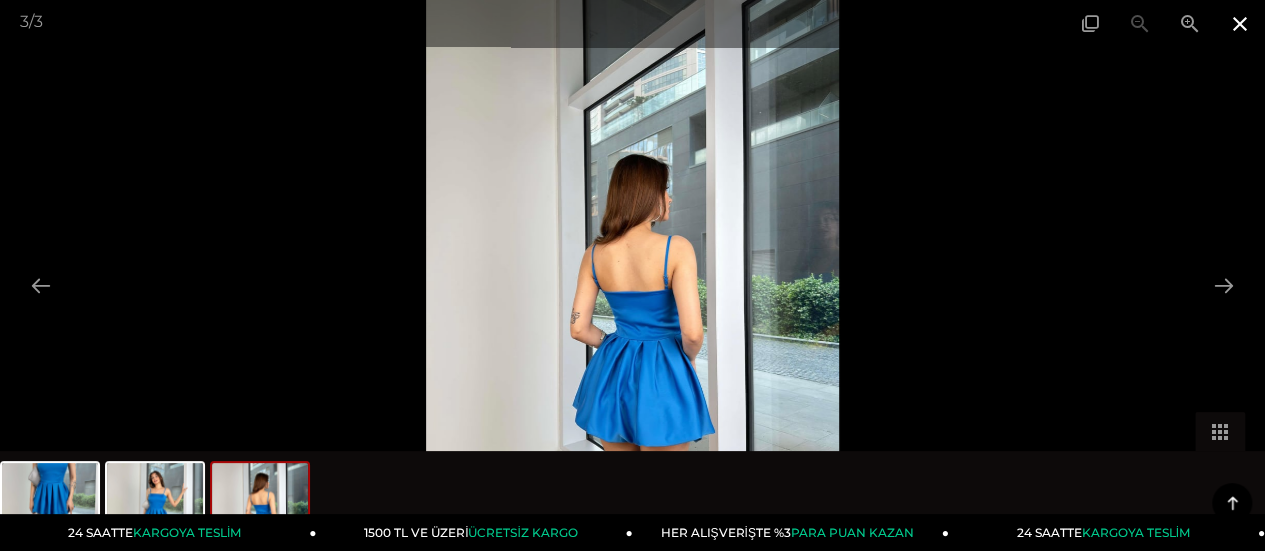 click at bounding box center [1240, 23] 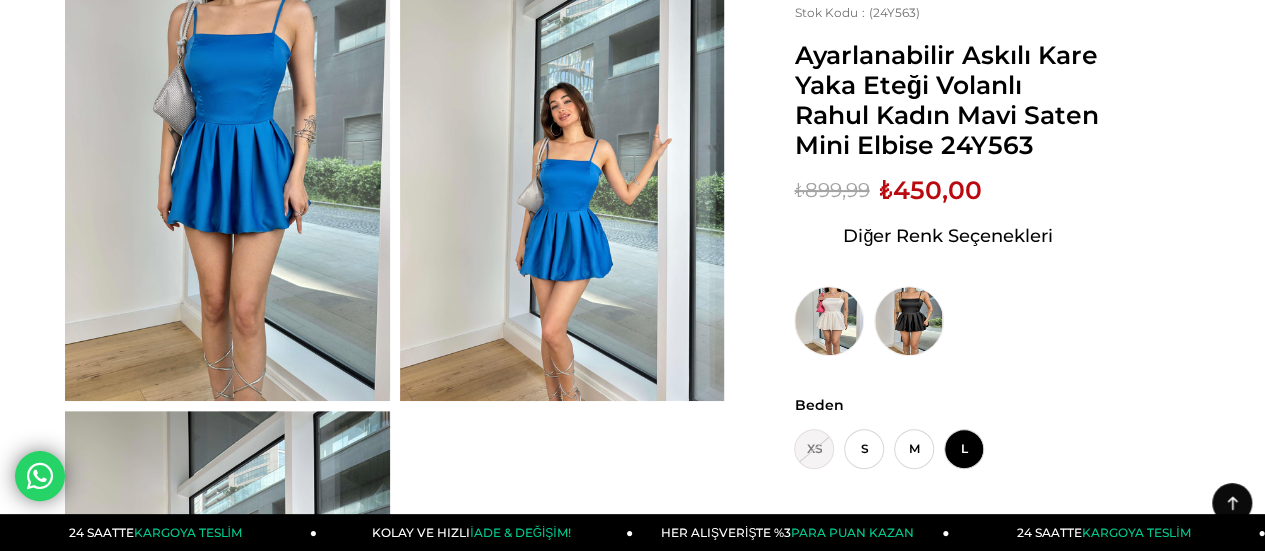 scroll, scrollTop: 166, scrollLeft: 0, axis: vertical 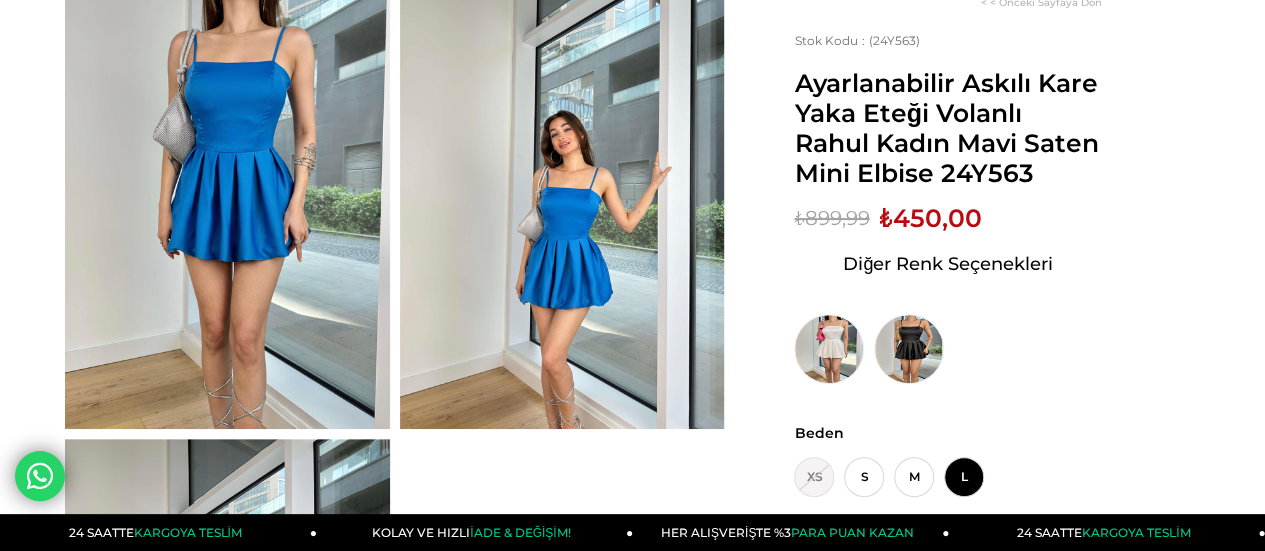 click at bounding box center (227, 212) 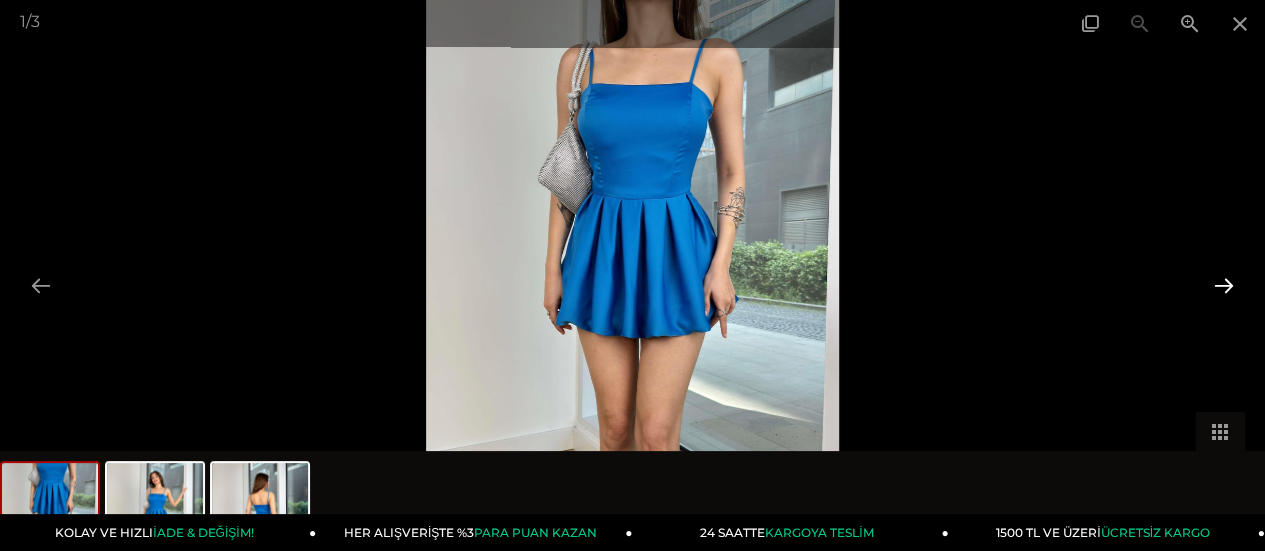 click at bounding box center (1224, 285) 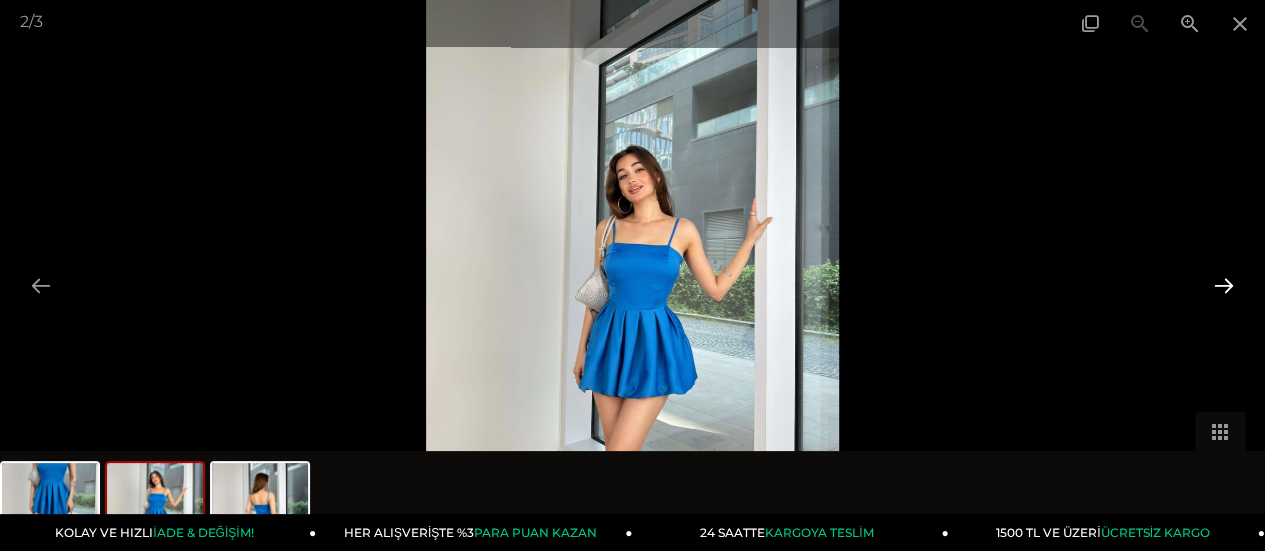 click at bounding box center [1224, 285] 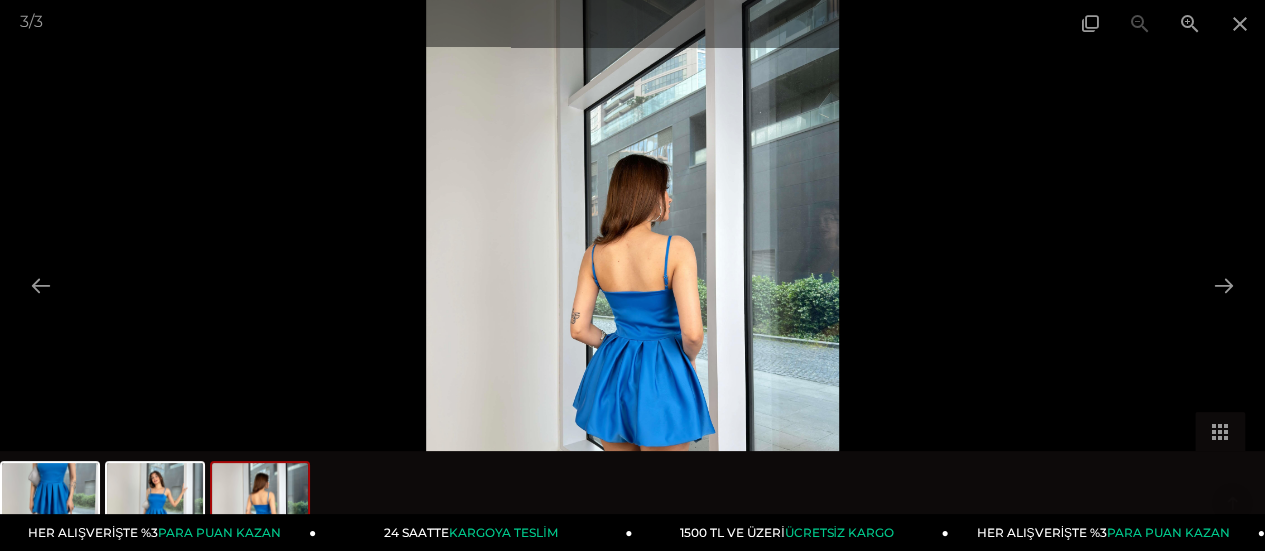 scroll, scrollTop: 333, scrollLeft: 0, axis: vertical 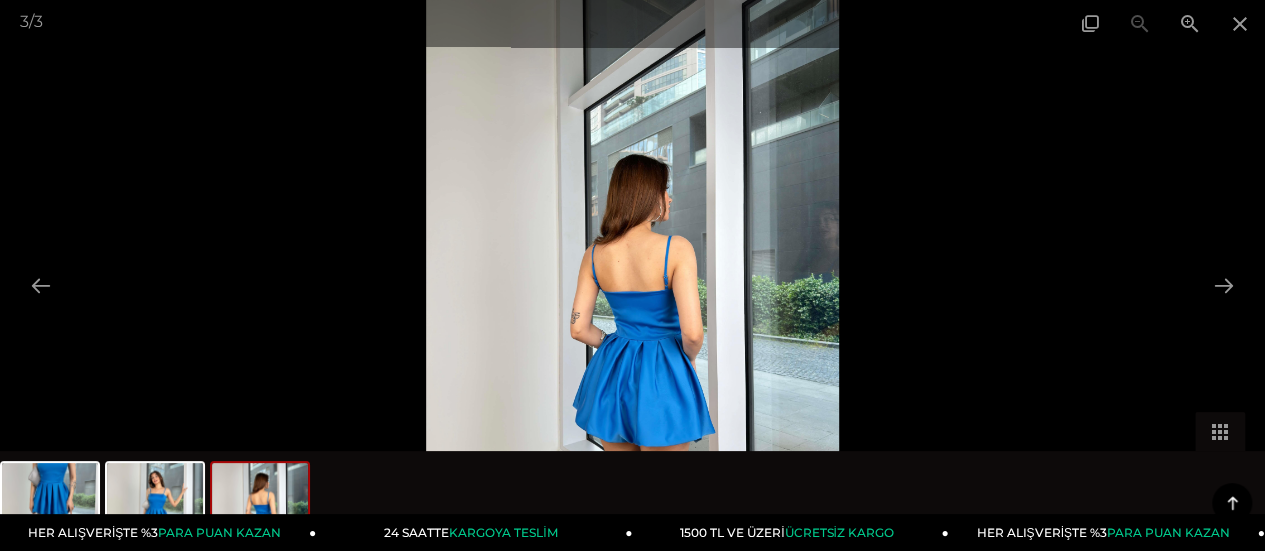 click at bounding box center (632, 275) 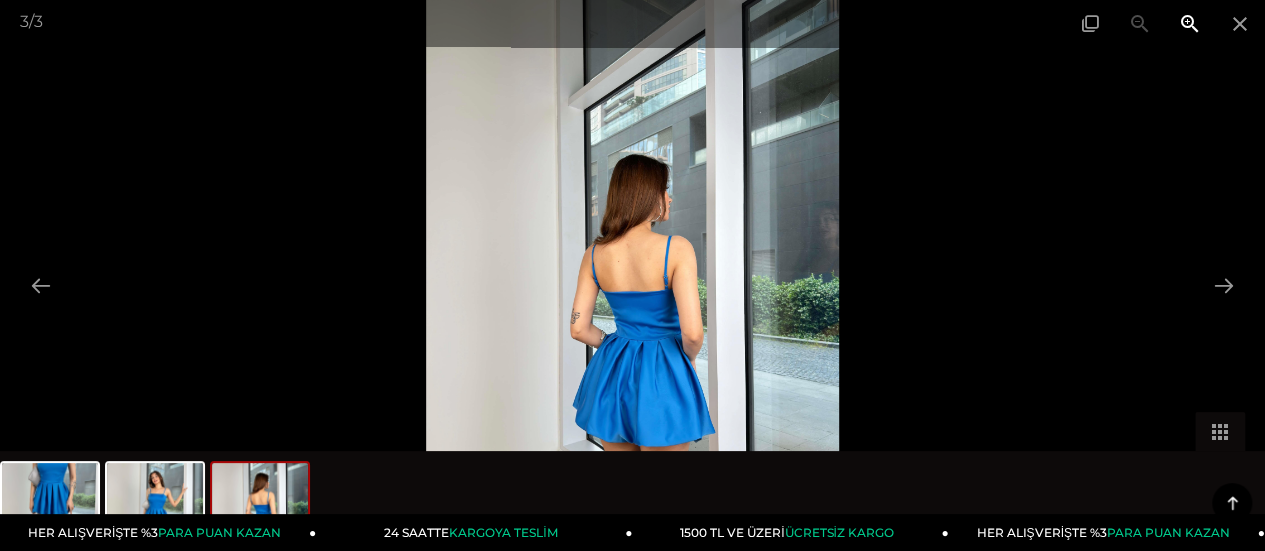 click at bounding box center (1190, 23) 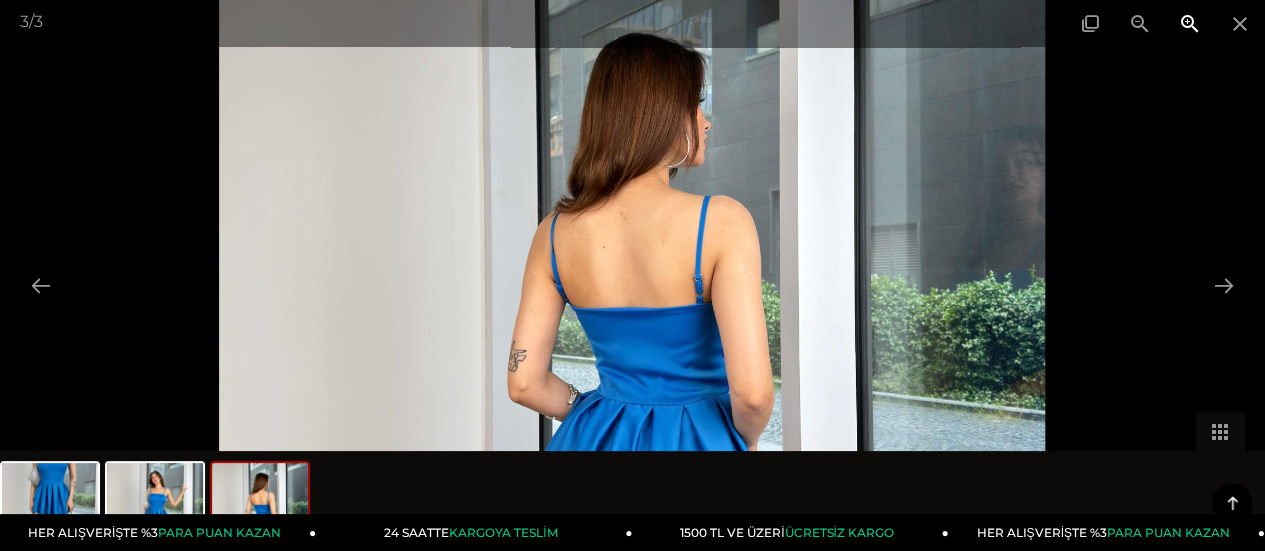 click at bounding box center [1190, 23] 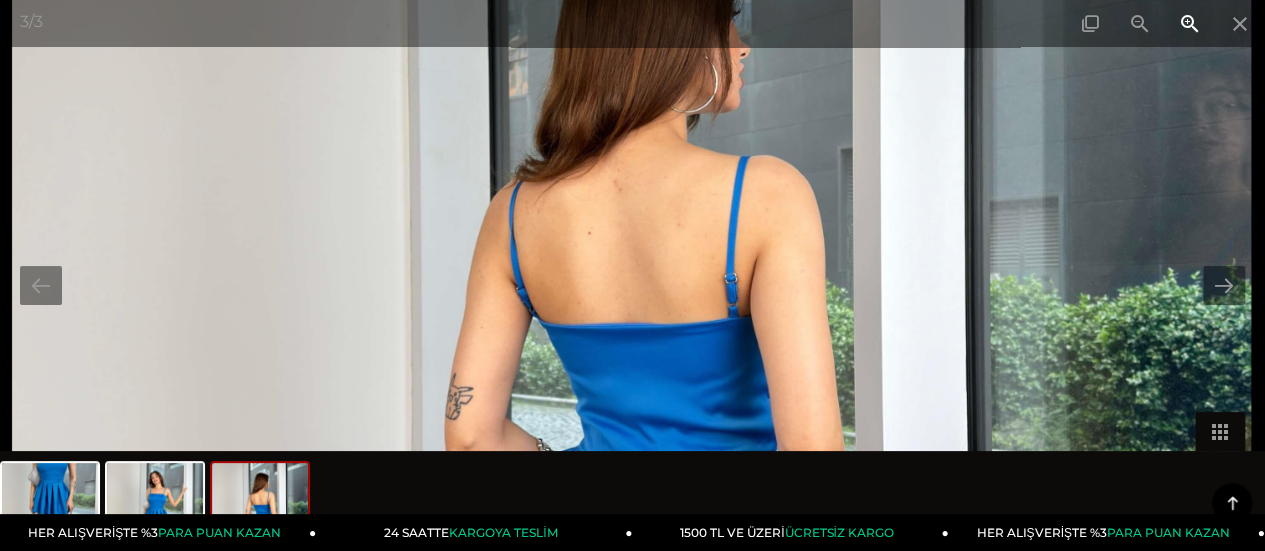 click at bounding box center [1190, 23] 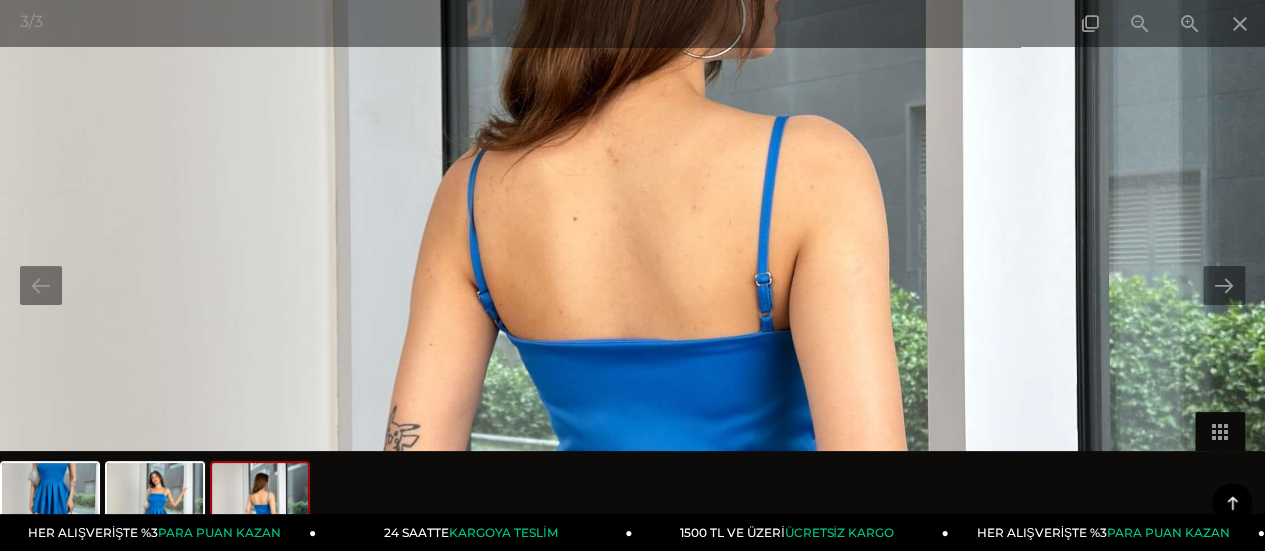 drag, startPoint x: 611, startPoint y: 187, endPoint x: 578, endPoint y: 2, distance: 187.9202 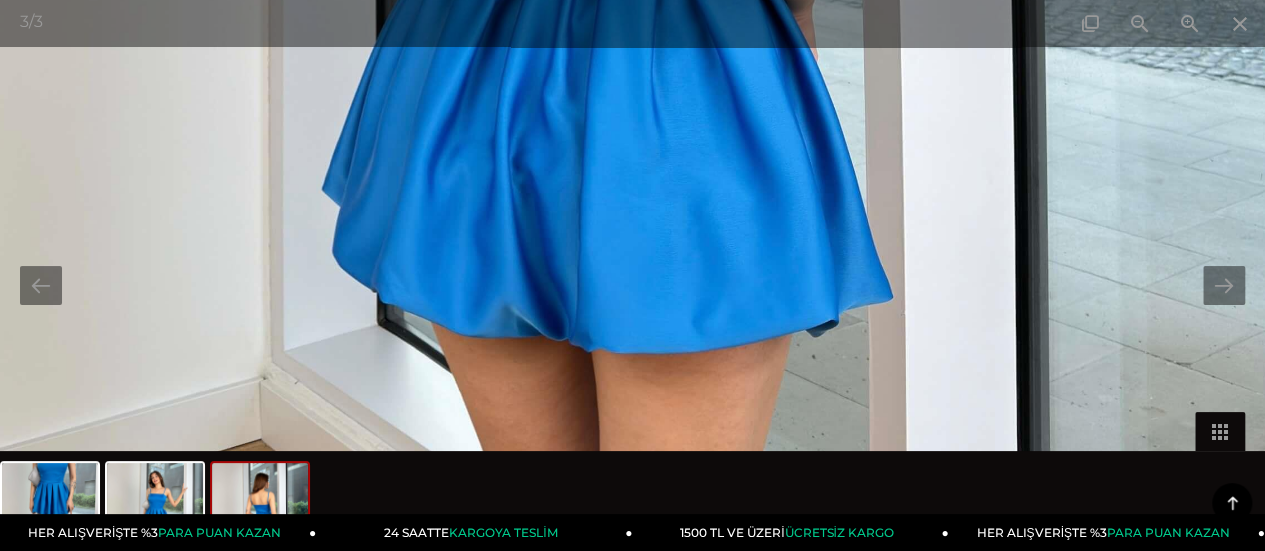 drag, startPoint x: 614, startPoint y: 369, endPoint x: 616, endPoint y: 93, distance: 276.00723 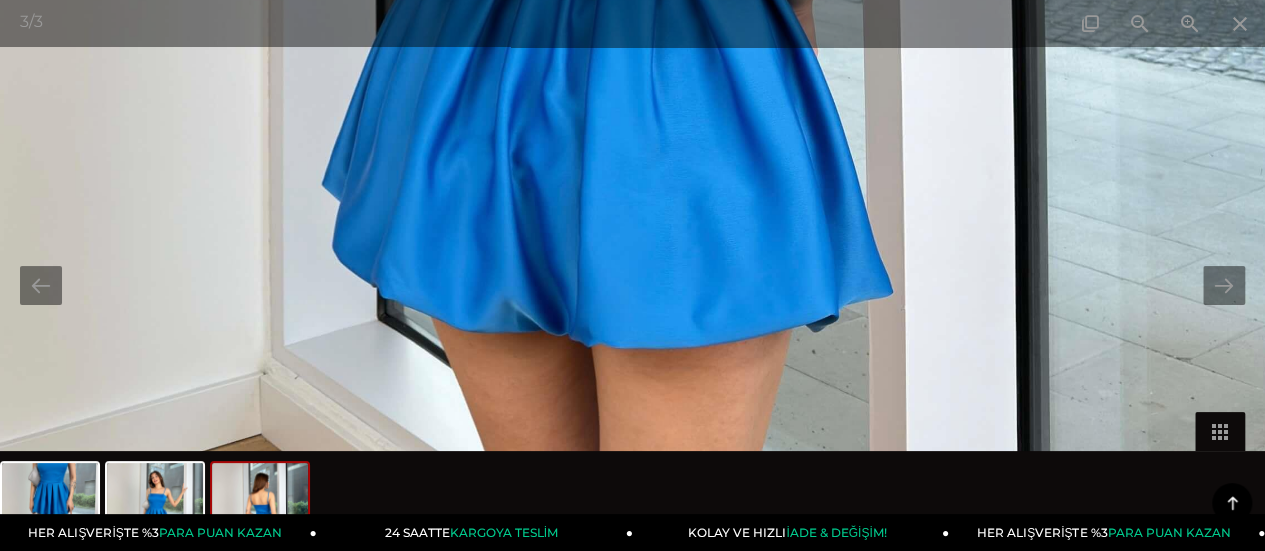 click at bounding box center (562, -335) 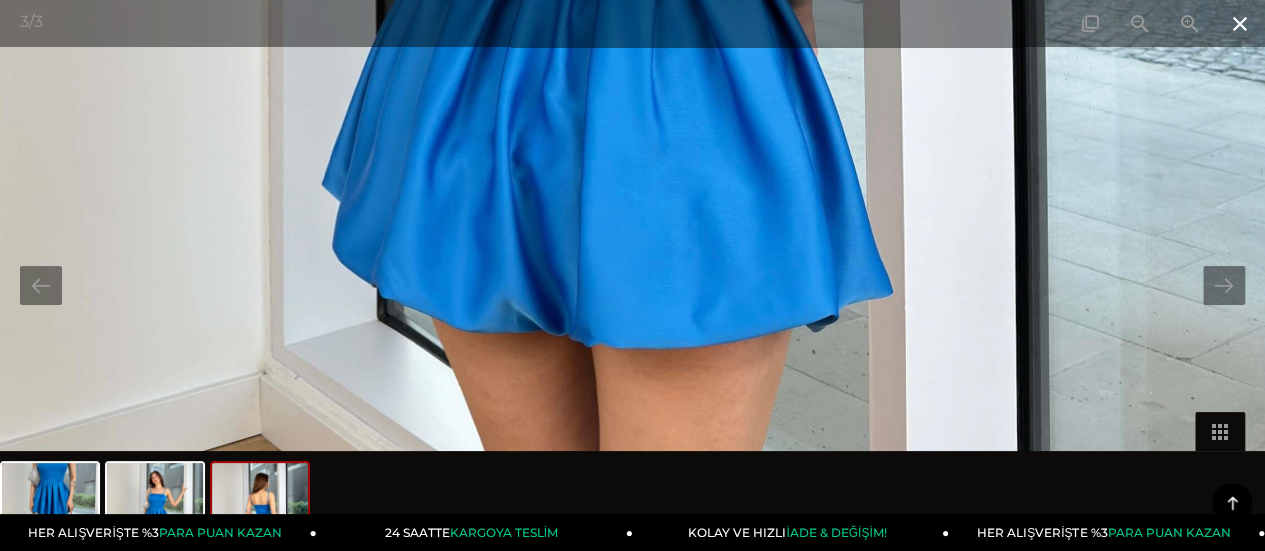click at bounding box center [1240, 23] 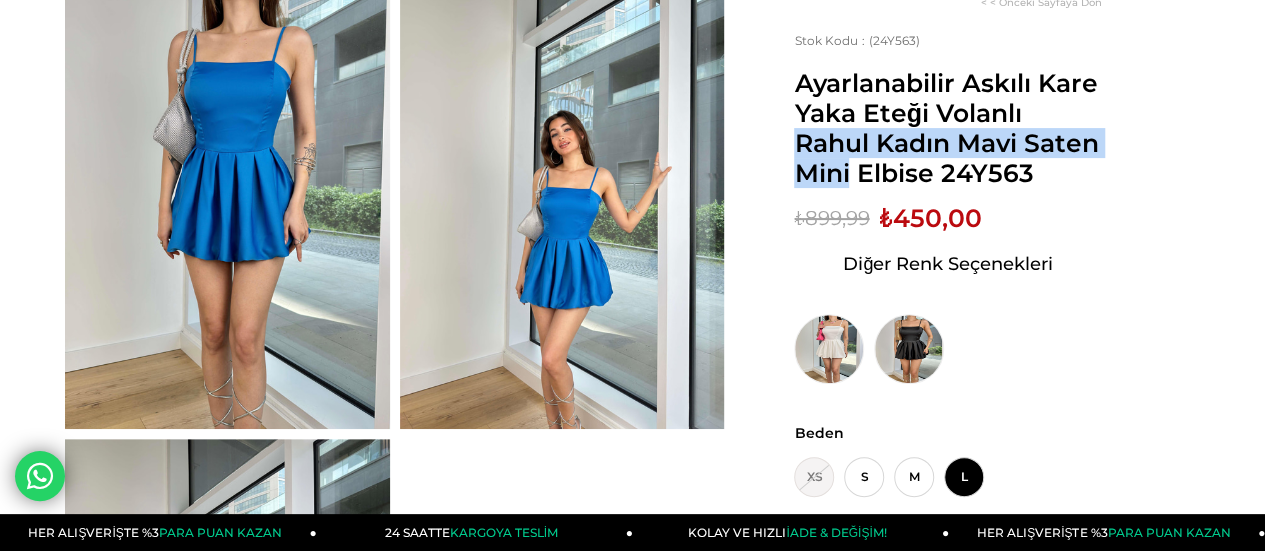 drag, startPoint x: 830, startPoint y: 103, endPoint x: 948, endPoint y: 147, distance: 125.93649 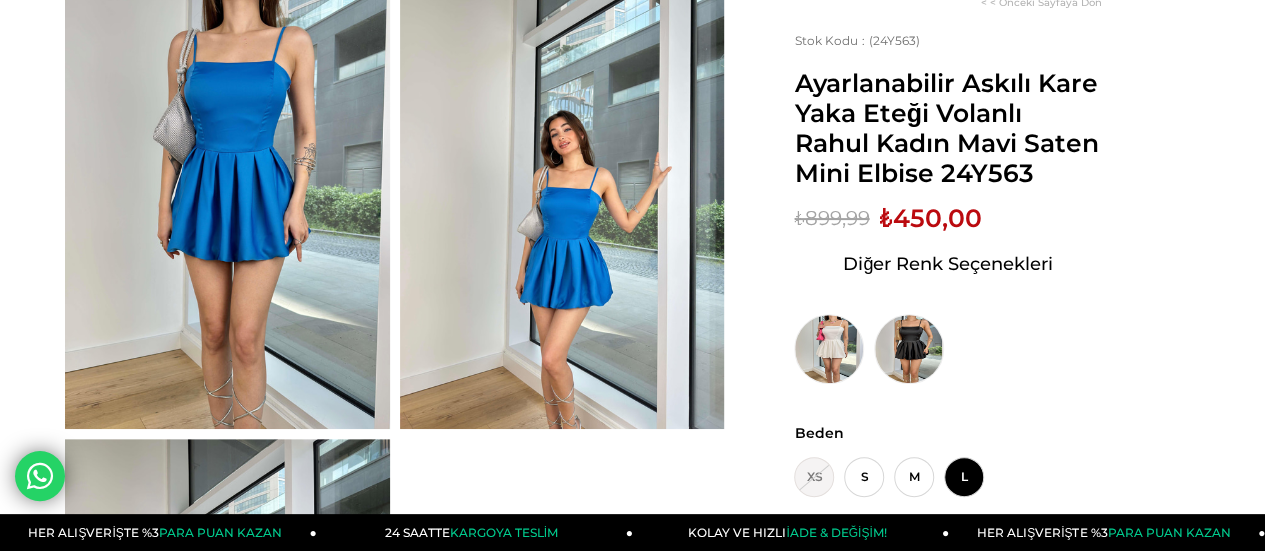 click on "Ayarlanabilir Askılı Kare Yaka Eteği Volanlı Rahul Kadın Mavi Saten Mini Elbise 24Y563" at bounding box center [948, 128] 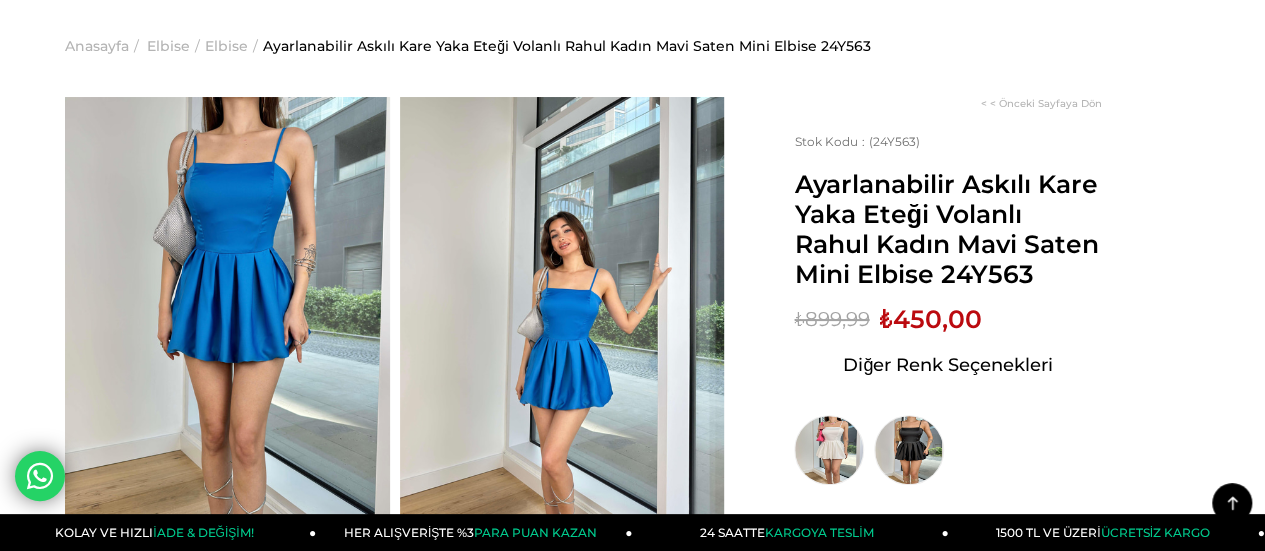 scroll, scrollTop: 0, scrollLeft: 0, axis: both 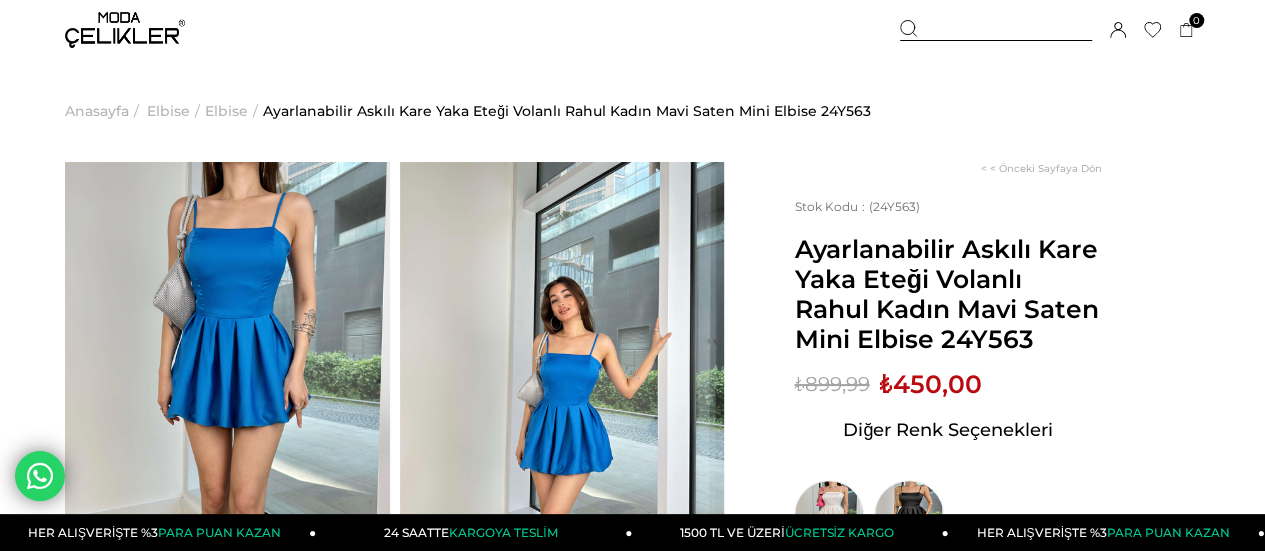 click 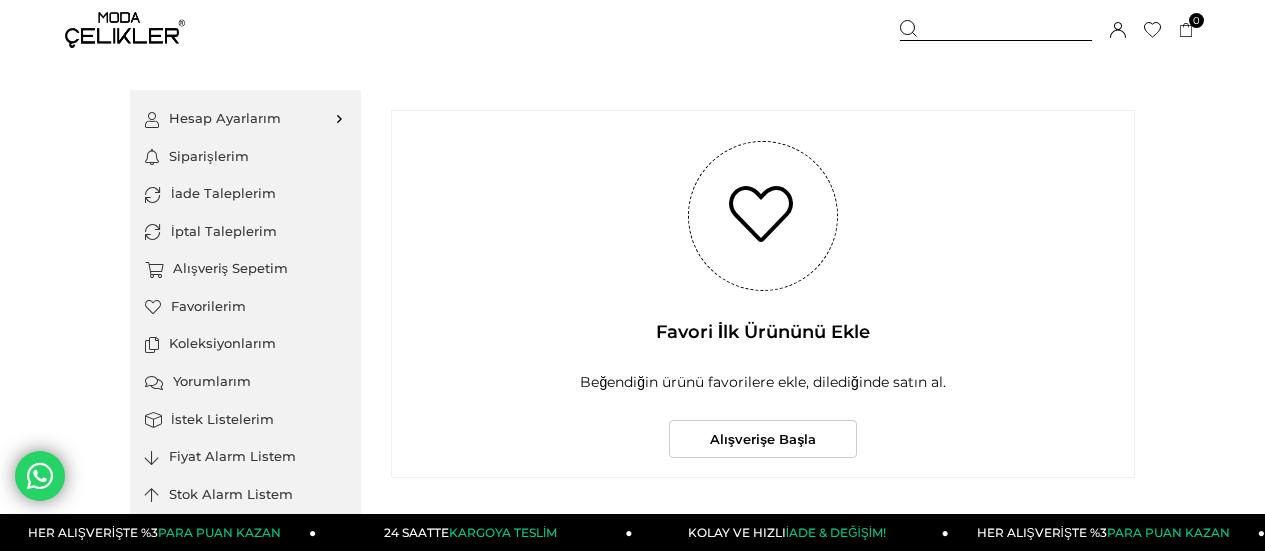 scroll, scrollTop: 0, scrollLeft: 0, axis: both 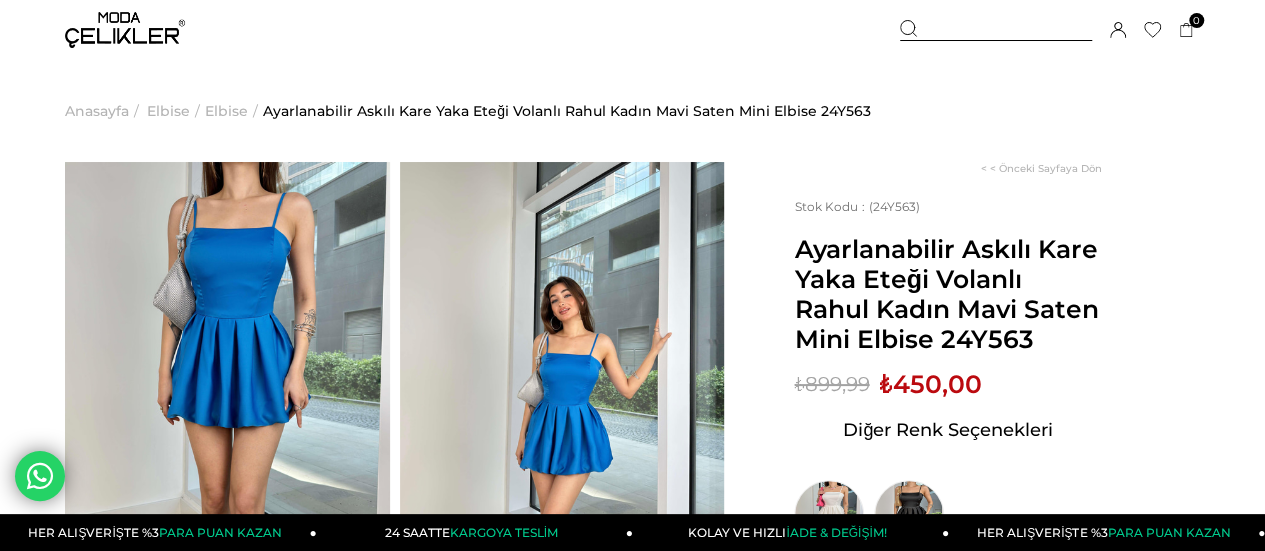 click 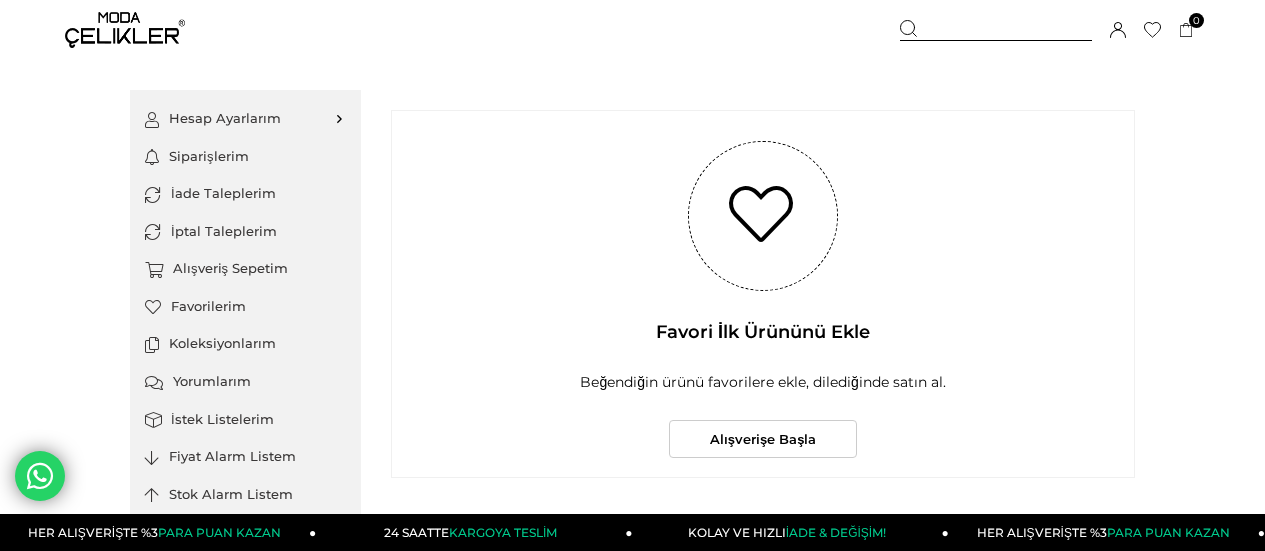 scroll, scrollTop: 0, scrollLeft: 0, axis: both 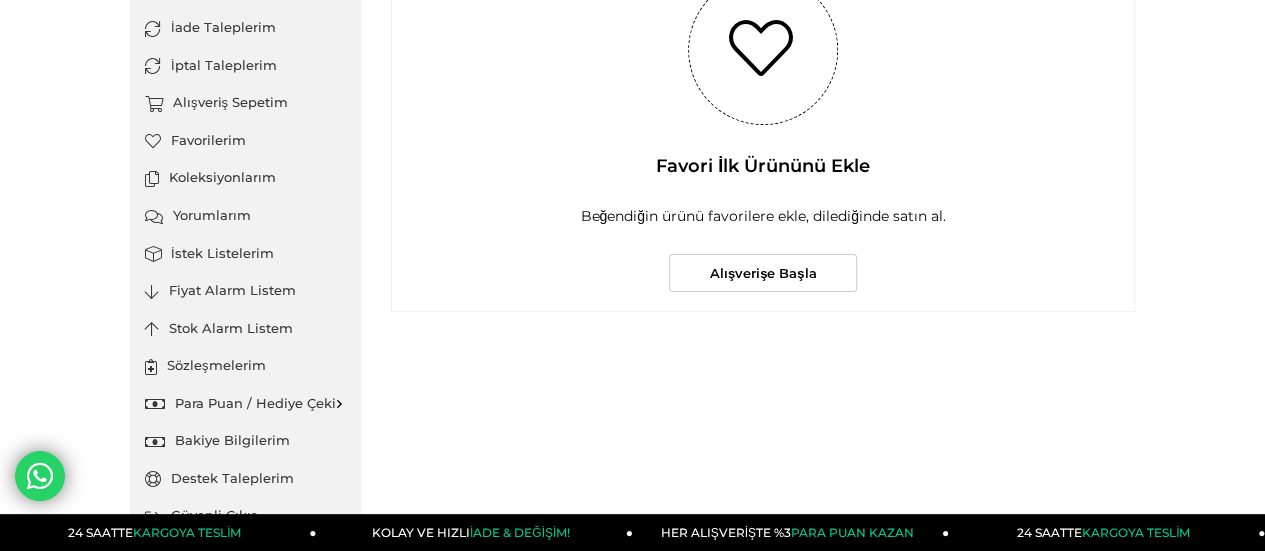 click on "İstek Listelerim" at bounding box center [245, 254] 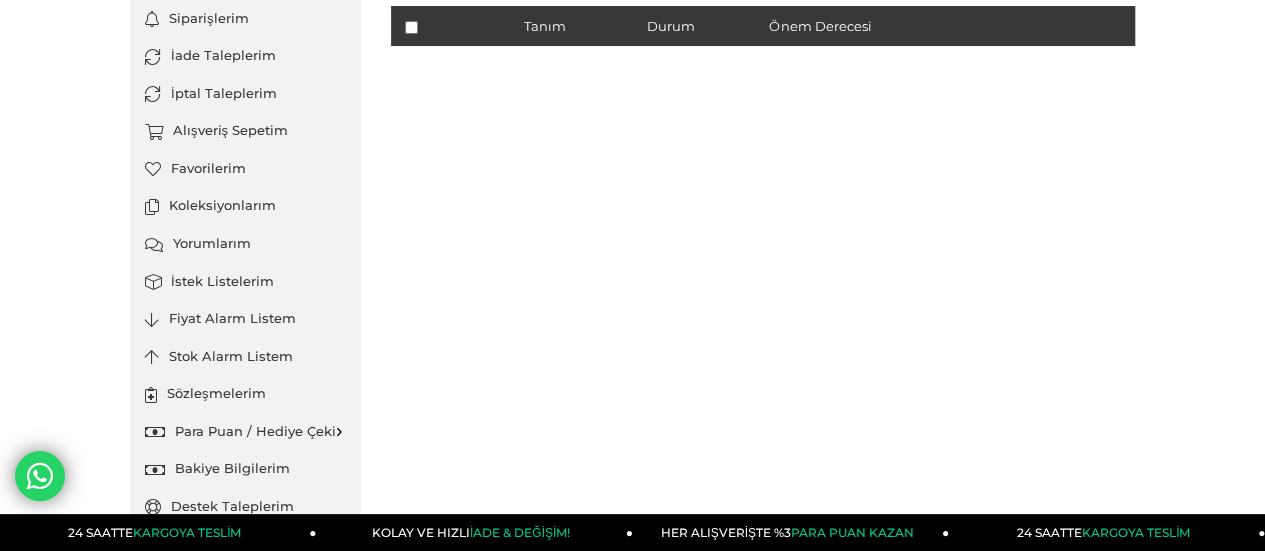 scroll, scrollTop: 166, scrollLeft: 0, axis: vertical 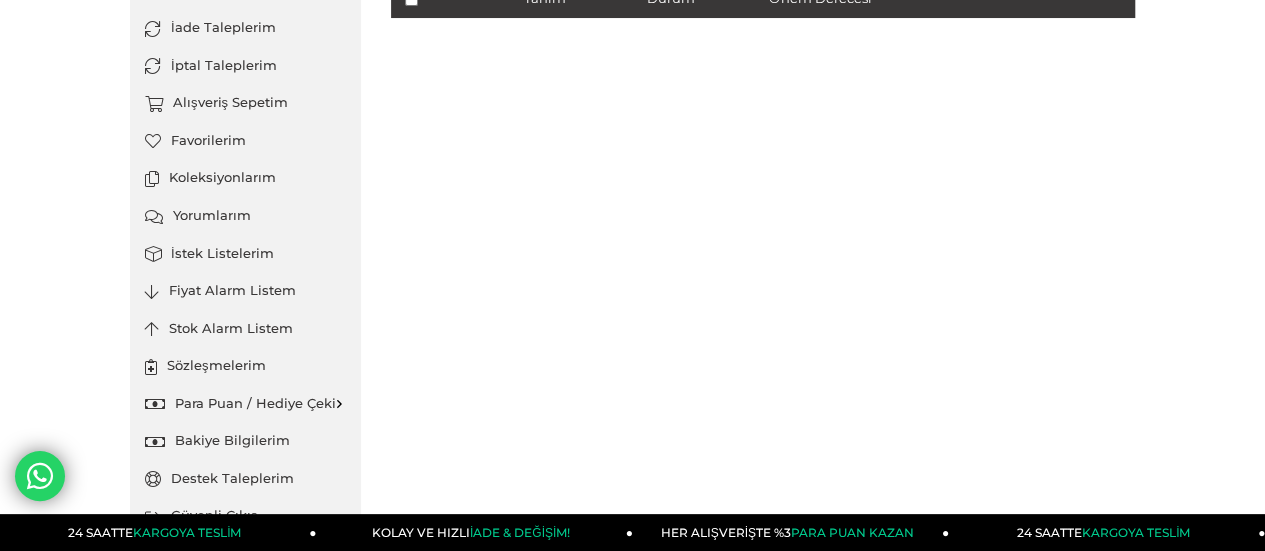 click on "Favorilerim" at bounding box center (245, 141) 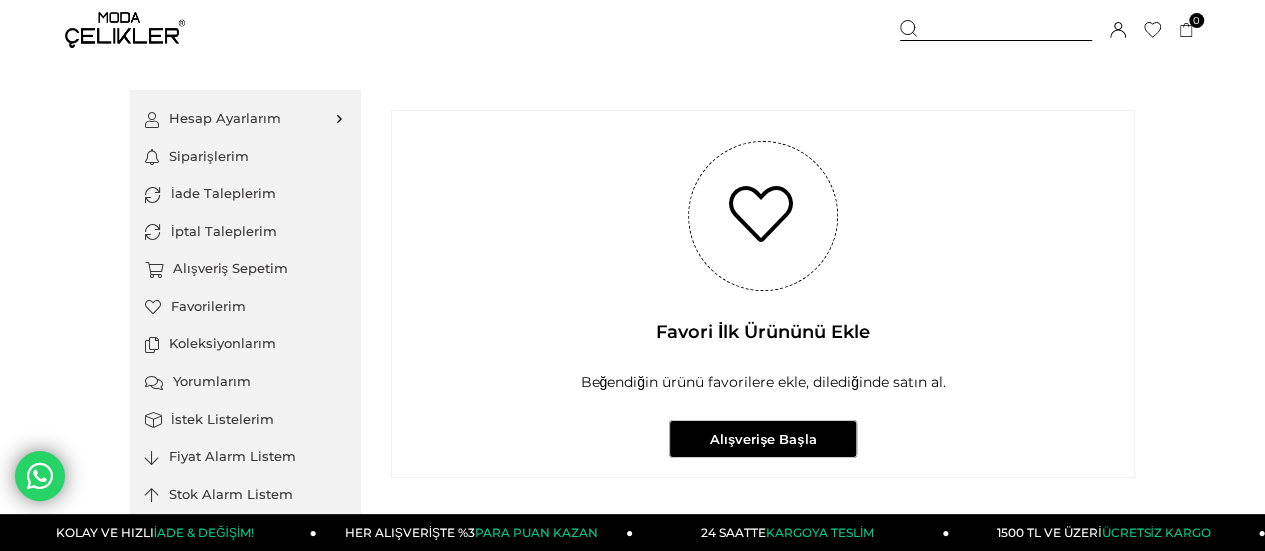 click on "Alışverişe Başla" at bounding box center (763, 439) 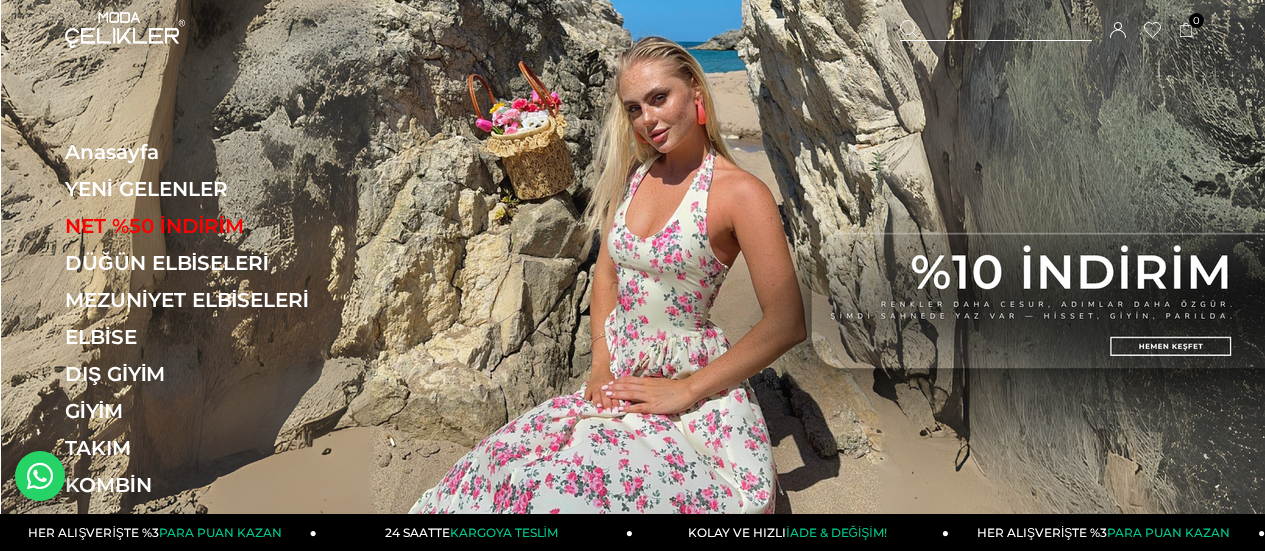 scroll, scrollTop: 0, scrollLeft: 0, axis: both 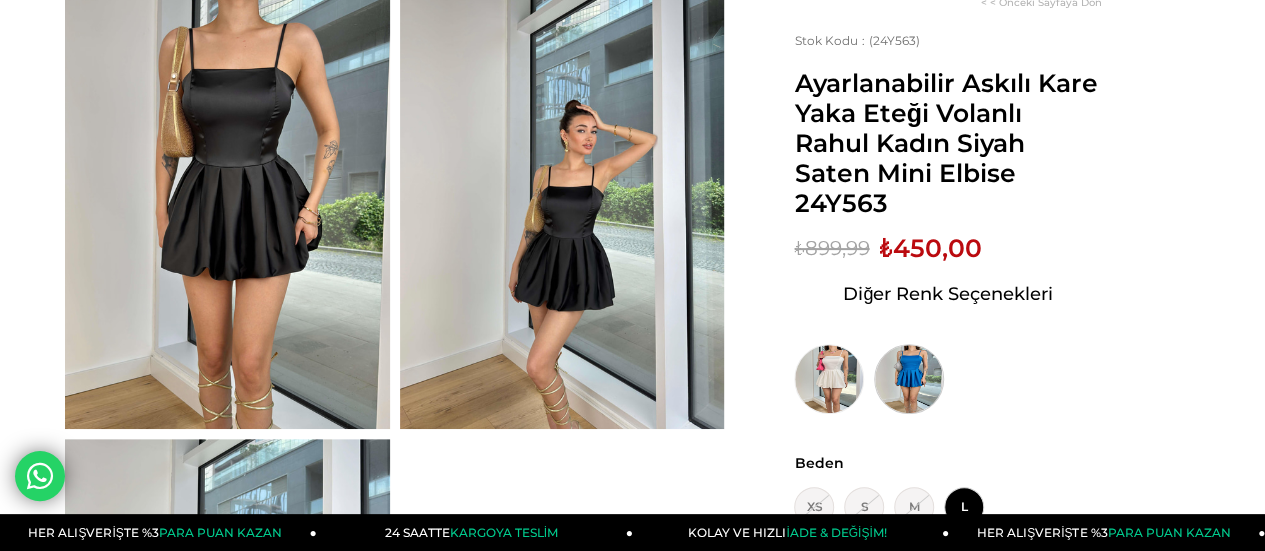 click at bounding box center [909, 379] 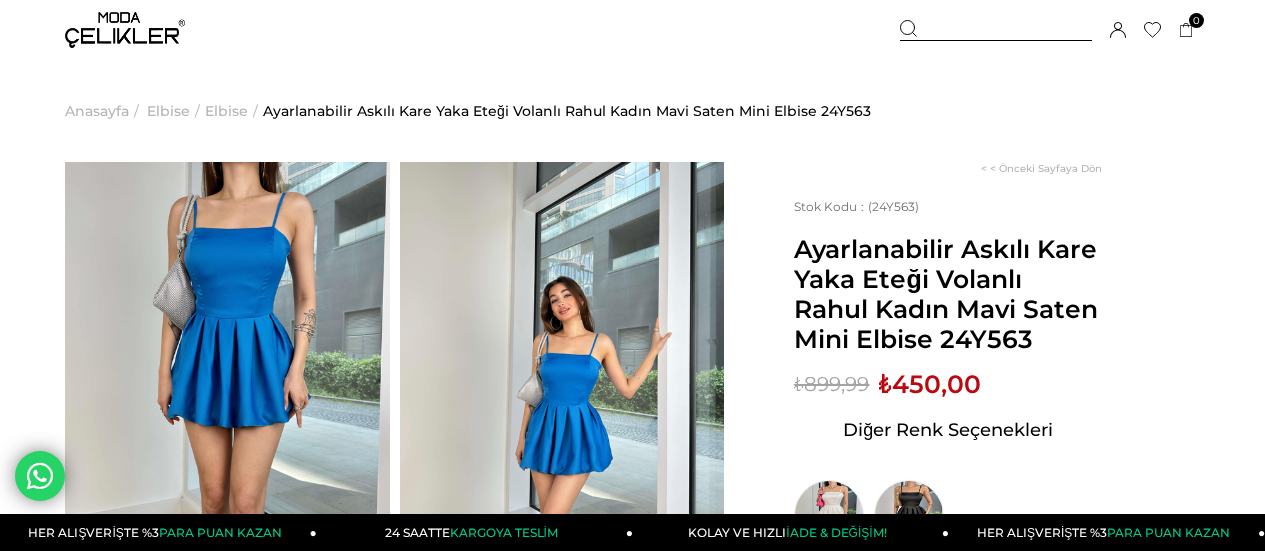 scroll, scrollTop: 166, scrollLeft: 0, axis: vertical 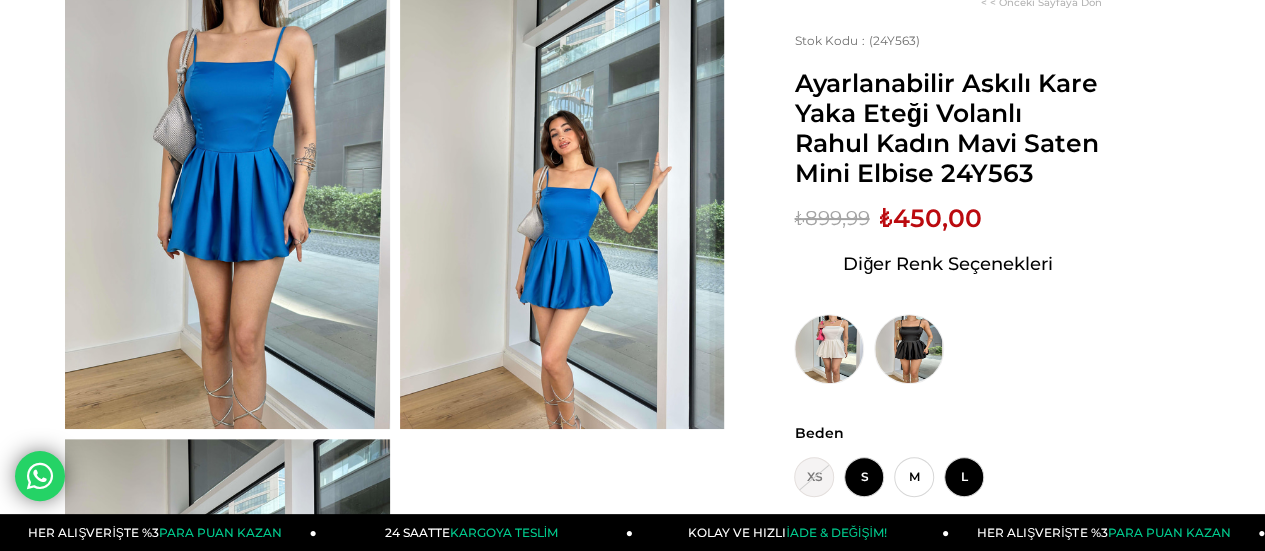 click on "L" at bounding box center (964, 477) 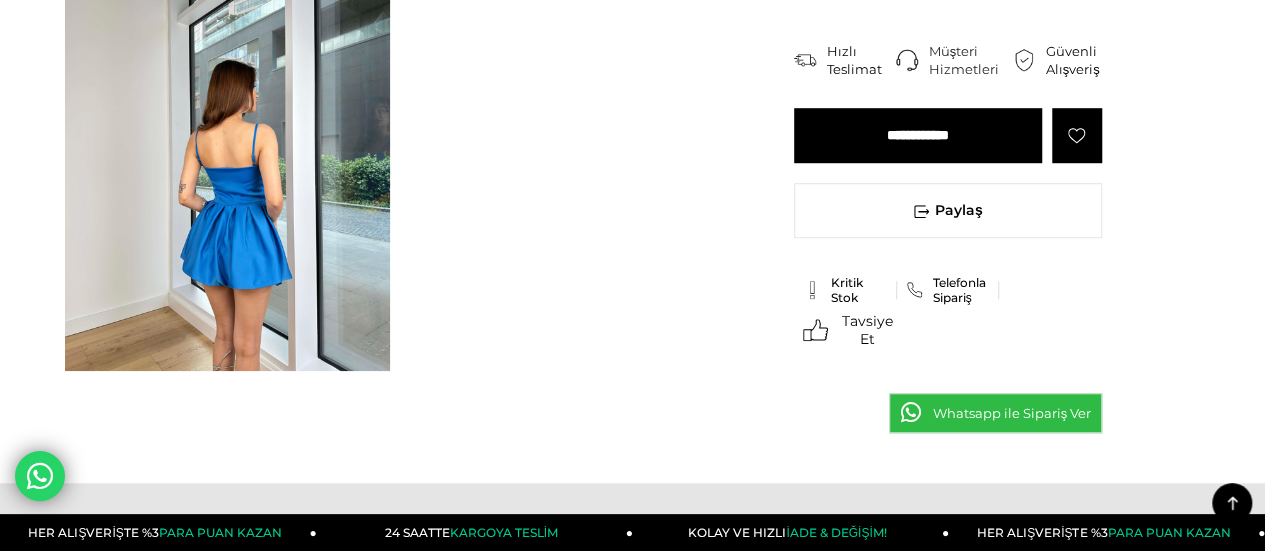 scroll, scrollTop: 666, scrollLeft: 0, axis: vertical 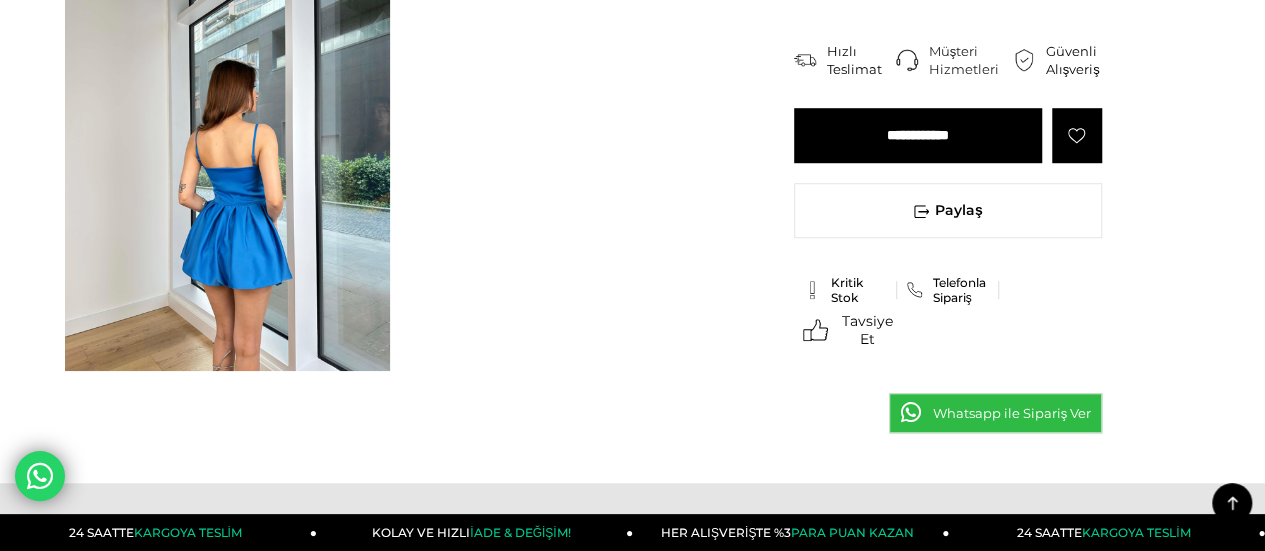 click at bounding box center [1077, 135] 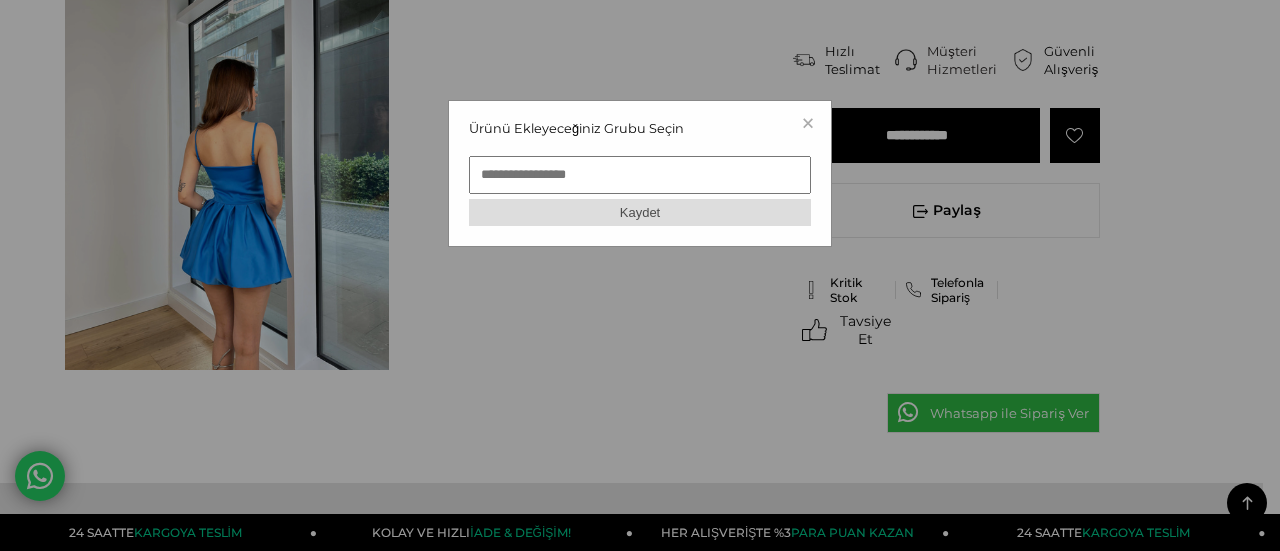 click at bounding box center [640, 175] 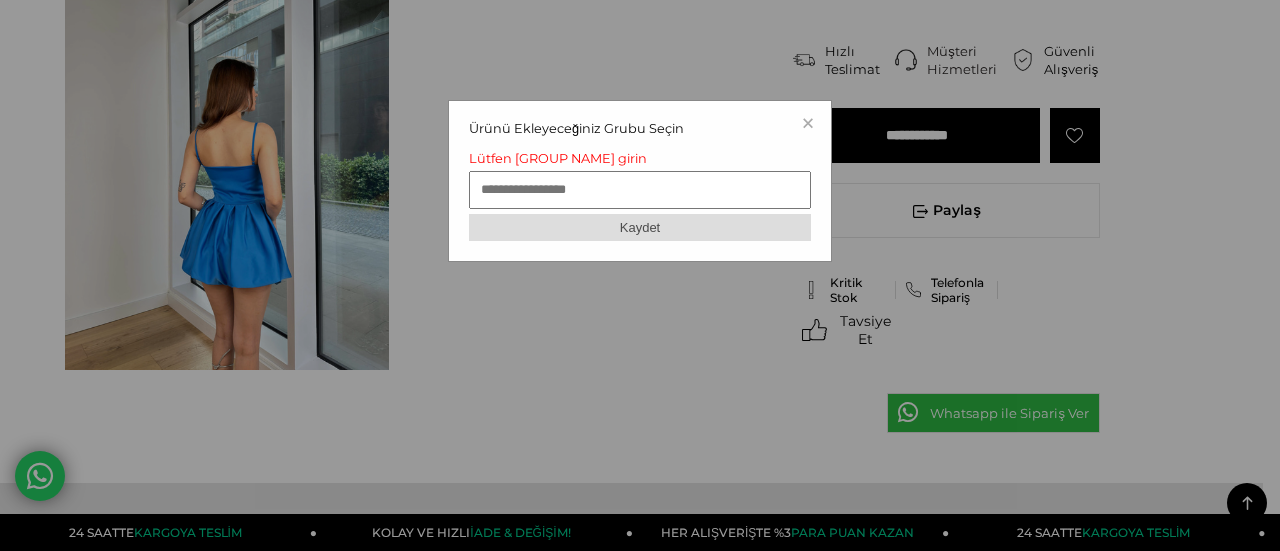 click at bounding box center [640, 190] 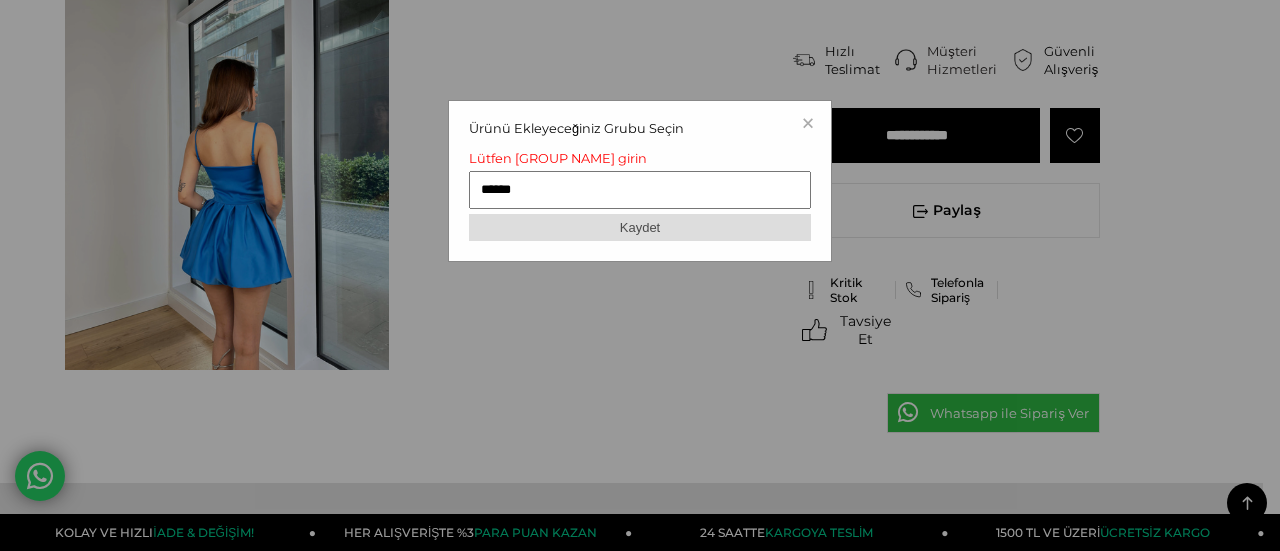 type on "******" 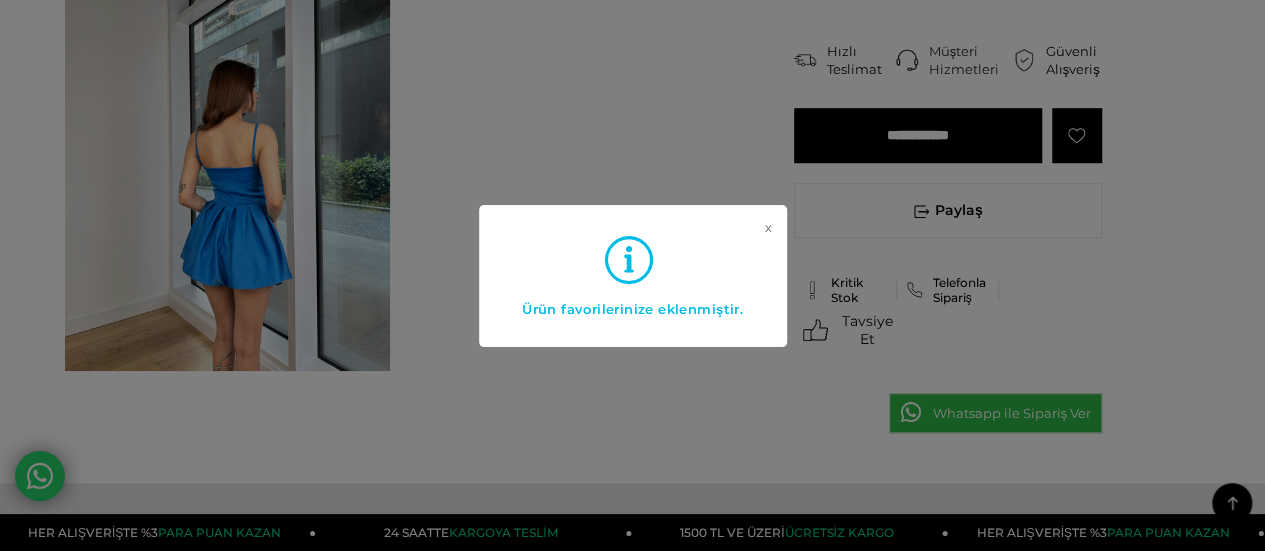 click on "x 						 Ürün favorilerinize eklenmiştir." at bounding box center [632, 275] 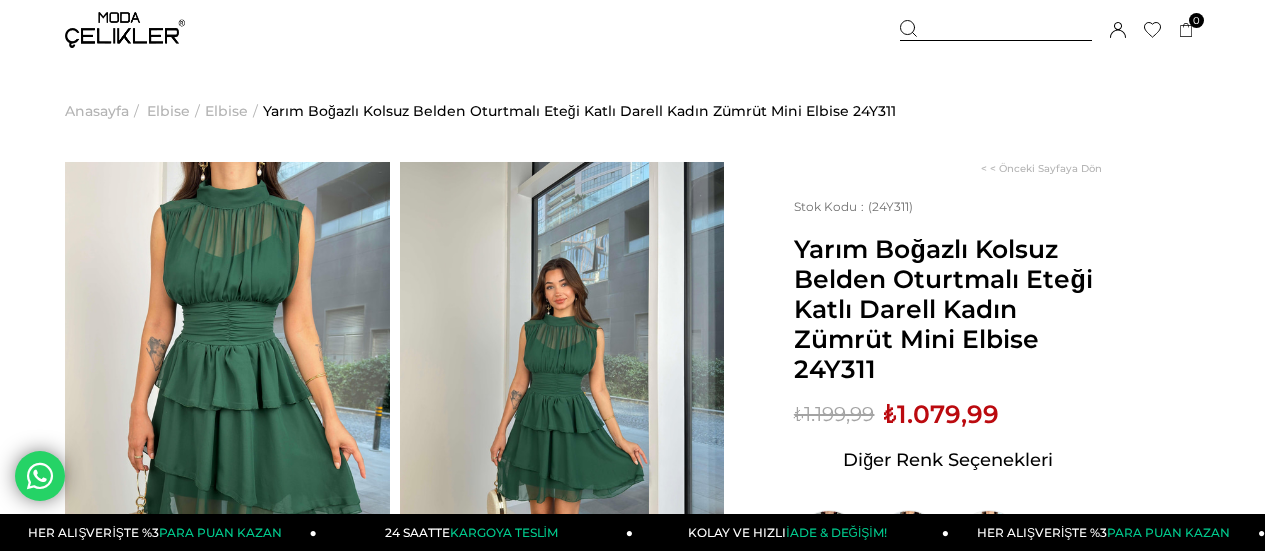 scroll, scrollTop: 0, scrollLeft: 0, axis: both 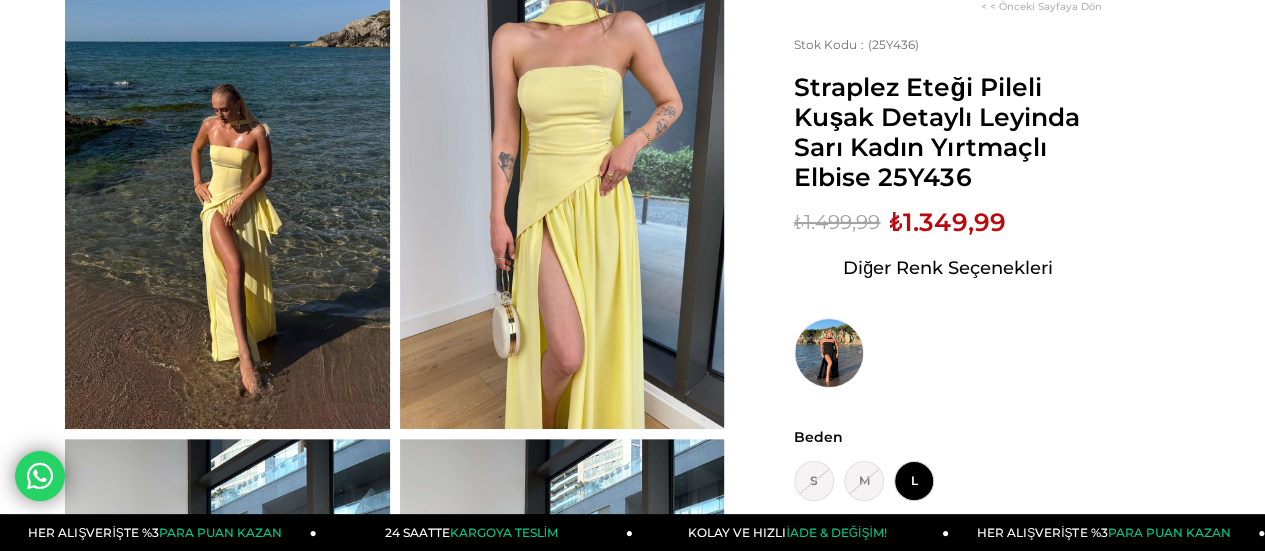 click at bounding box center [227, 212] 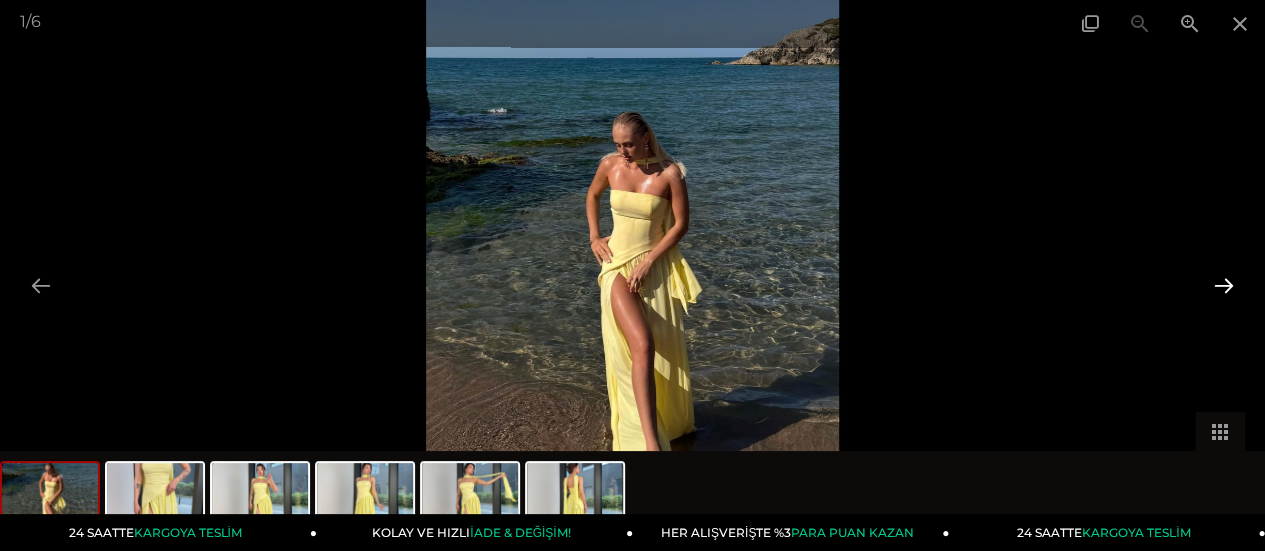 click at bounding box center [1224, 285] 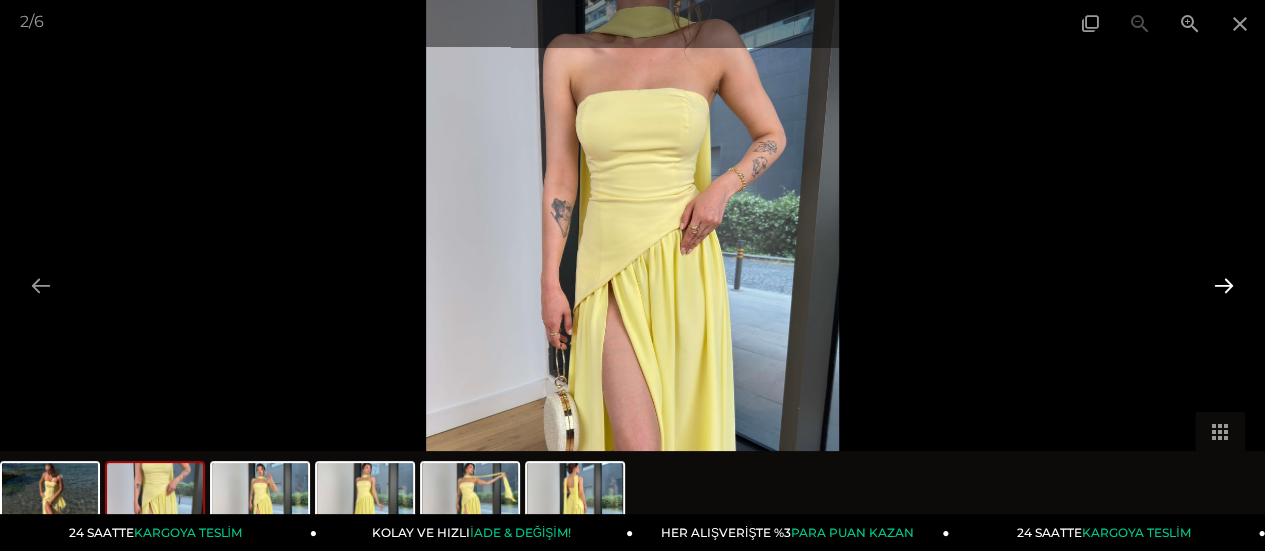click at bounding box center (1224, 285) 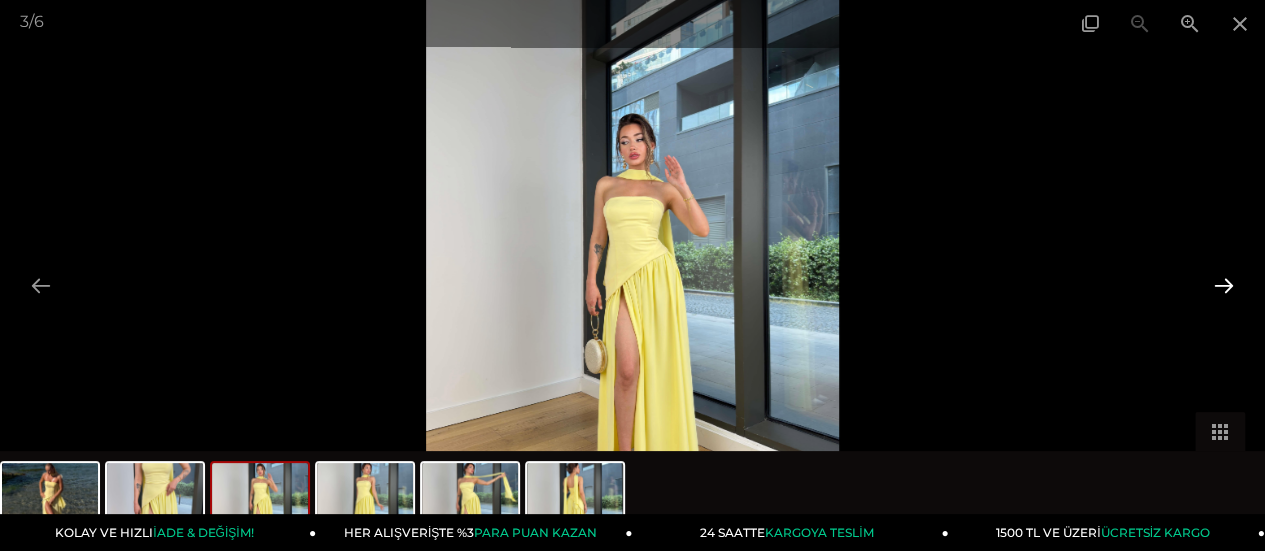 click at bounding box center (1224, 285) 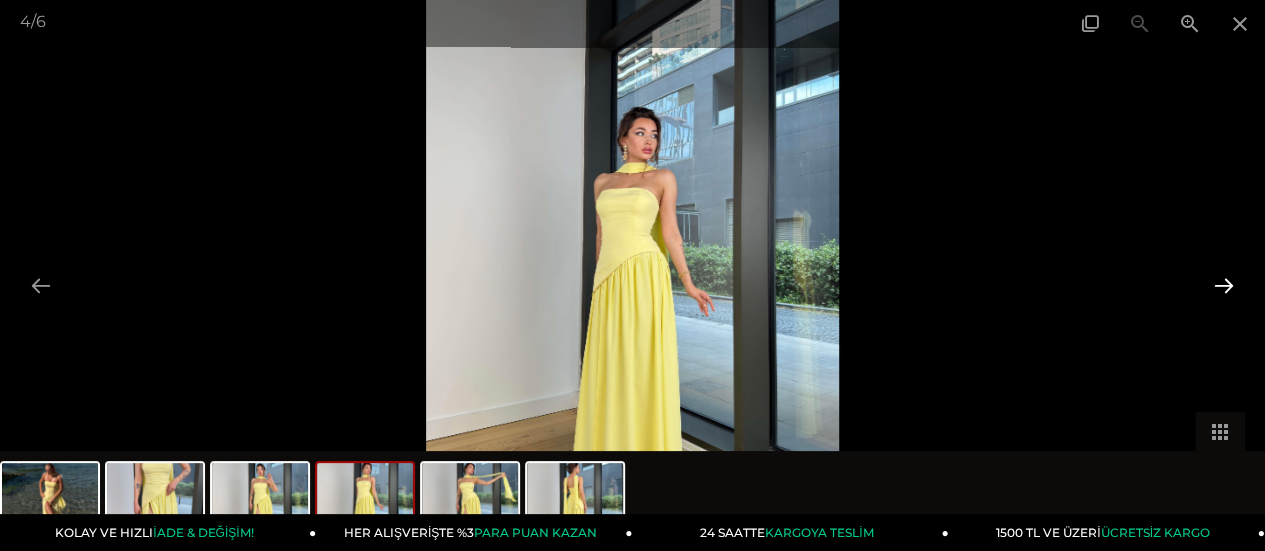 click at bounding box center (1224, 285) 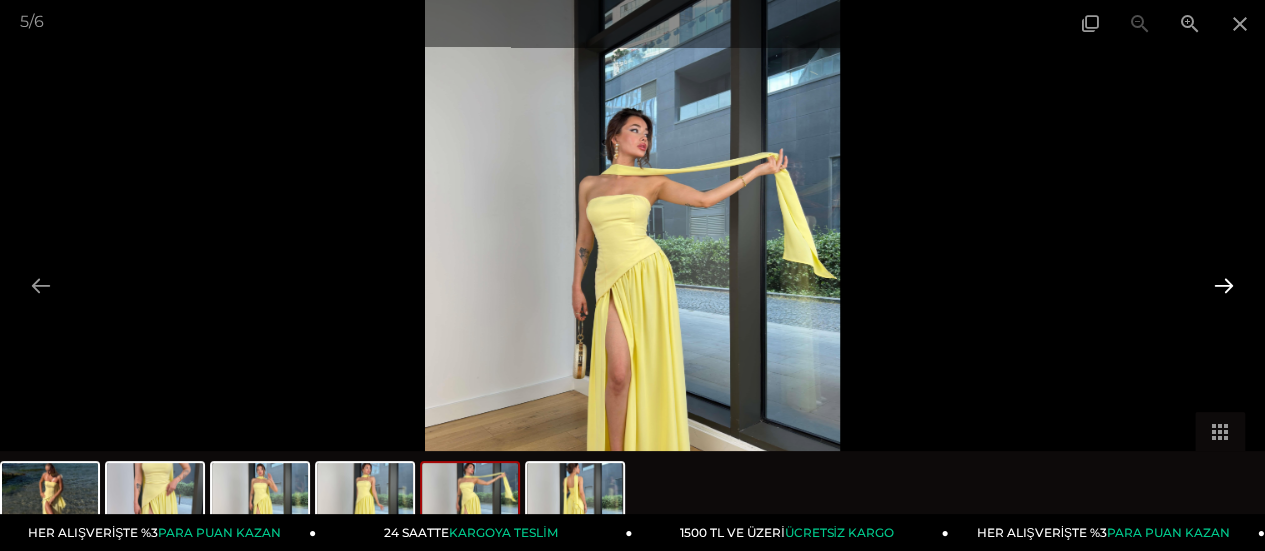 click at bounding box center (1224, 285) 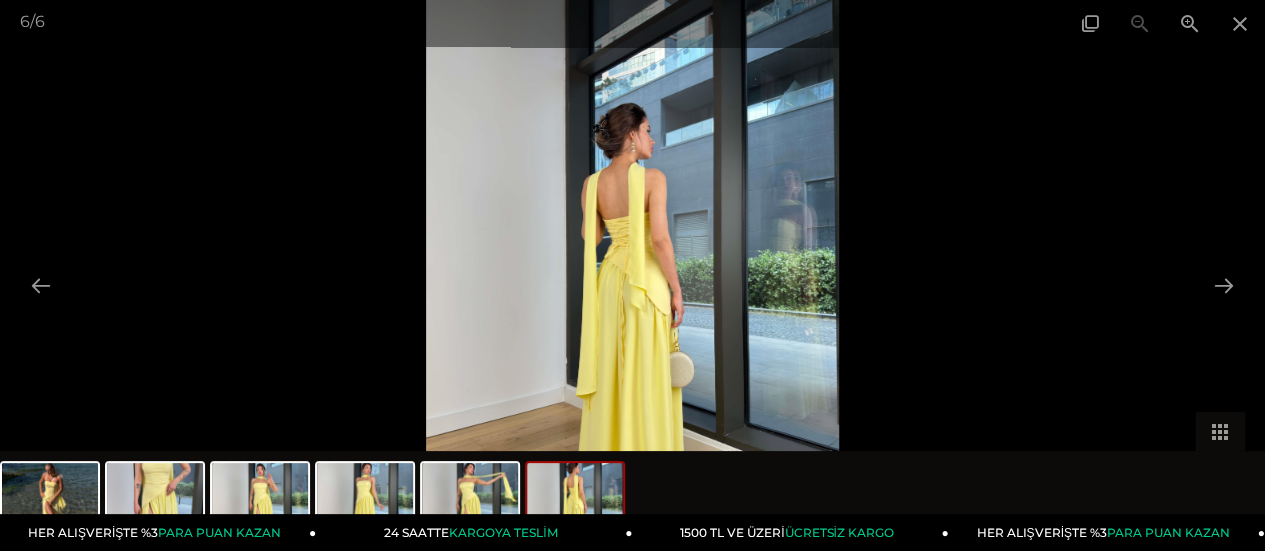 click at bounding box center [632, 275] 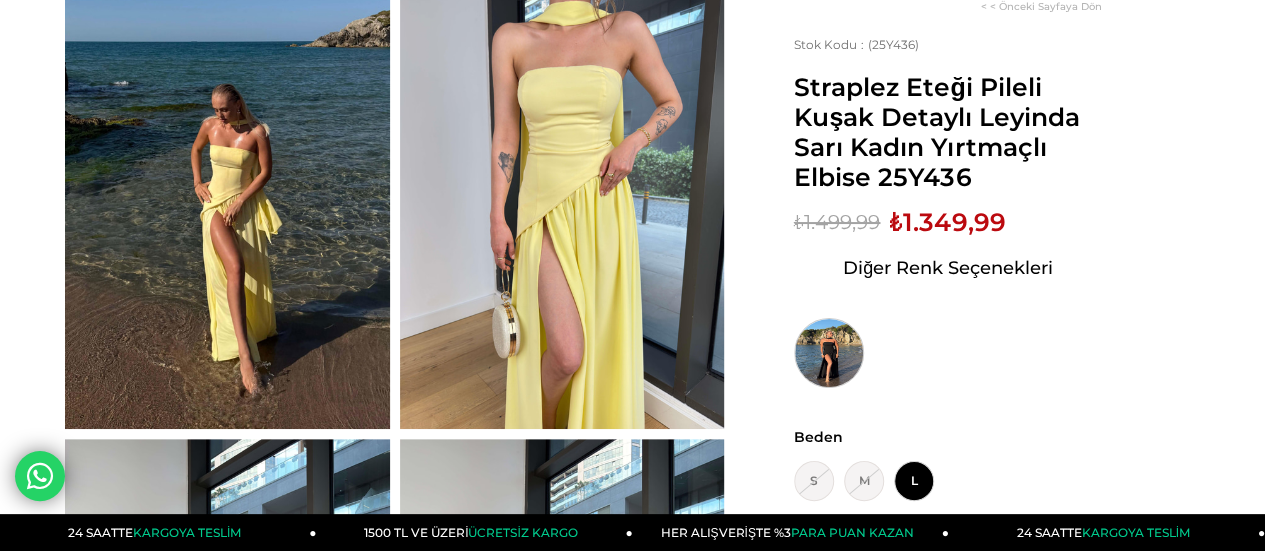 click at bounding box center [829, 353] 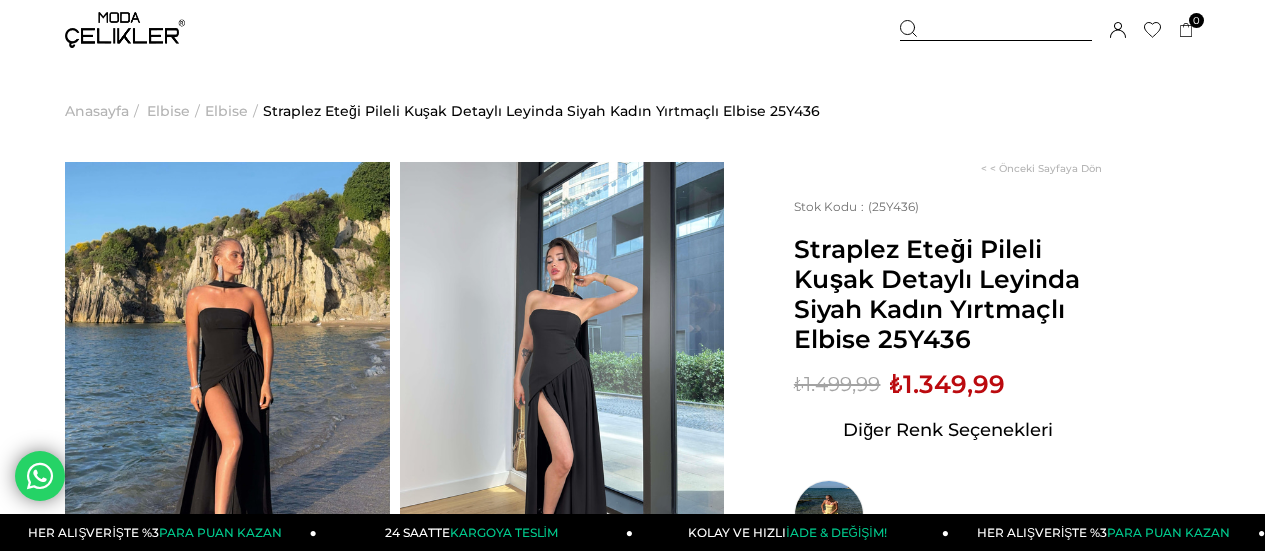 scroll, scrollTop: 0, scrollLeft: 0, axis: both 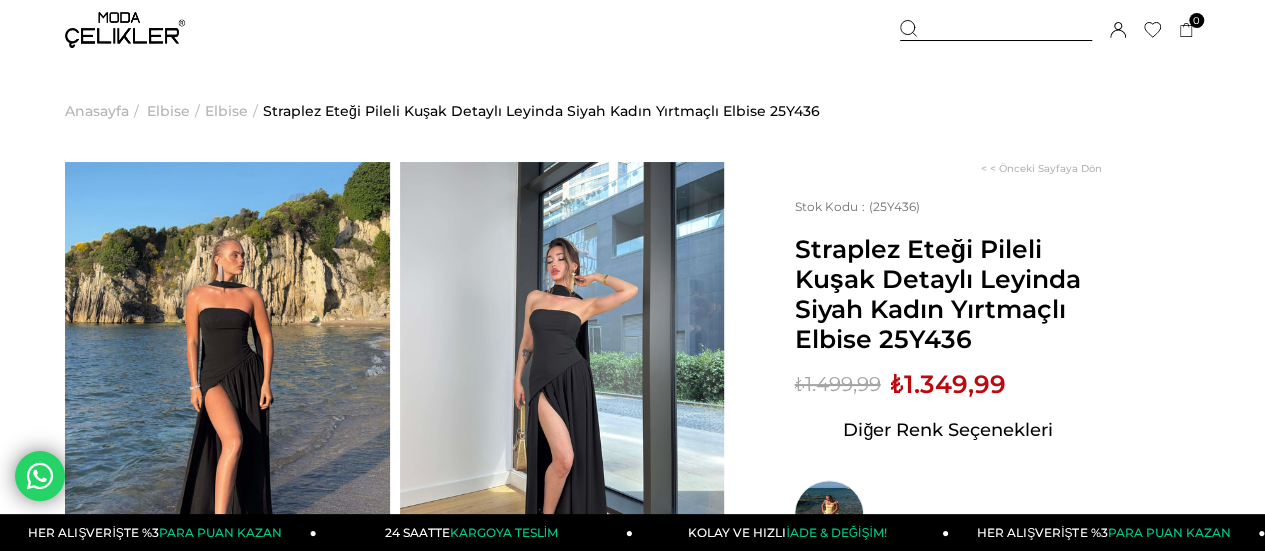 click at bounding box center [227, 378] 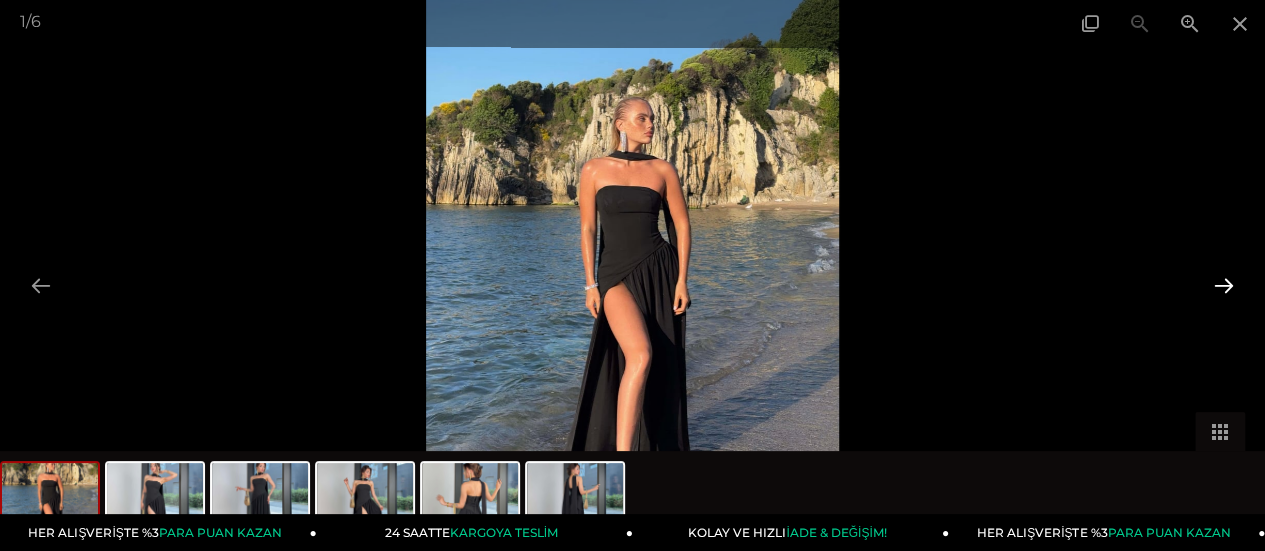click at bounding box center (1224, 285) 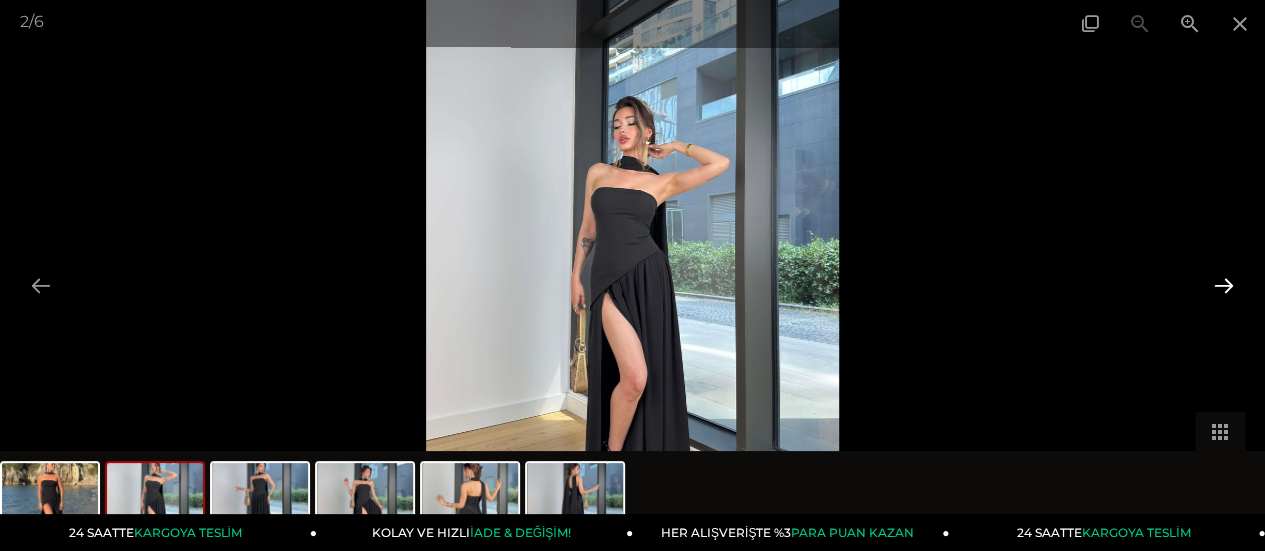 click at bounding box center (1224, 285) 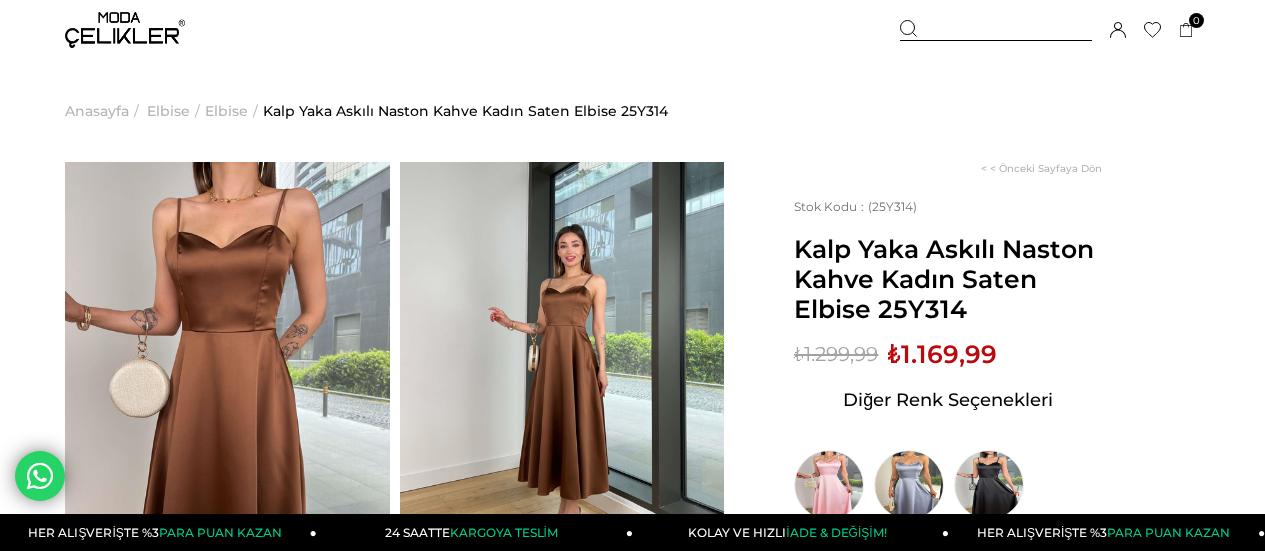 scroll, scrollTop: 0, scrollLeft: 0, axis: both 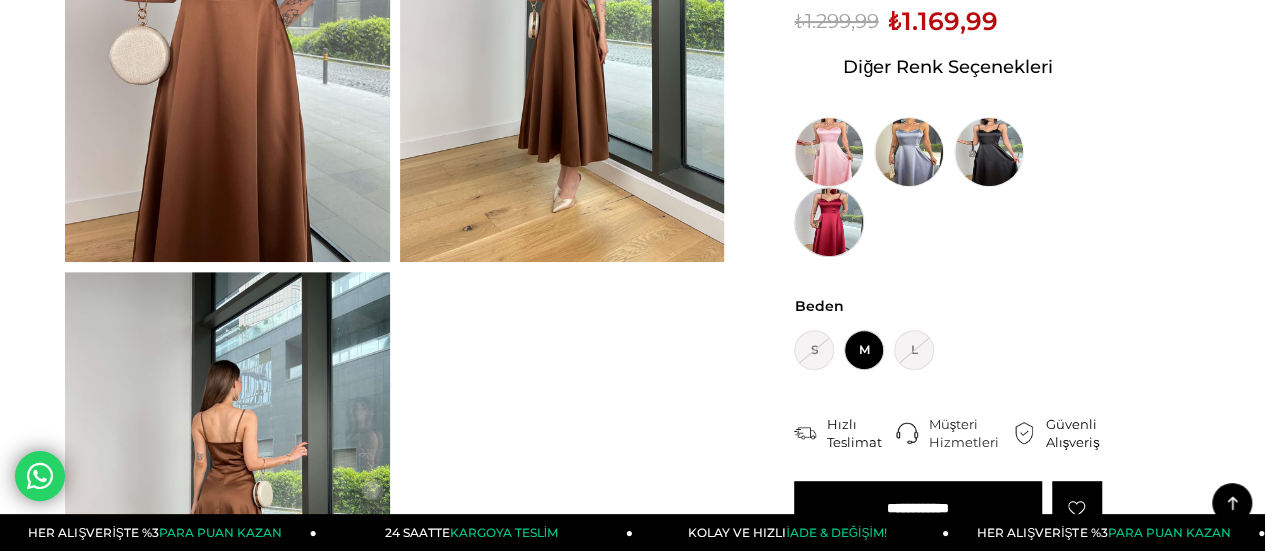 click at bounding box center [829, 222] 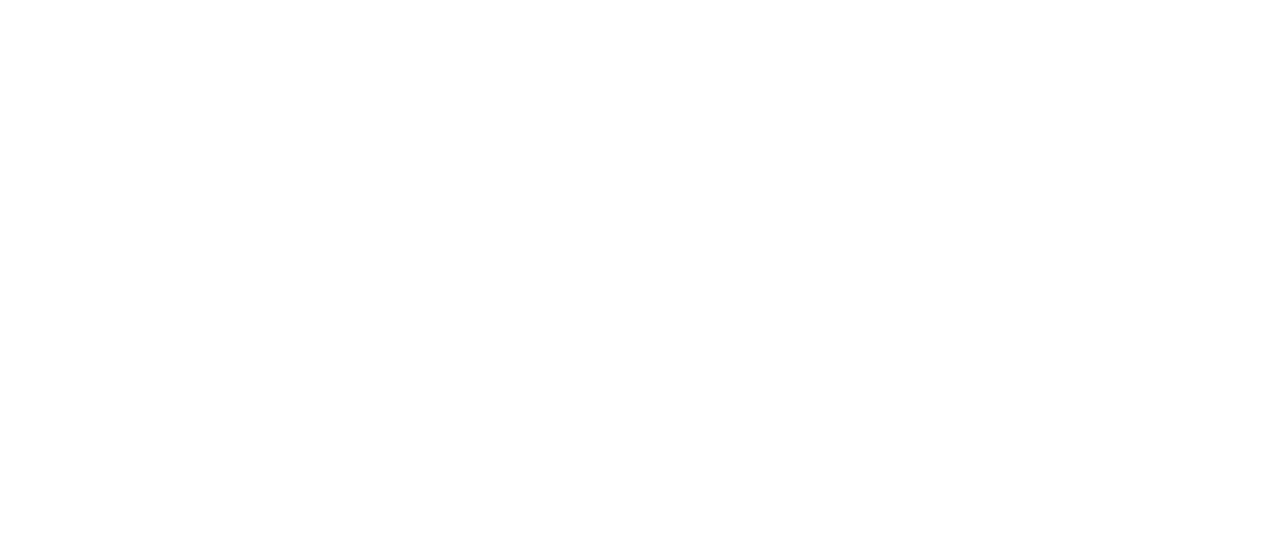 scroll, scrollTop: 0, scrollLeft: 0, axis: both 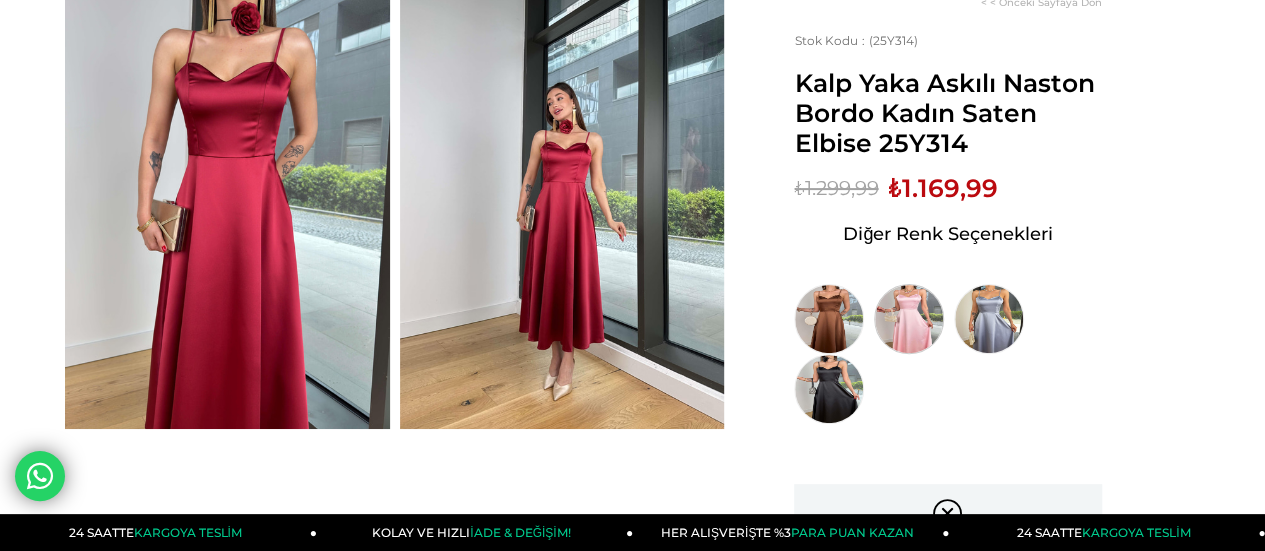 click at bounding box center [909, 319] 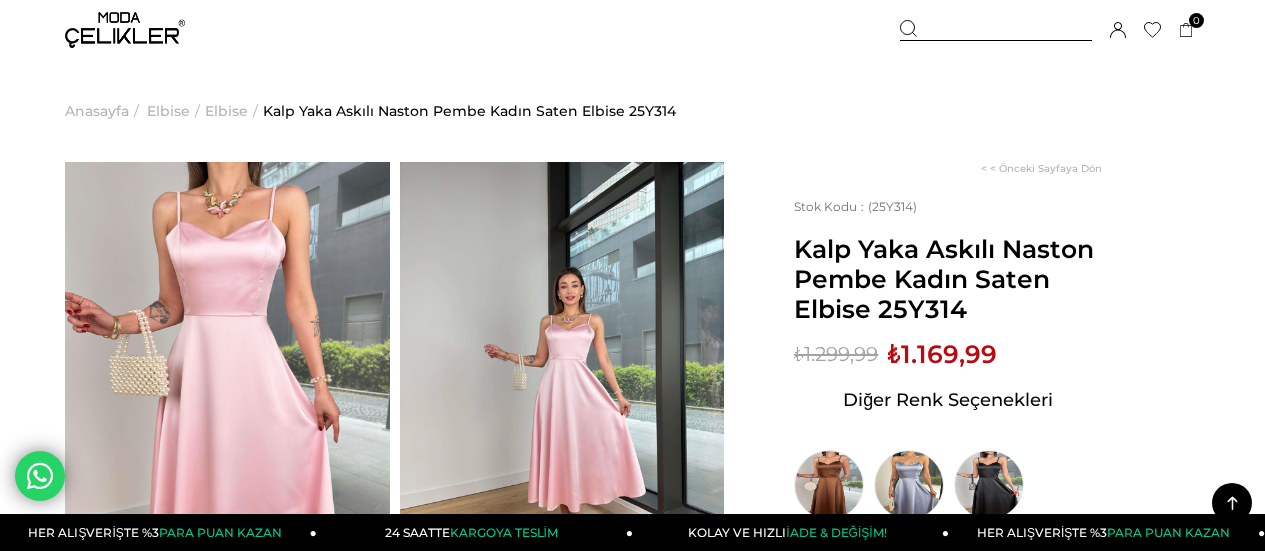 scroll, scrollTop: 333, scrollLeft: 0, axis: vertical 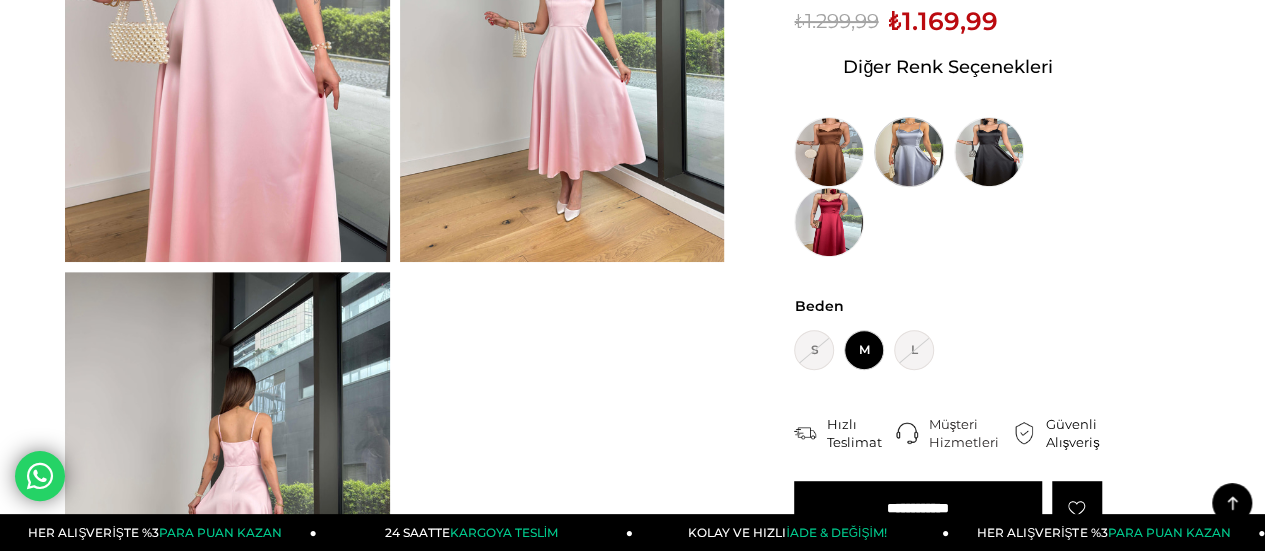 click at bounding box center (909, 152) 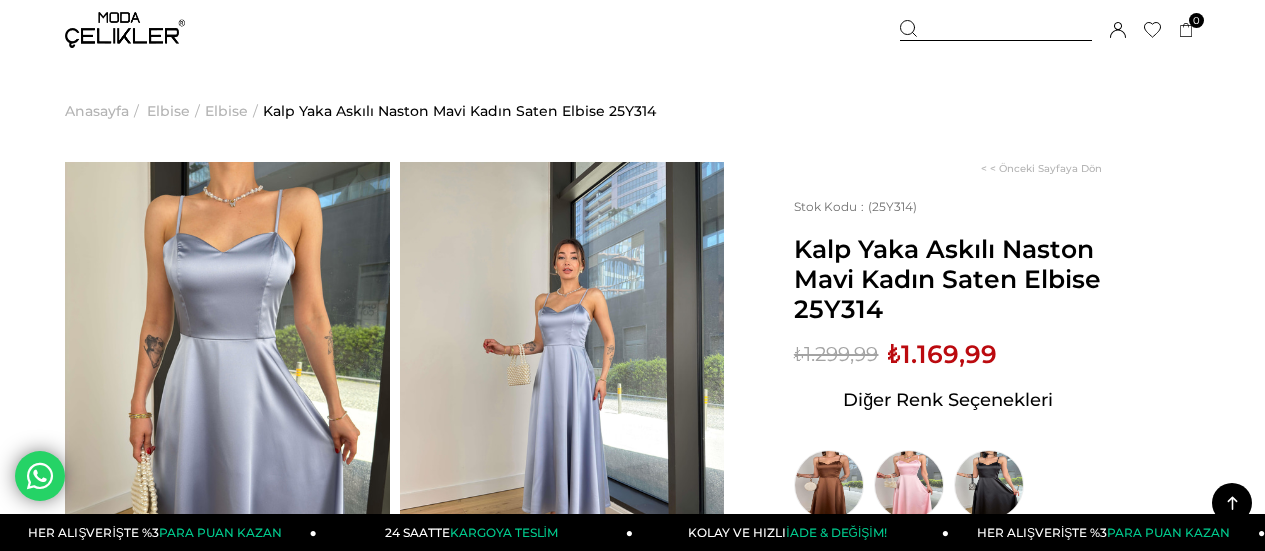 scroll, scrollTop: 337, scrollLeft: 0, axis: vertical 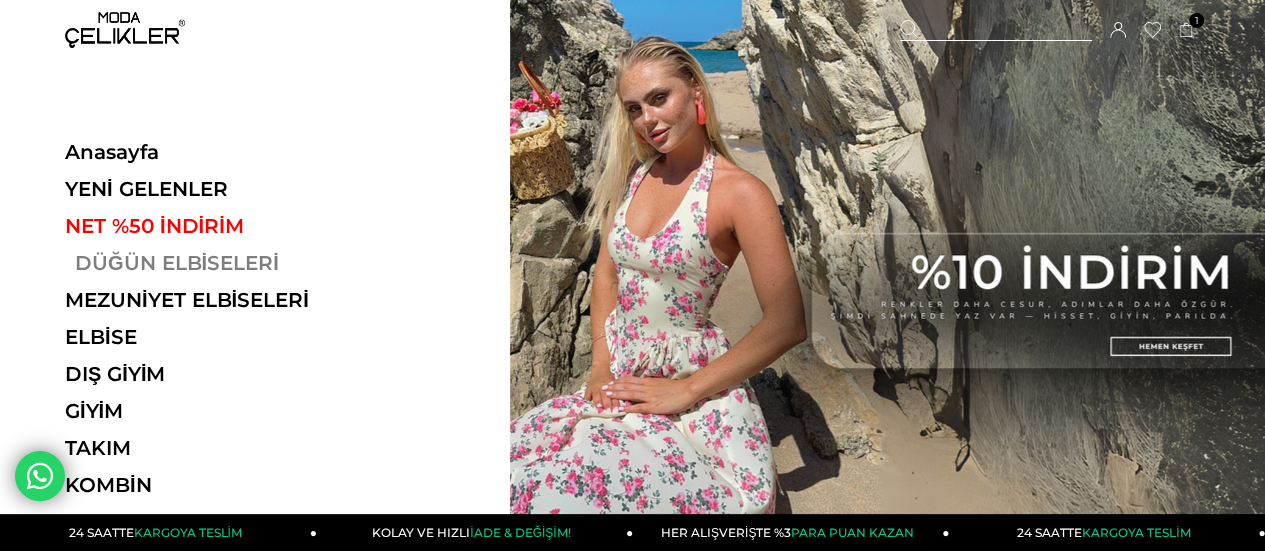 click on "DÜĞÜN ELBİSELERİ" at bounding box center [202, 263] 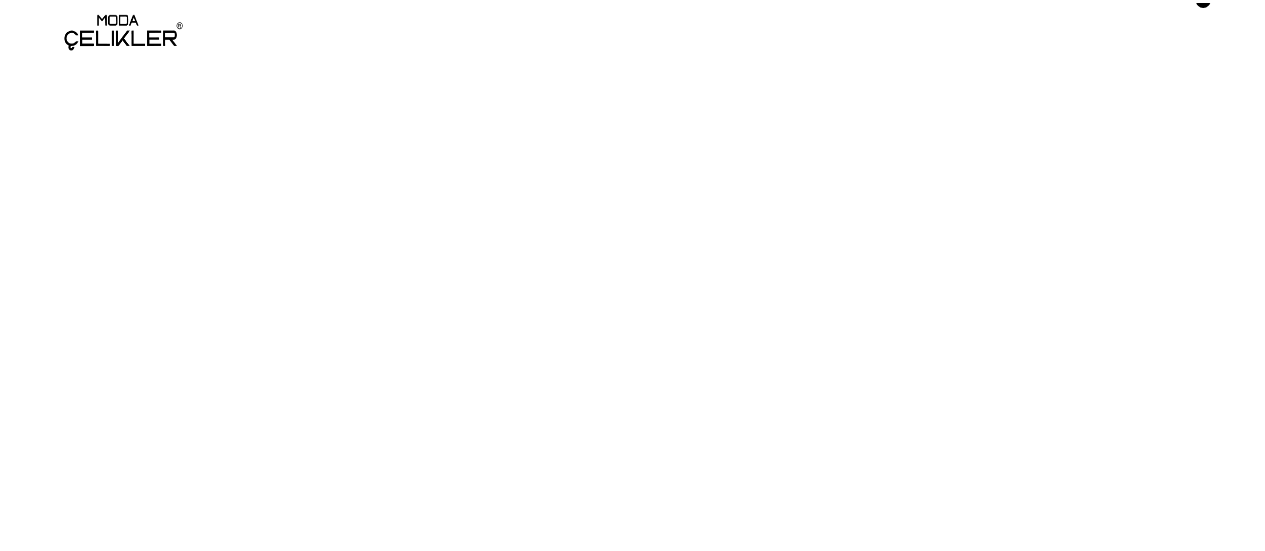 scroll, scrollTop: 0, scrollLeft: 0, axis: both 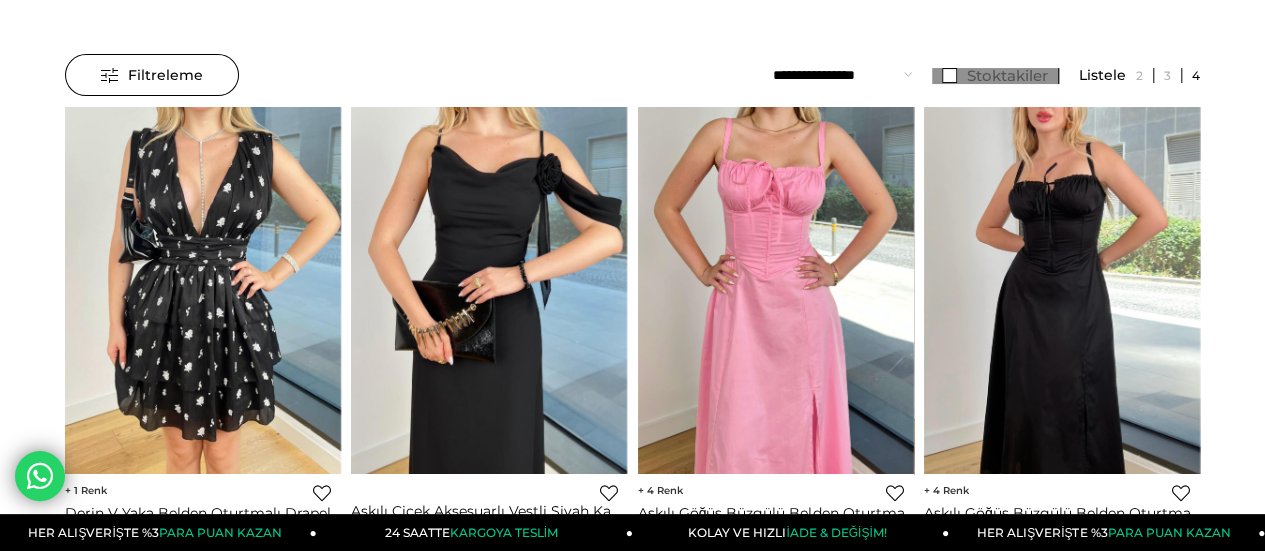 click on "Stoktakiler" at bounding box center (995, 76) 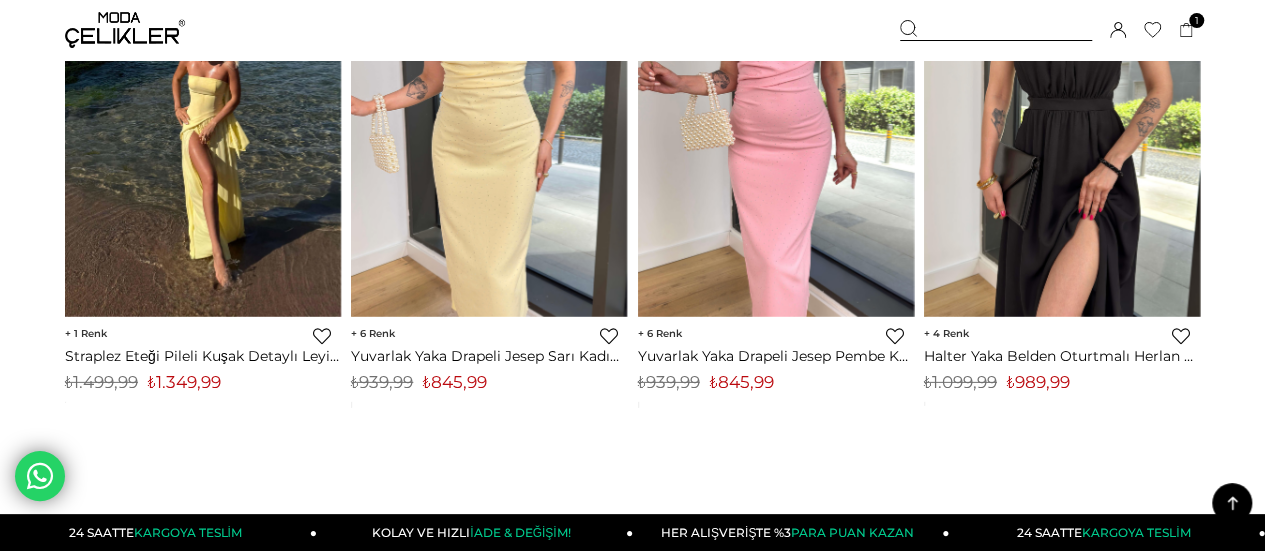 scroll, scrollTop: 10833, scrollLeft: 0, axis: vertical 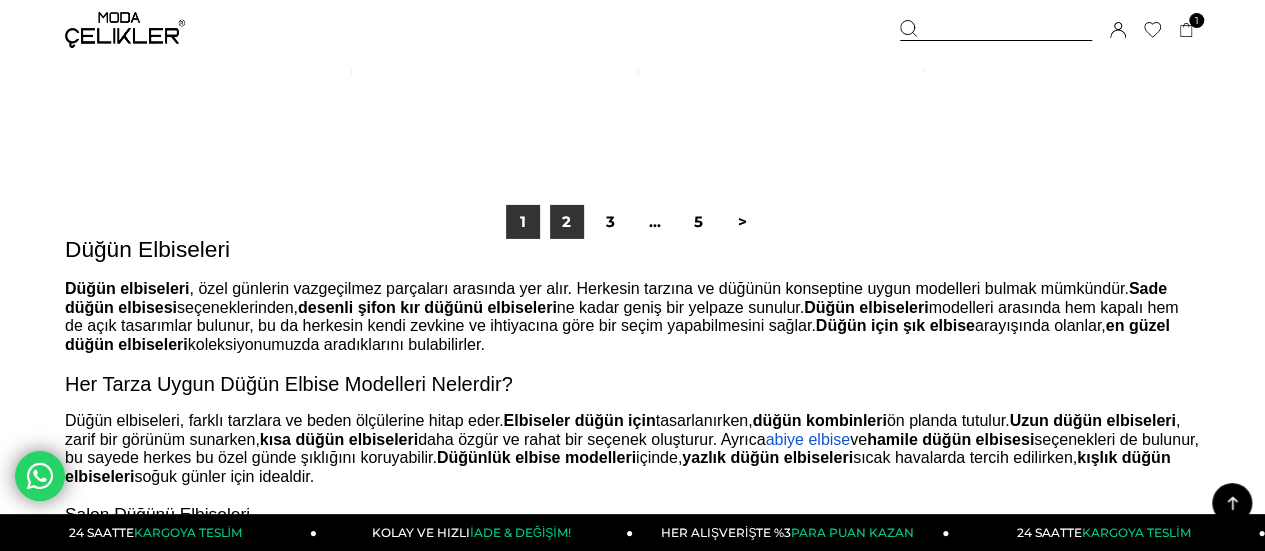 click on "2" at bounding box center (567, 222) 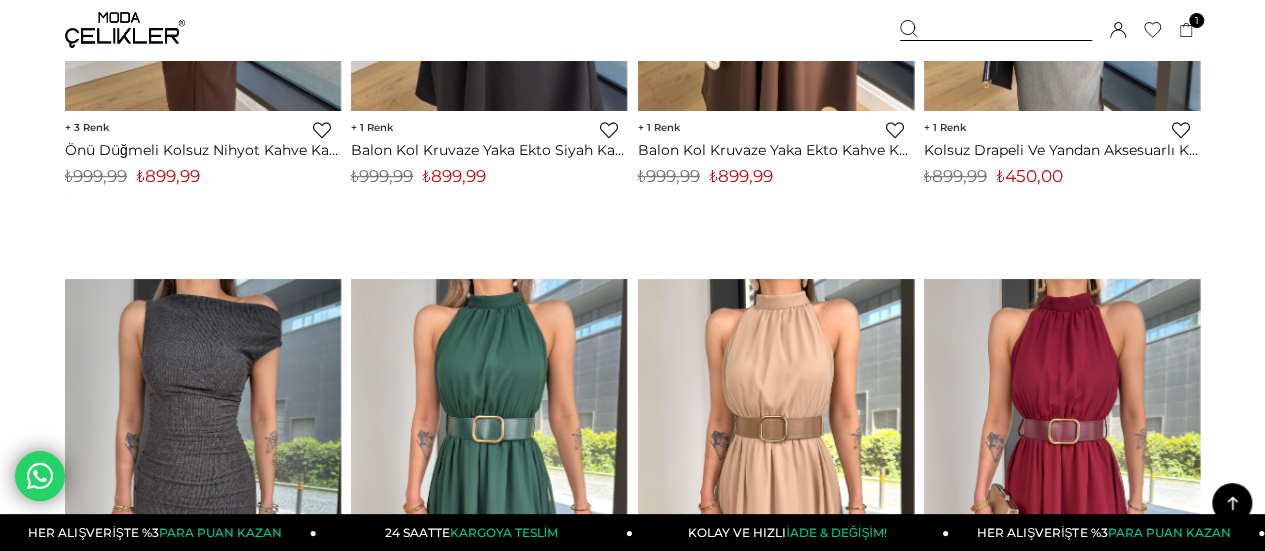 scroll, scrollTop: 8166, scrollLeft: 0, axis: vertical 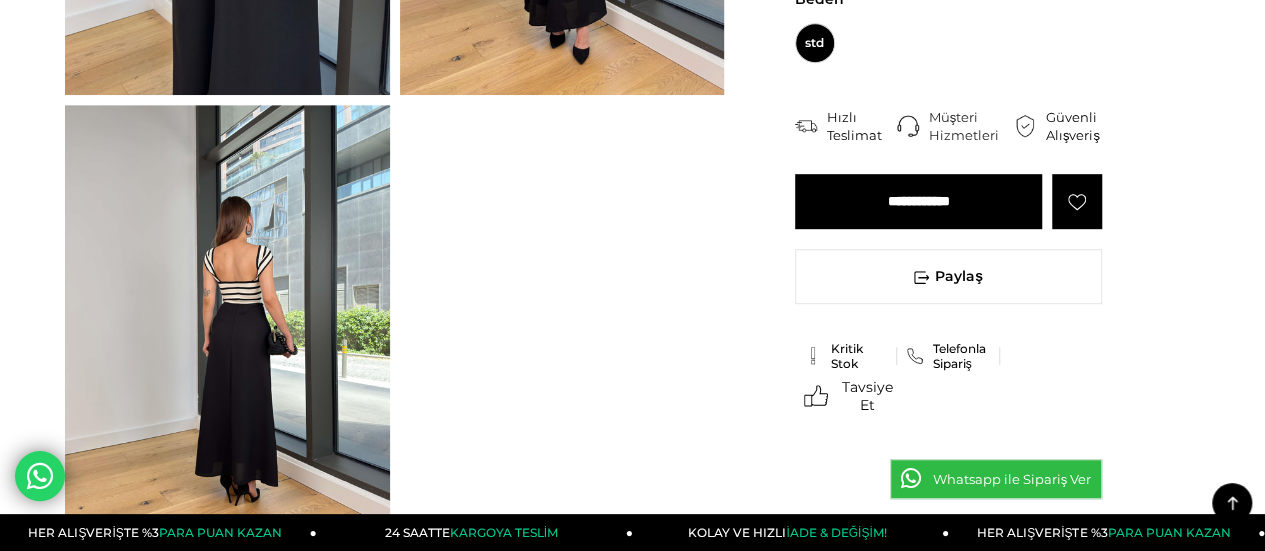 click at bounding box center [1077, 201] 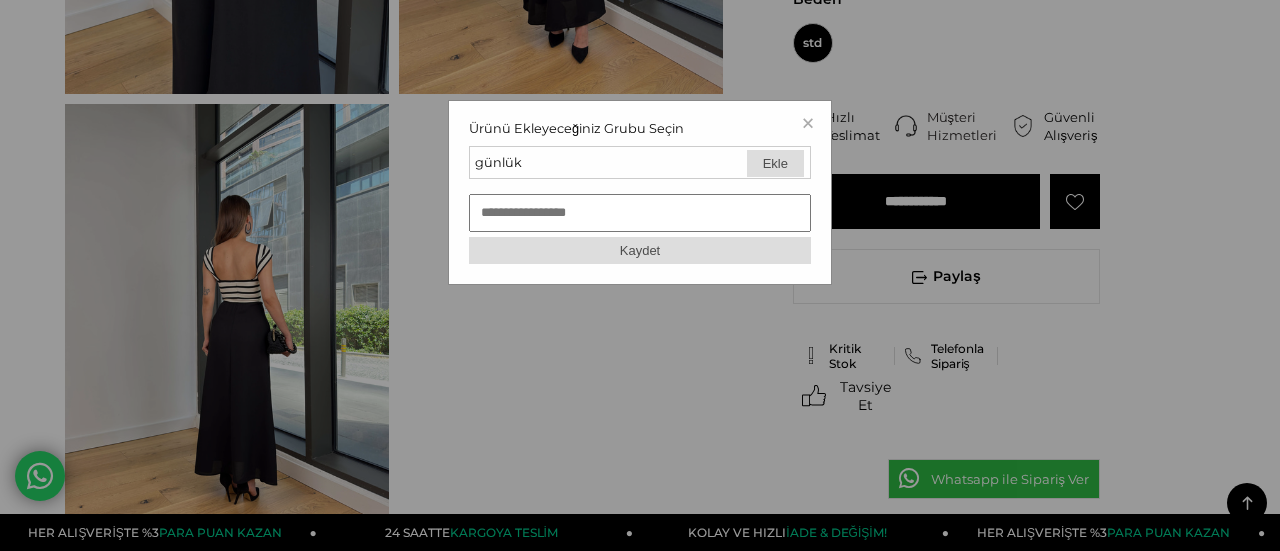 click at bounding box center (640, 213) 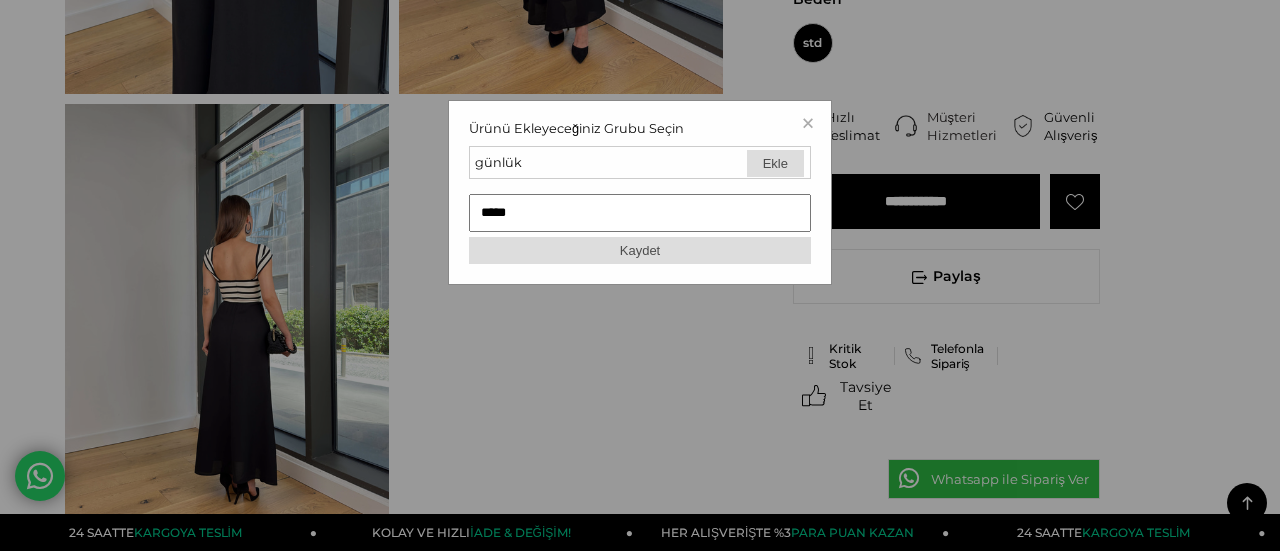 type on "*****" 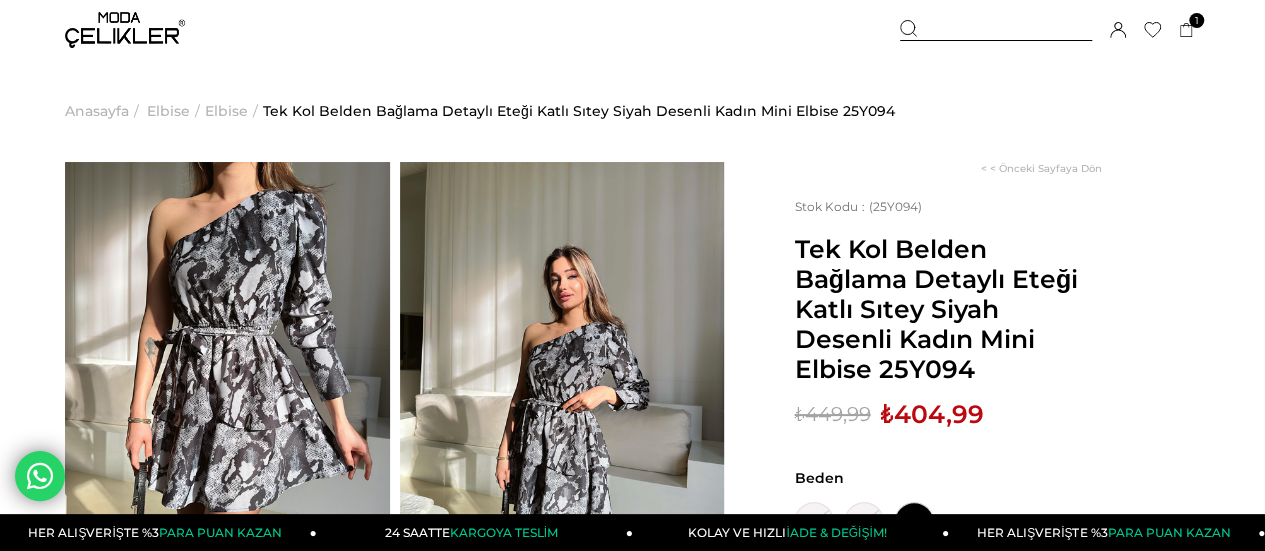 scroll, scrollTop: 94, scrollLeft: 0, axis: vertical 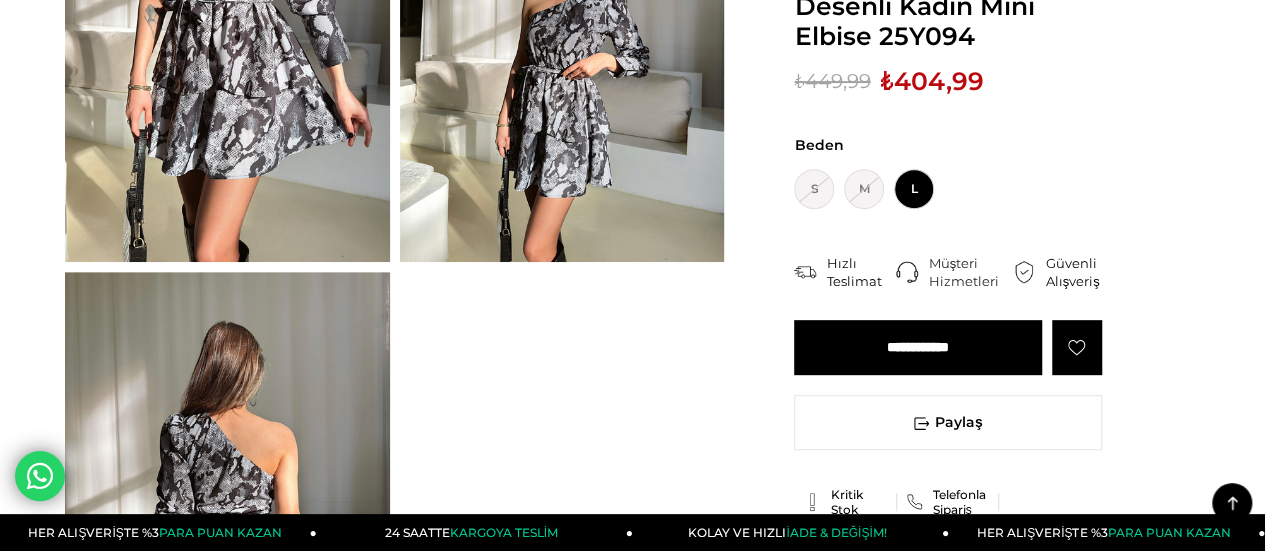 click 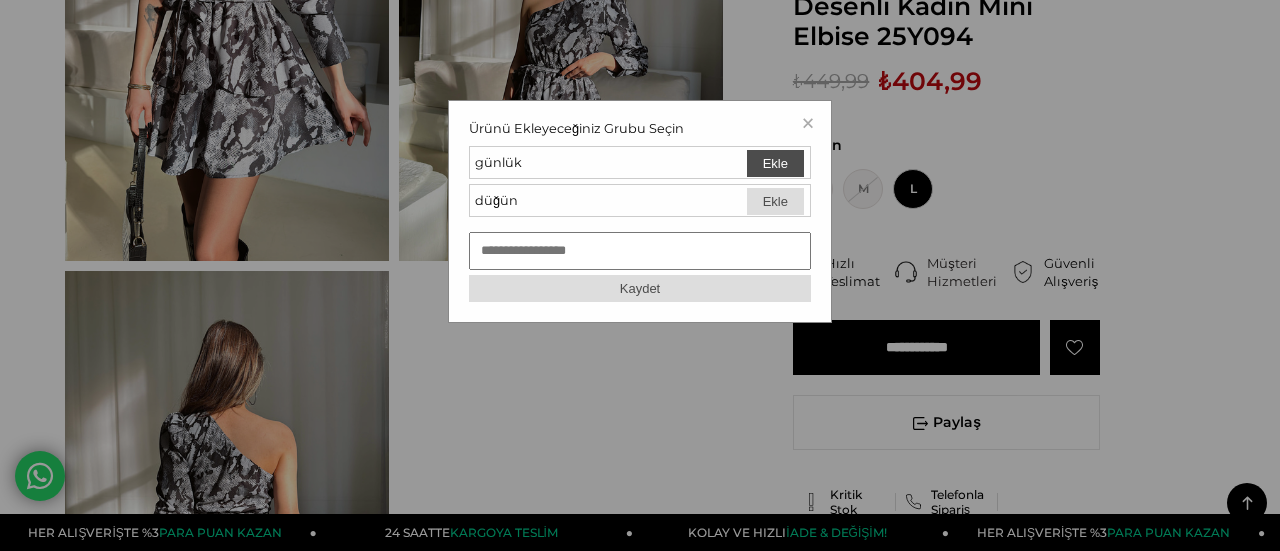 click on "Ekle" at bounding box center [775, 163] 